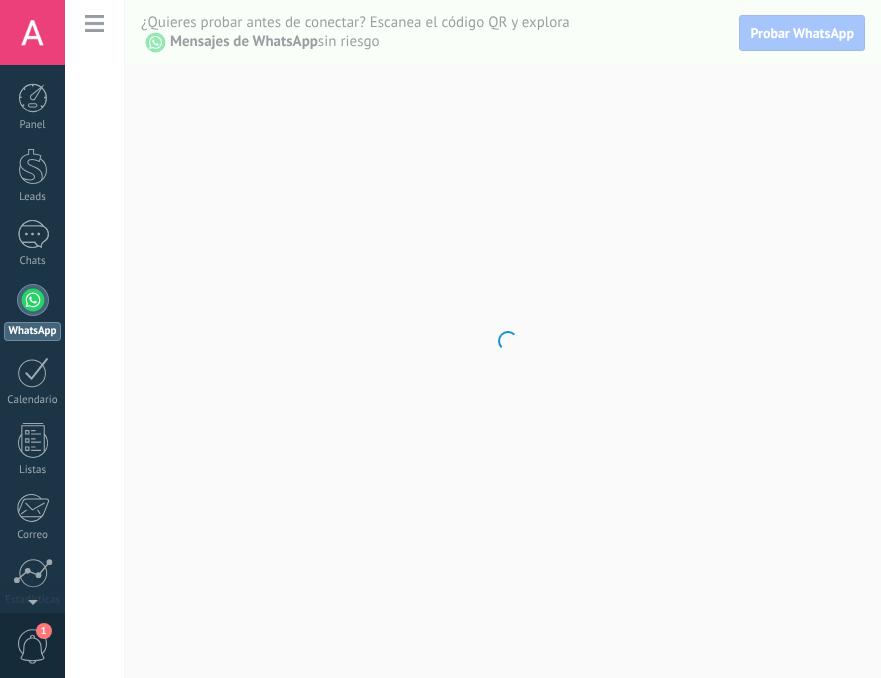 scroll, scrollTop: 0, scrollLeft: 0, axis: both 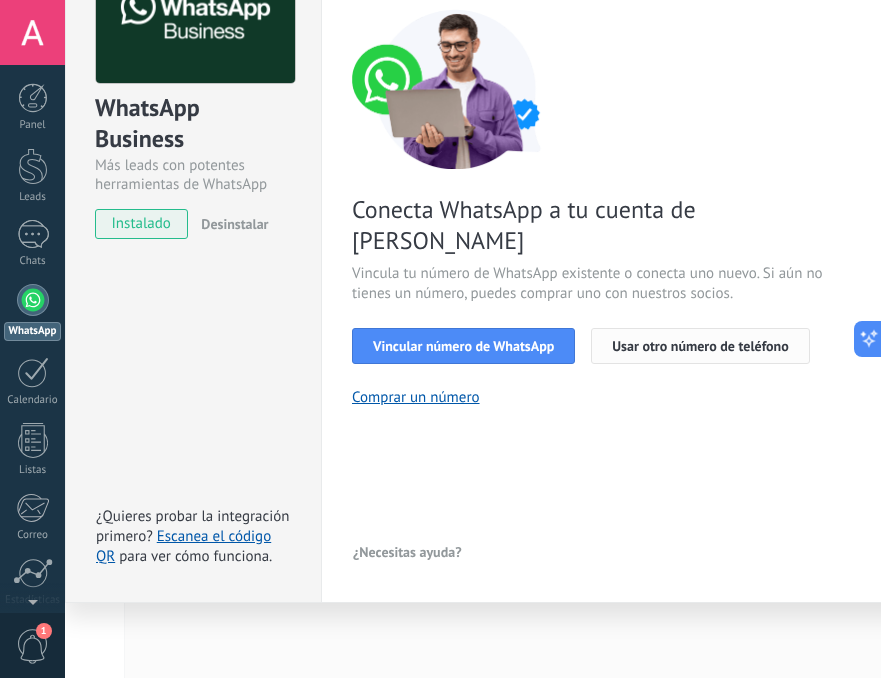 click on "Usar otro número de teléfono" at bounding box center [700, 346] 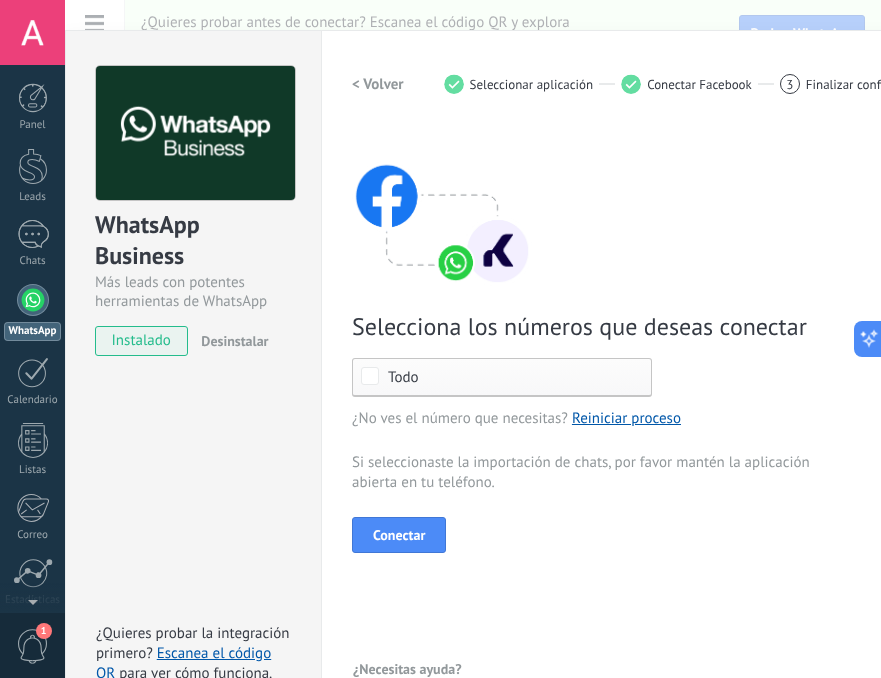 scroll, scrollTop: 69, scrollLeft: 0, axis: vertical 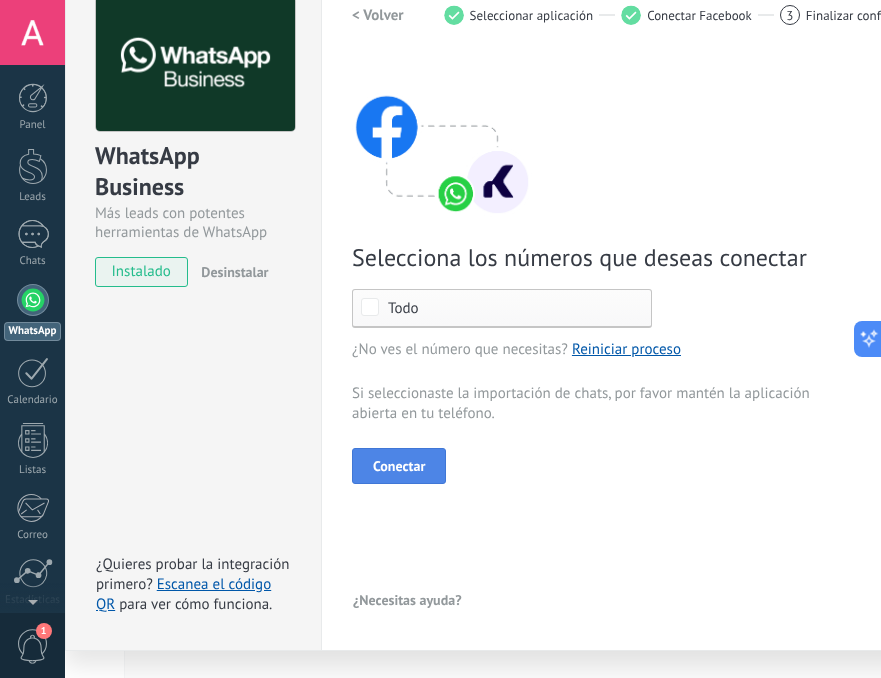 click on "Conectar" at bounding box center [399, 466] 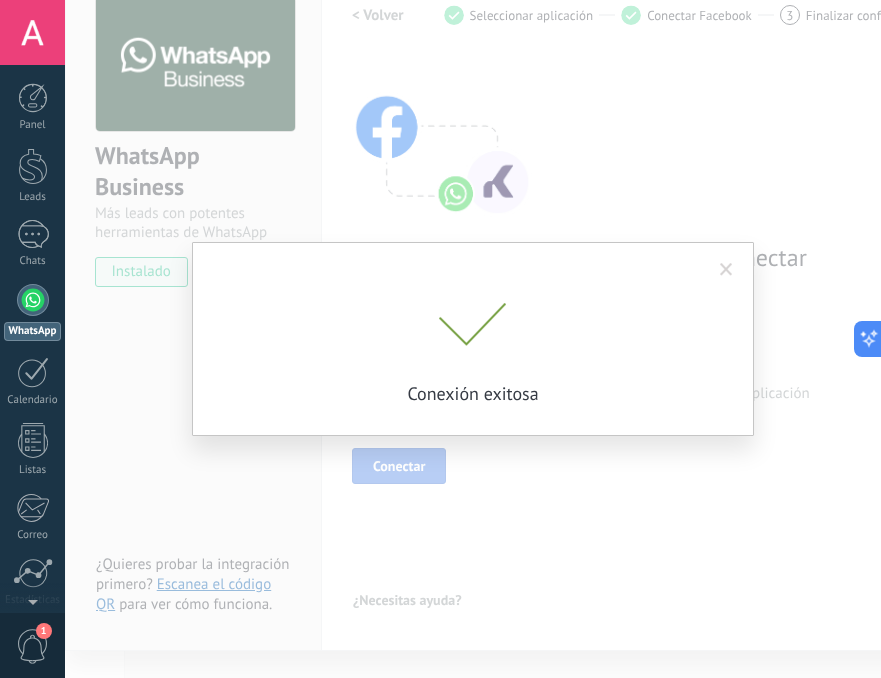 scroll, scrollTop: 22, scrollLeft: 0, axis: vertical 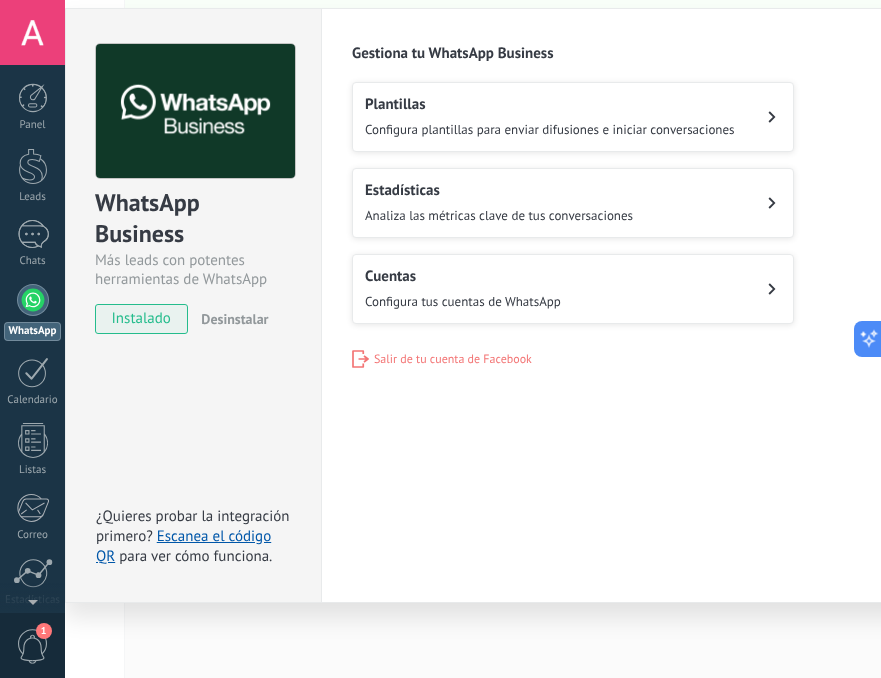 click on "Plantillas" at bounding box center (550, 104) 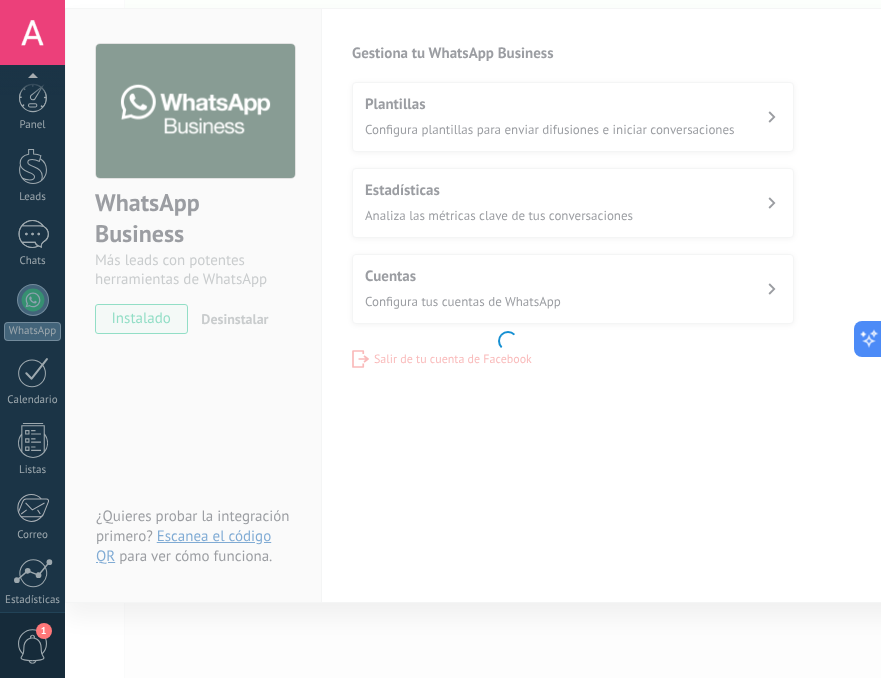 scroll, scrollTop: 154, scrollLeft: 0, axis: vertical 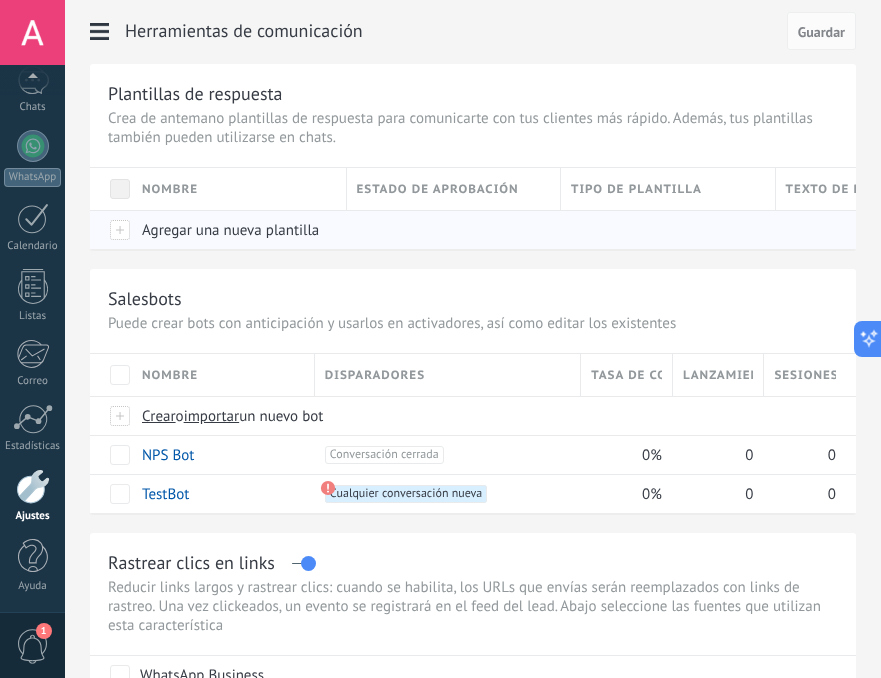 click on "Agregar una nueva plantilla" at bounding box center (230, 230) 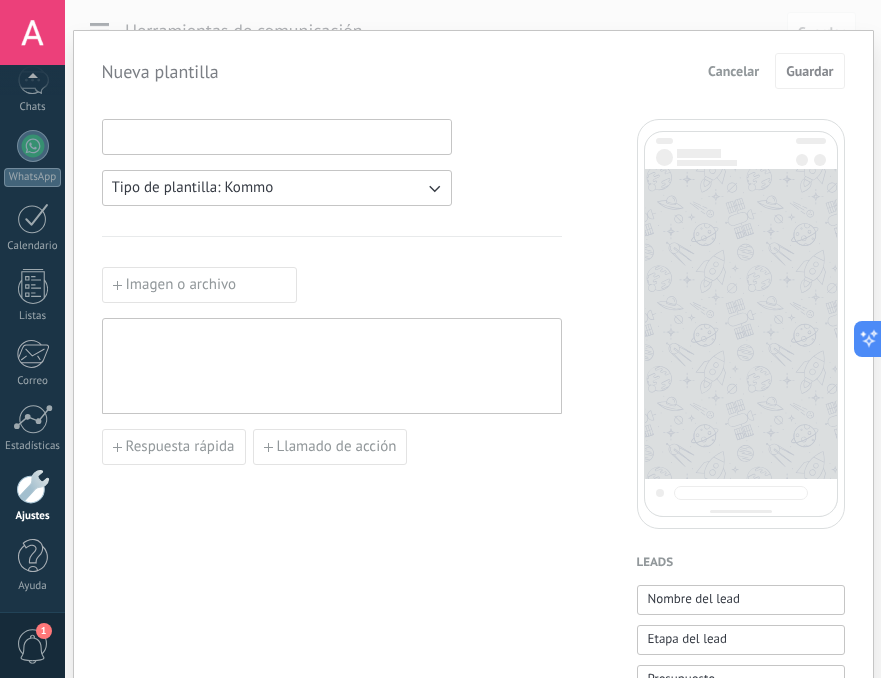 click at bounding box center (277, 136) 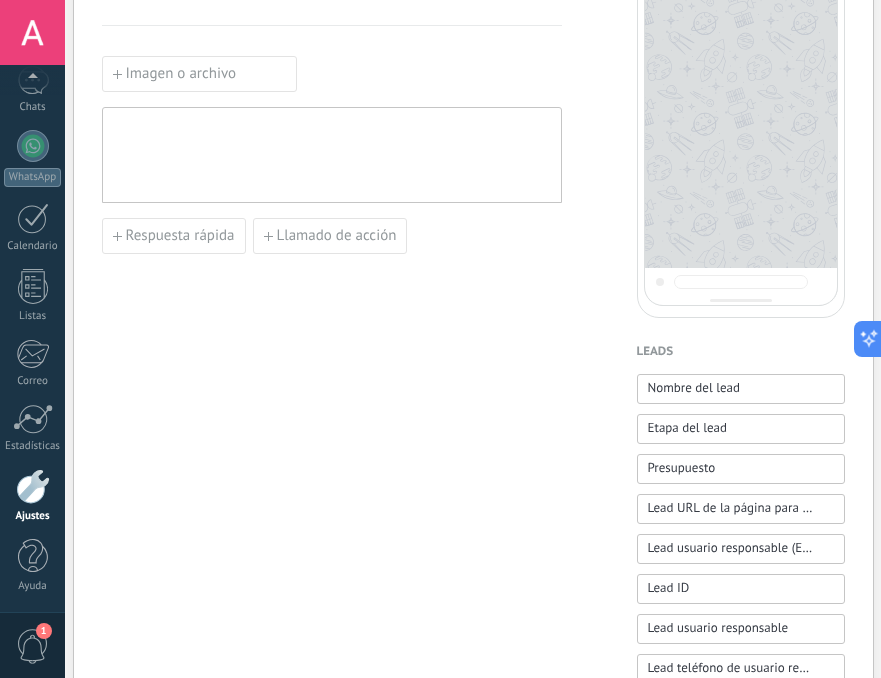 scroll, scrollTop: 215, scrollLeft: 0, axis: vertical 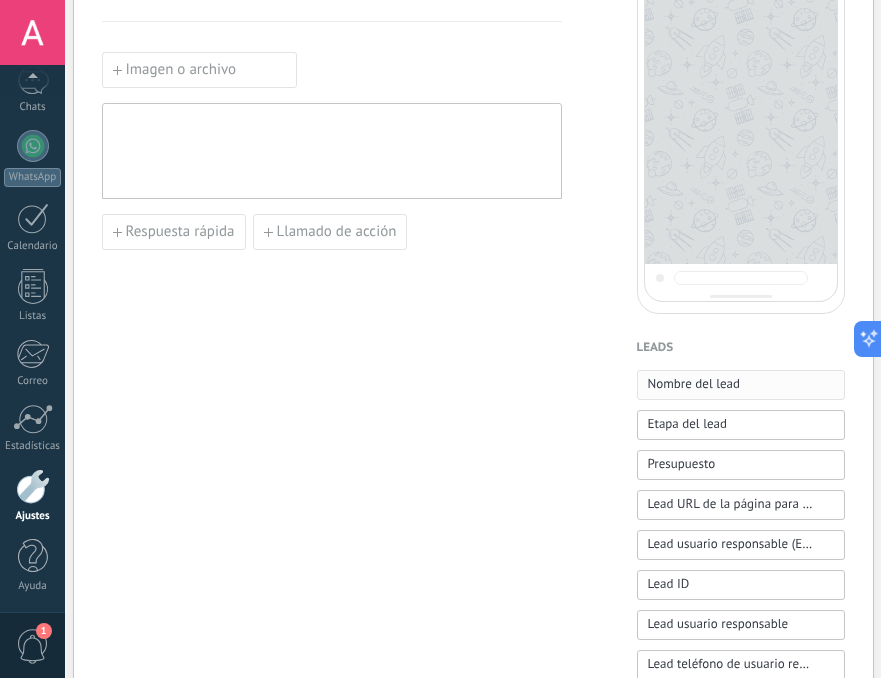 click on "Nombre del lead" at bounding box center [741, 385] 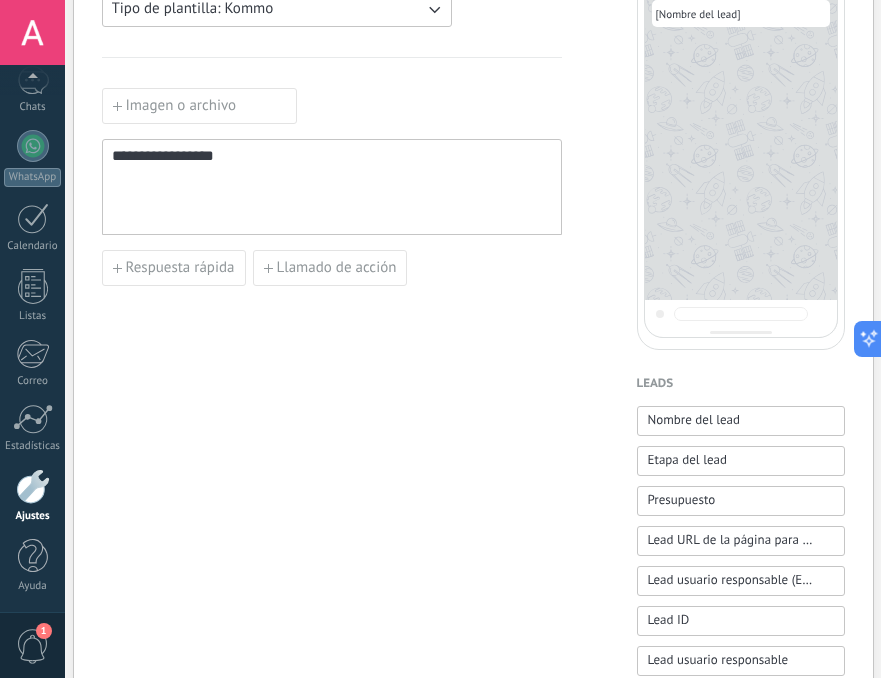 scroll, scrollTop: 170, scrollLeft: 0, axis: vertical 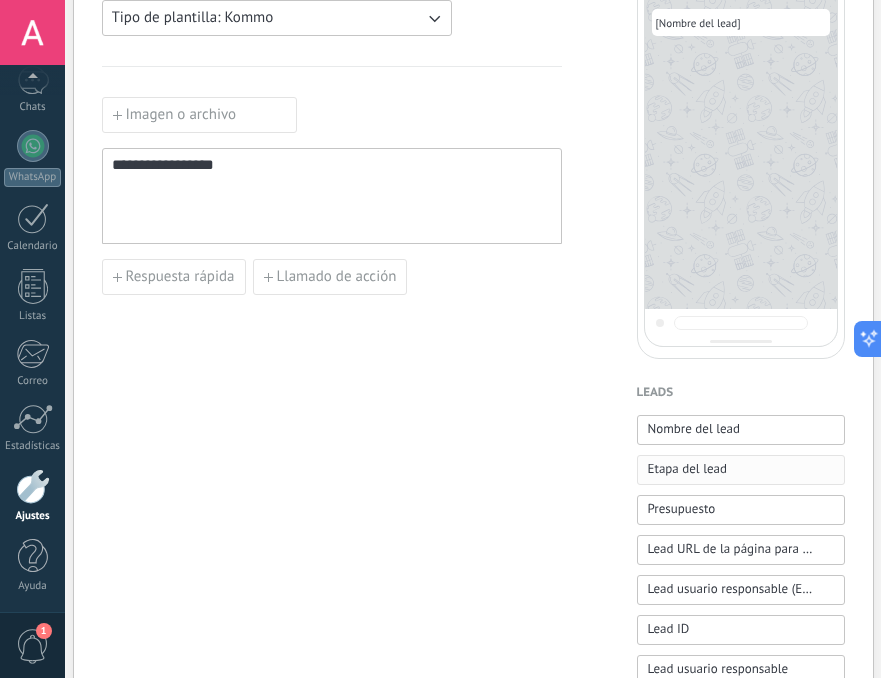 click on "Etapa del lead" at bounding box center (687, 469) 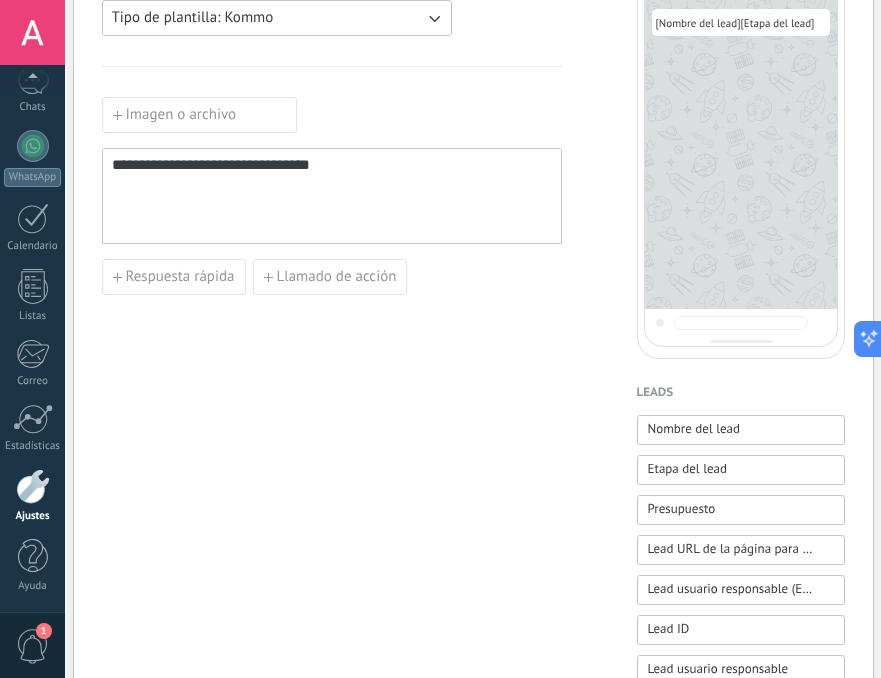 click on "**********" at bounding box center [332, 196] 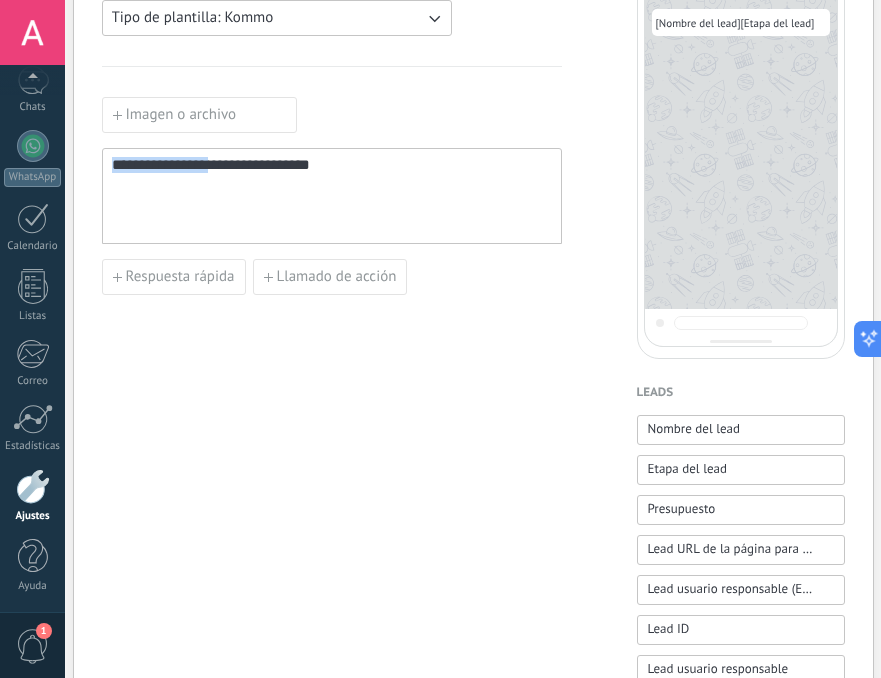 drag, startPoint x: 369, startPoint y: 169, endPoint x: 104, endPoint y: 172, distance: 265.01697 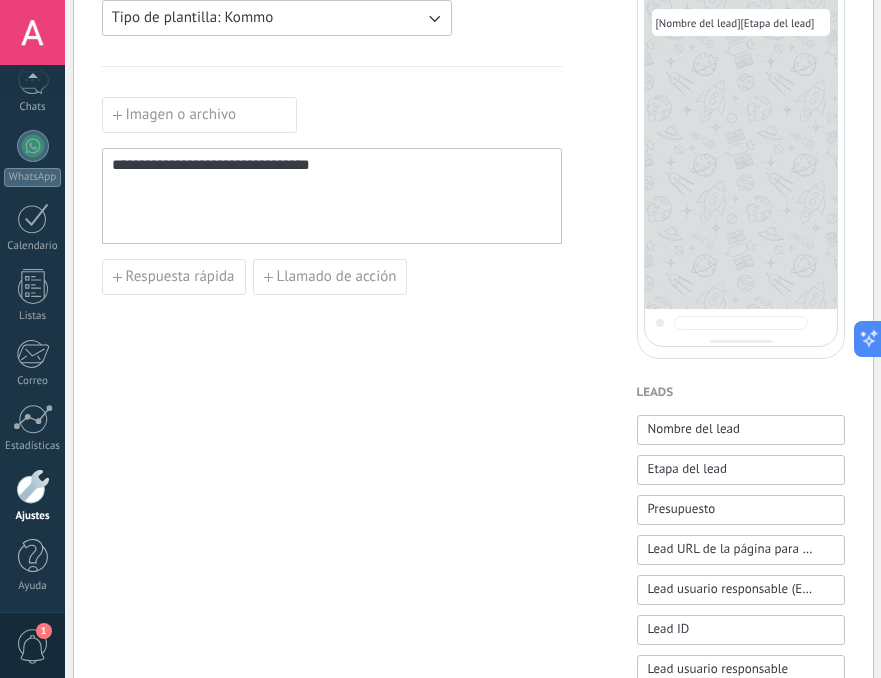 click on "**********" at bounding box center (332, 196) 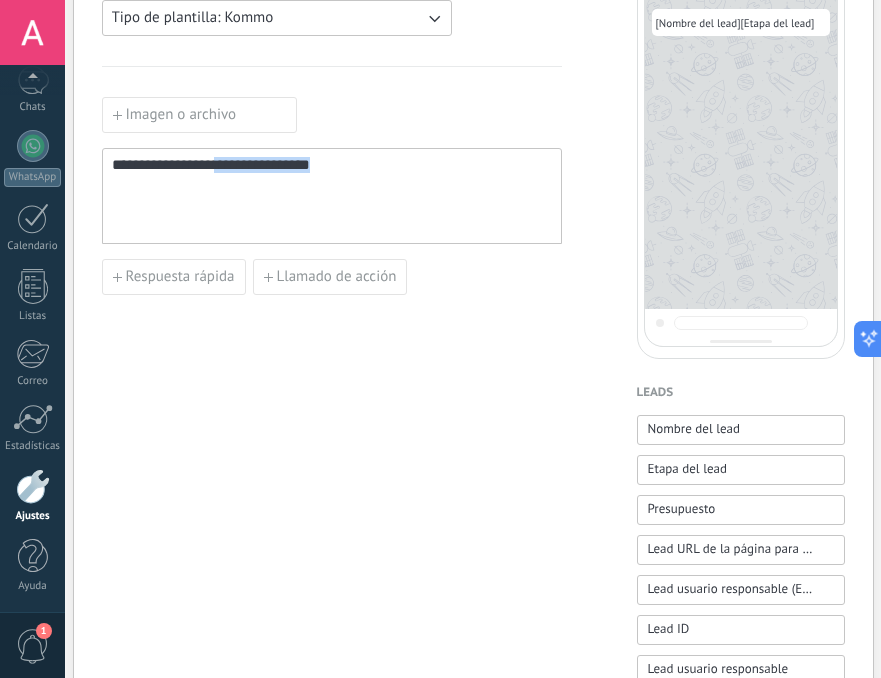 drag, startPoint x: 338, startPoint y: 163, endPoint x: 123, endPoint y: 163, distance: 215 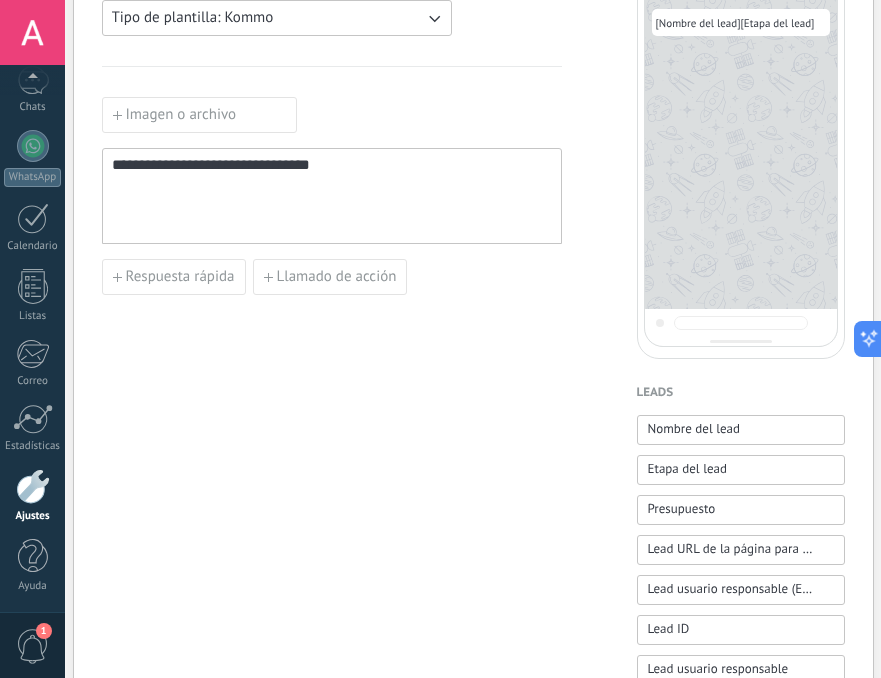 click on "**********" at bounding box center [332, 196] 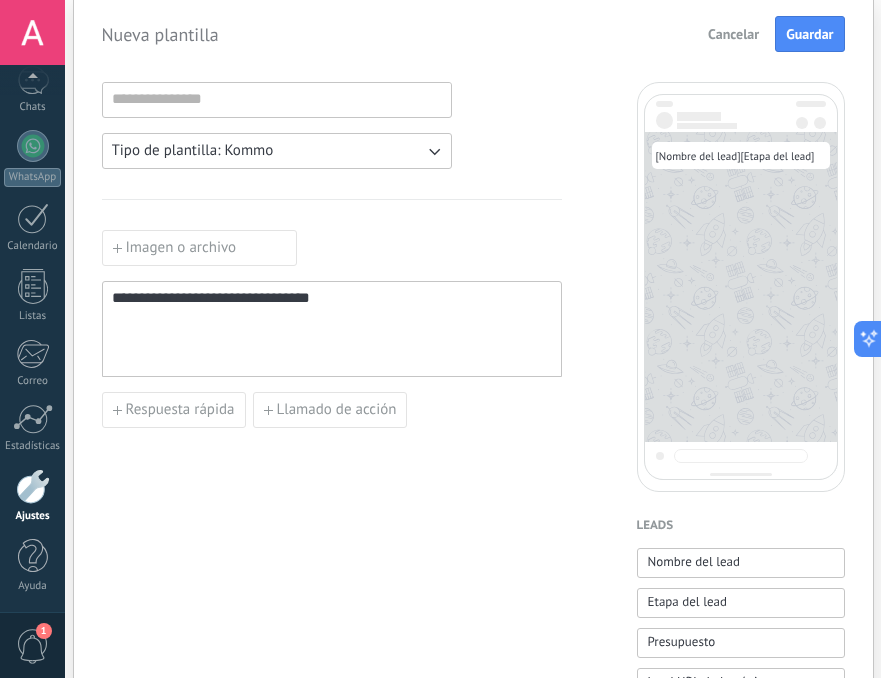 scroll, scrollTop: 12, scrollLeft: 0, axis: vertical 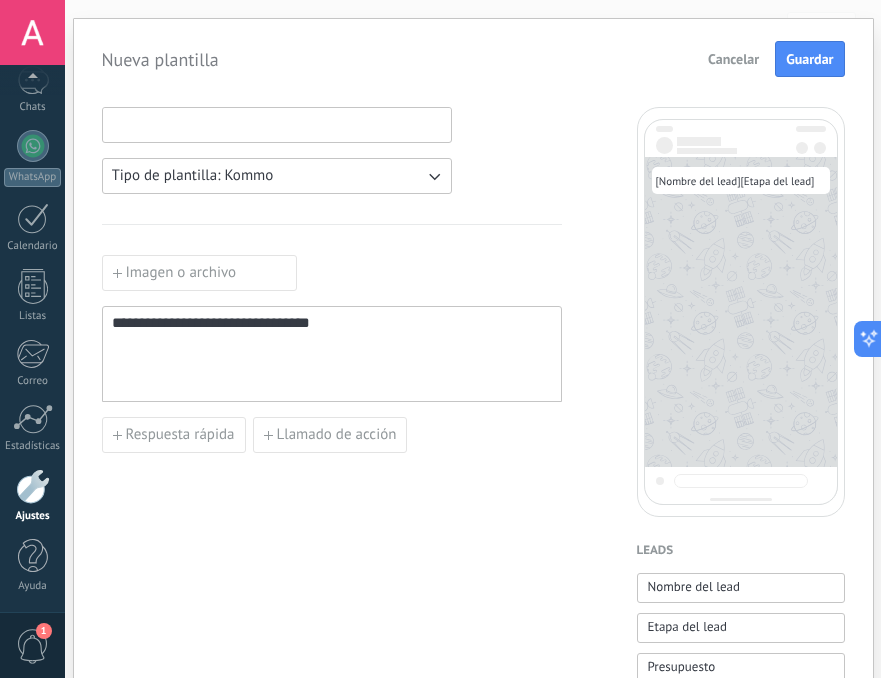 click at bounding box center [277, 124] 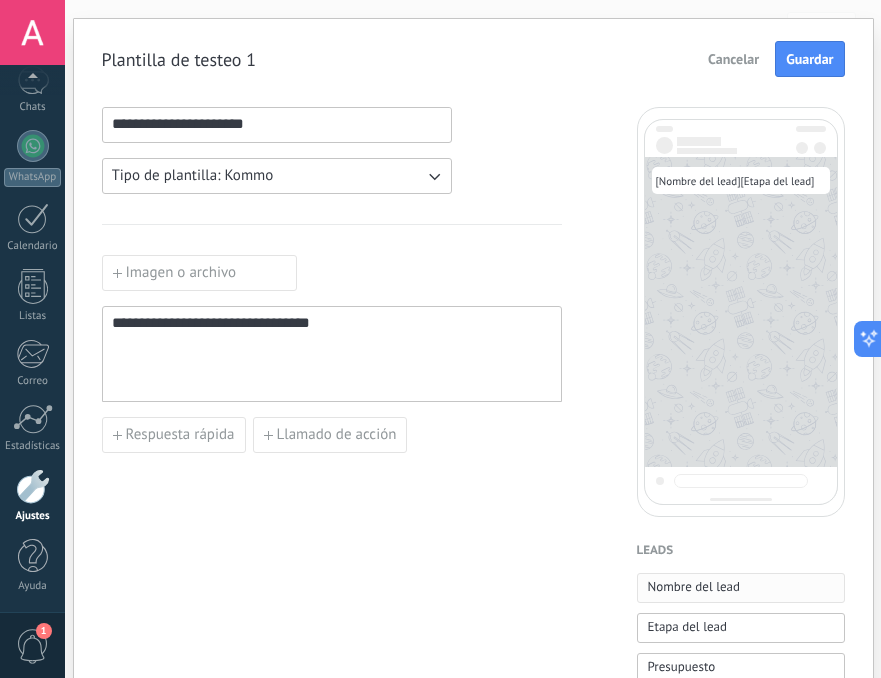type on "**********" 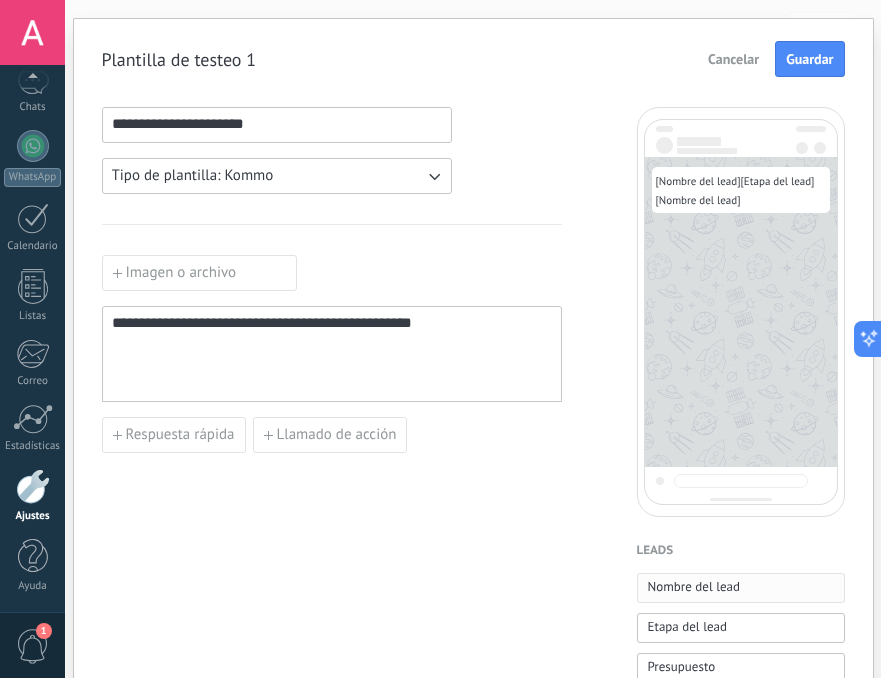scroll, scrollTop: 0, scrollLeft: 0, axis: both 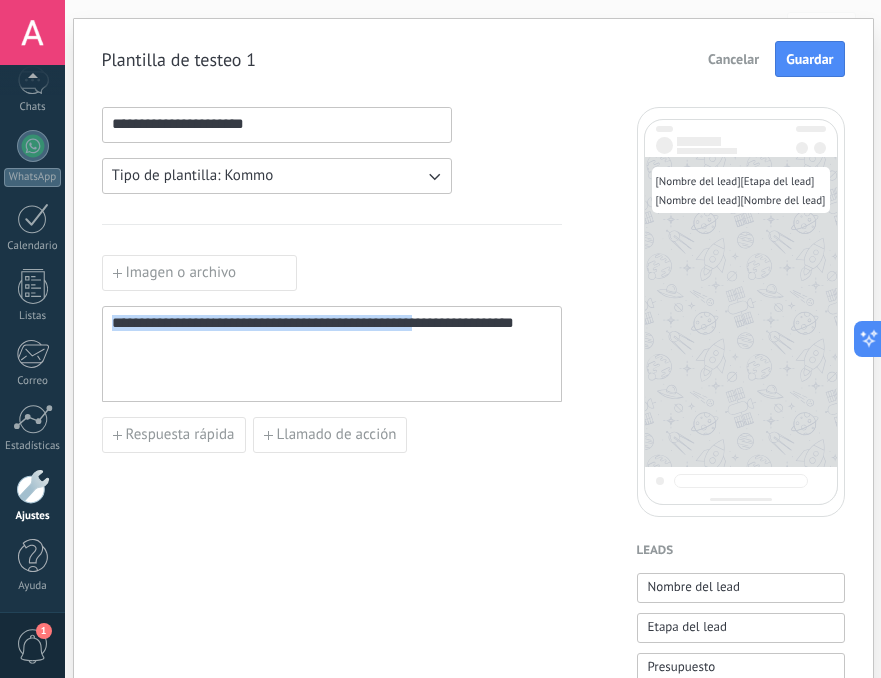 drag, startPoint x: 162, startPoint y: 358, endPoint x: 94, endPoint y: 318, distance: 78.892334 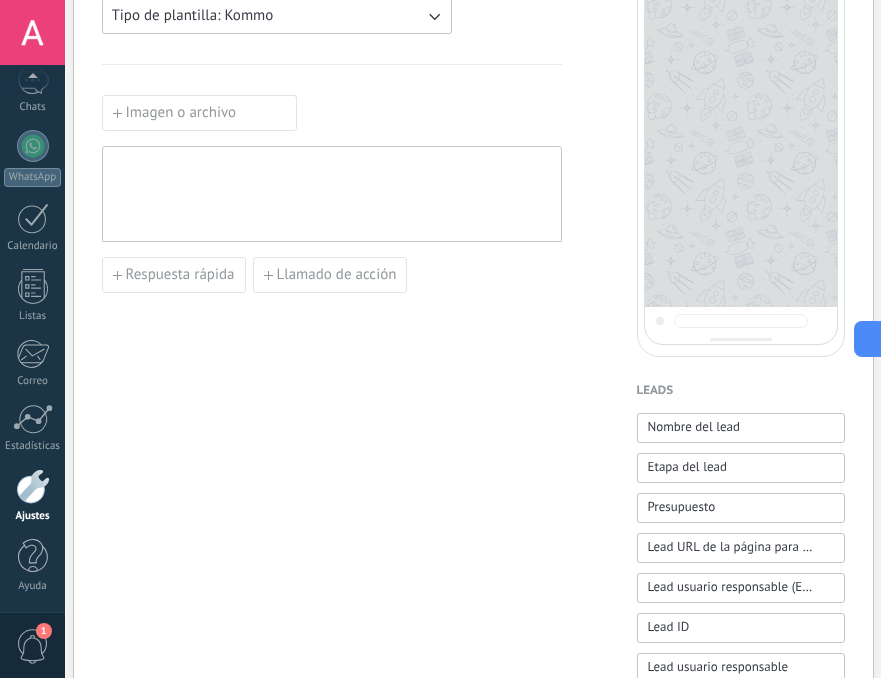 scroll, scrollTop: 0, scrollLeft: 0, axis: both 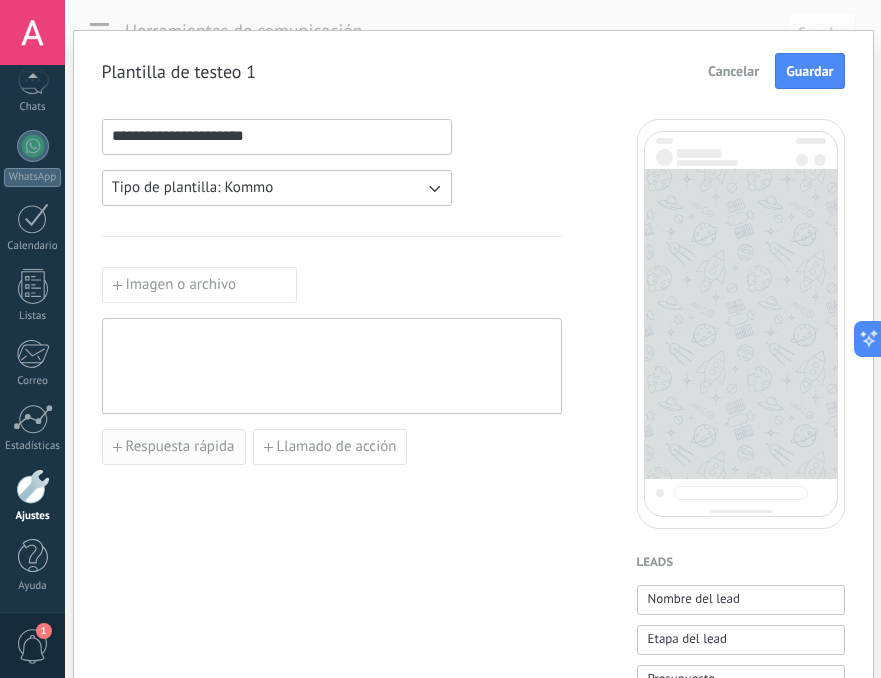 click on "Respuesta rápida" at bounding box center [180, 447] 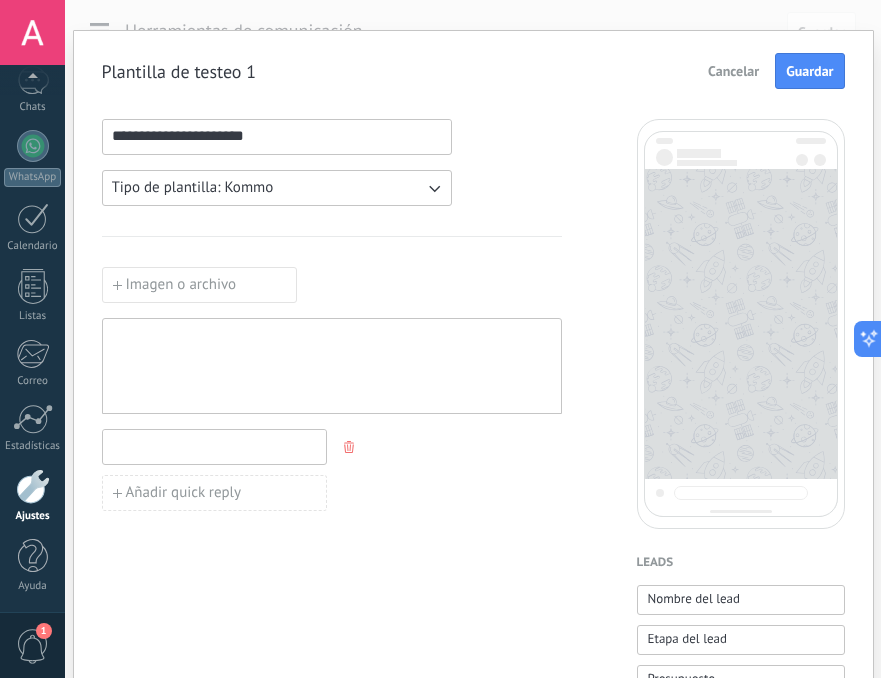 click at bounding box center [214, 446] 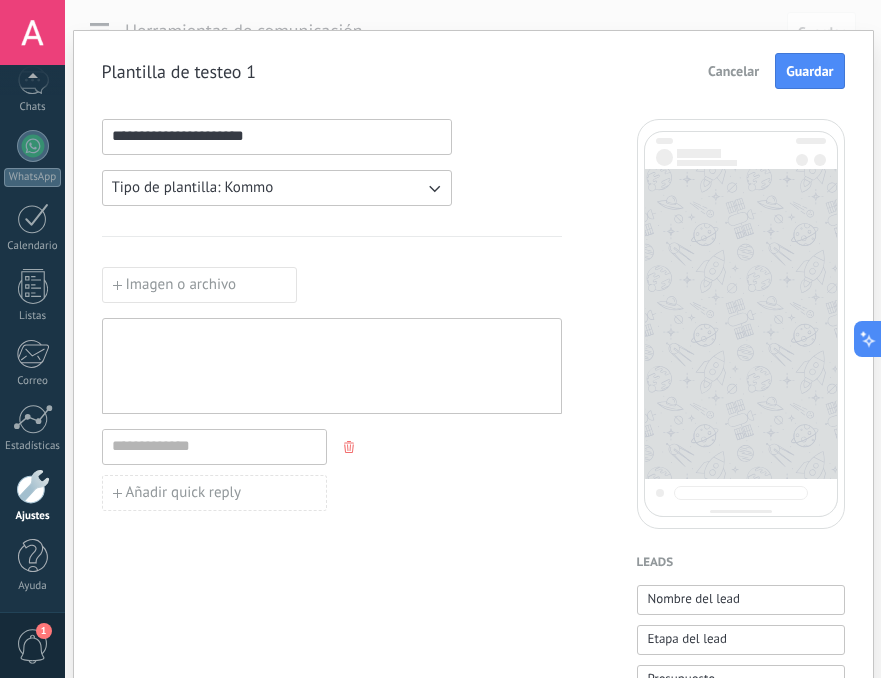 click at bounding box center [332, 366] 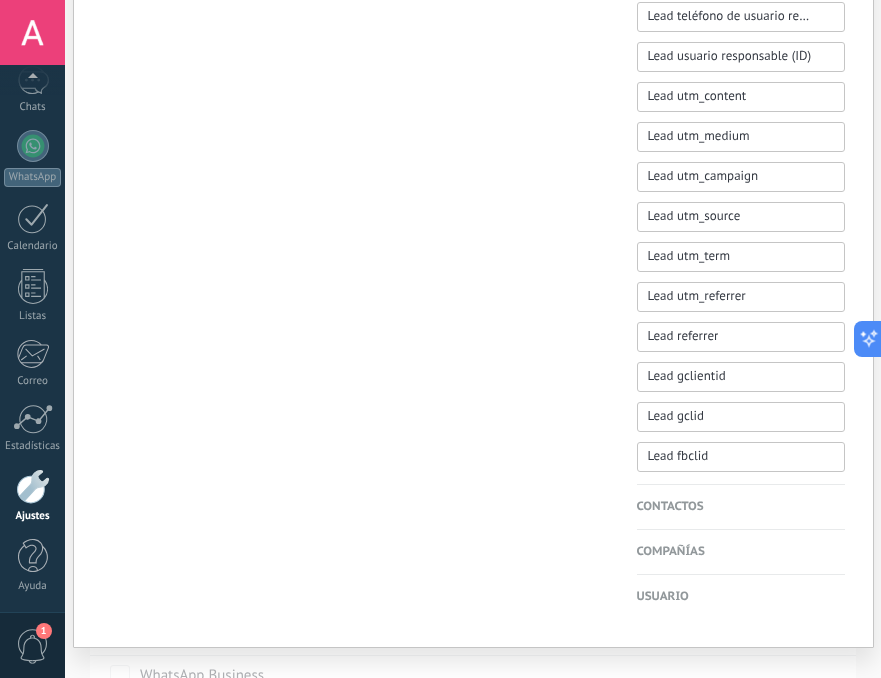 scroll, scrollTop: 0, scrollLeft: 0, axis: both 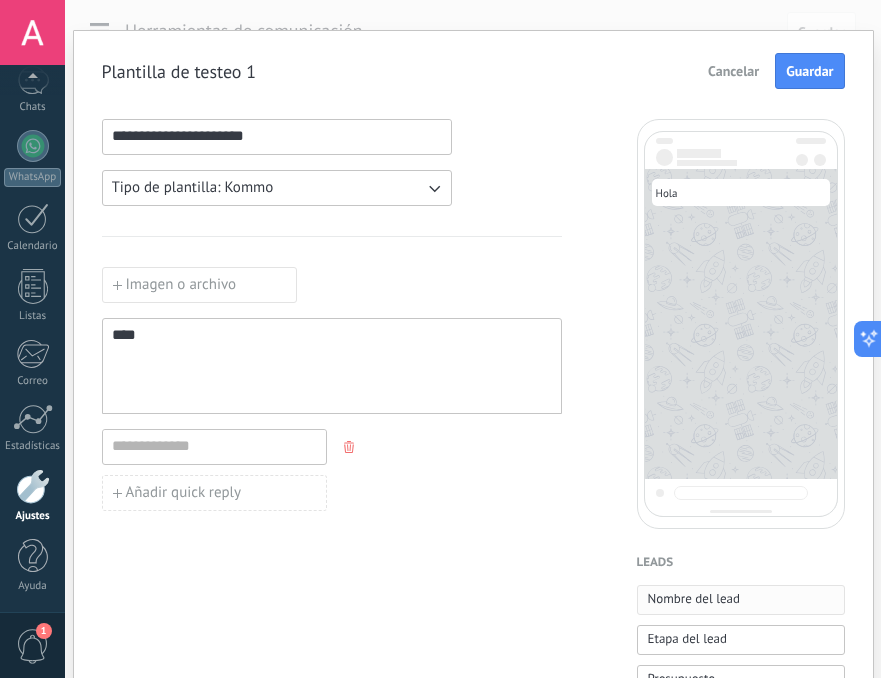 click on "Nombre del lead" at bounding box center (694, 599) 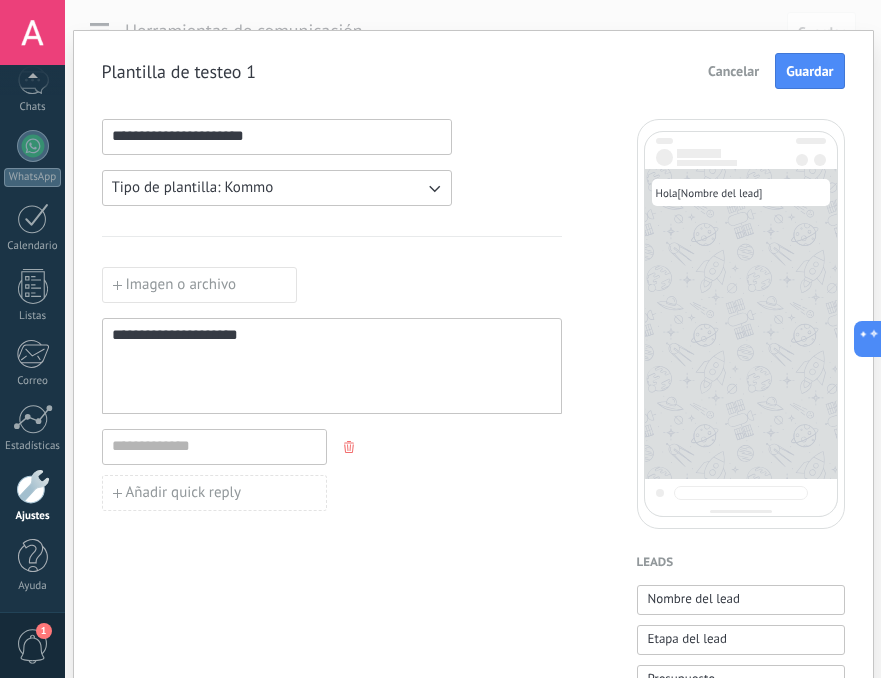 click on "**********" at bounding box center [187, 334] 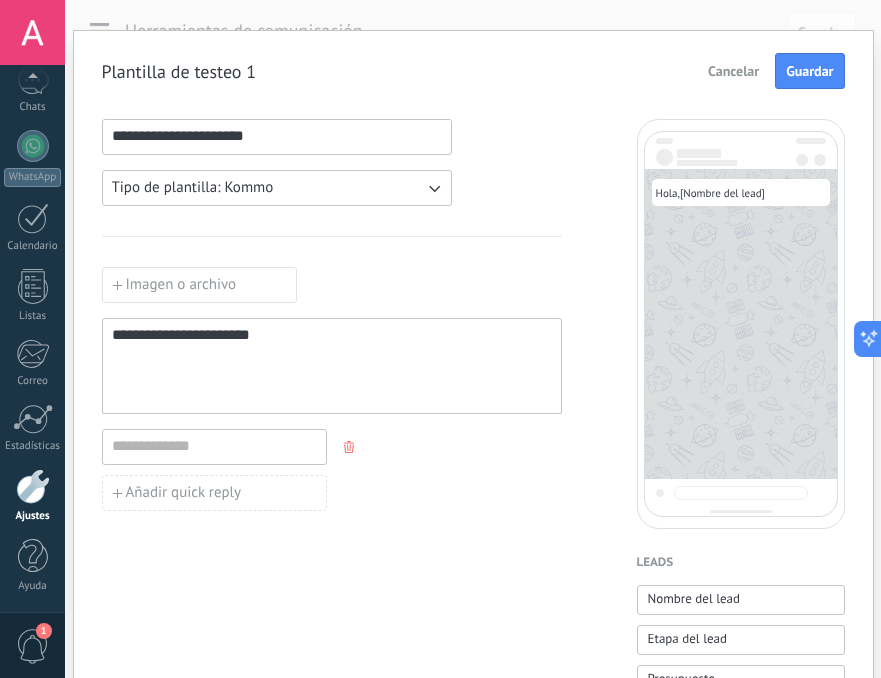 click on "**********" at bounding box center (332, 366) 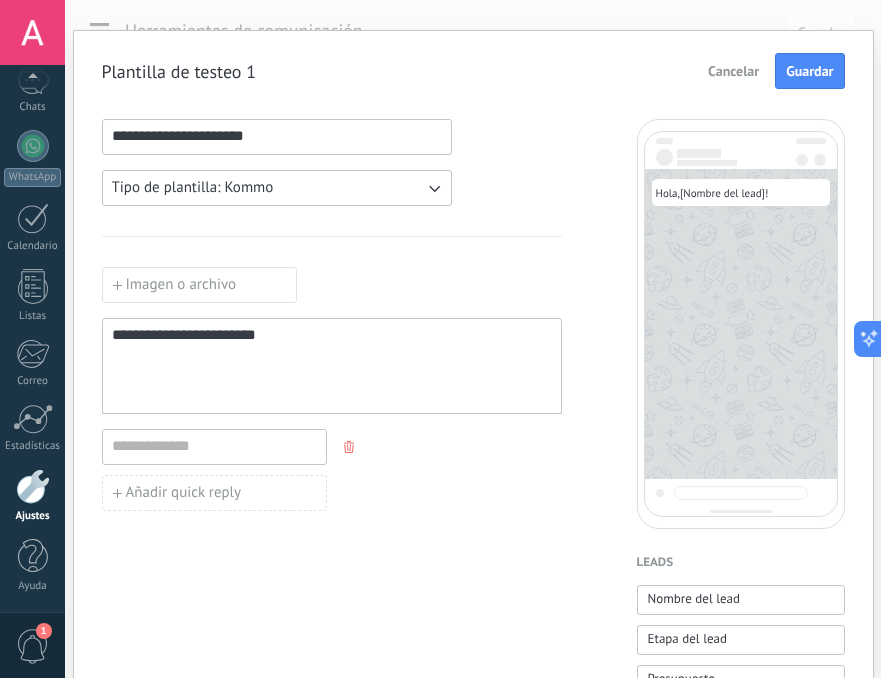 click on "**********" at bounding box center (202, 334) 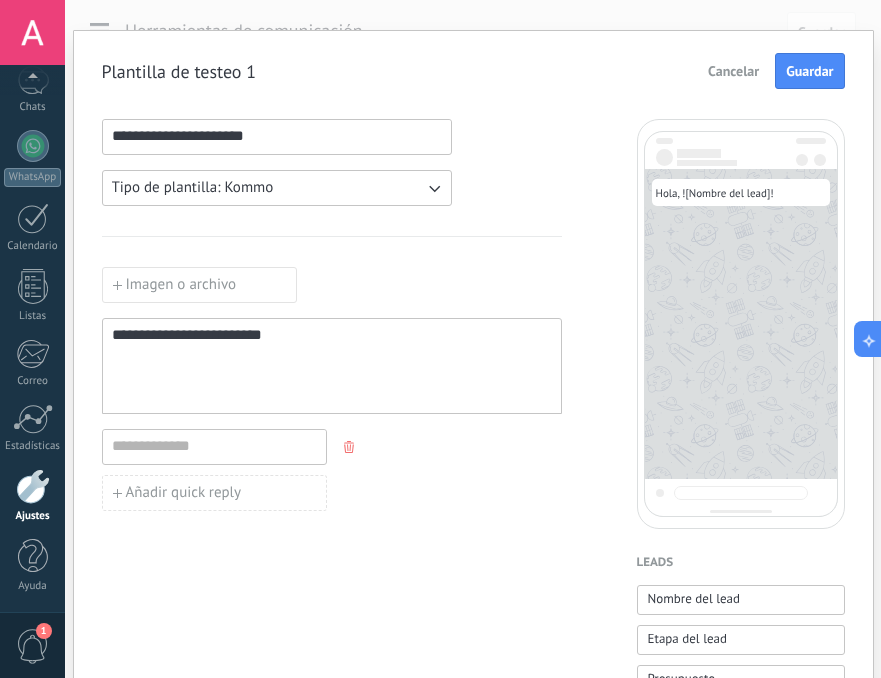 click on "**********" at bounding box center [332, 366] 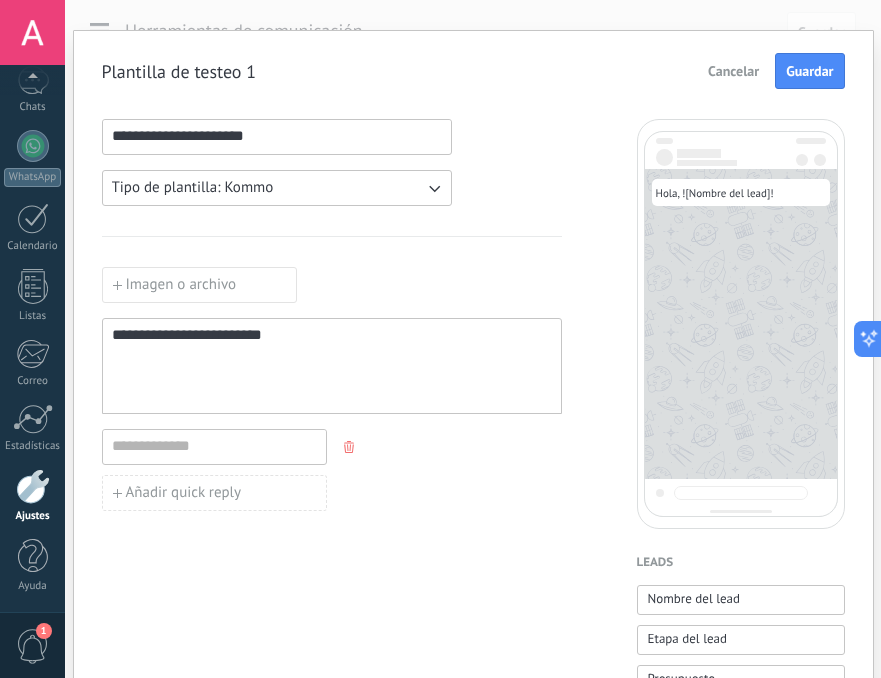 click on "**********" at bounding box center (332, 366) 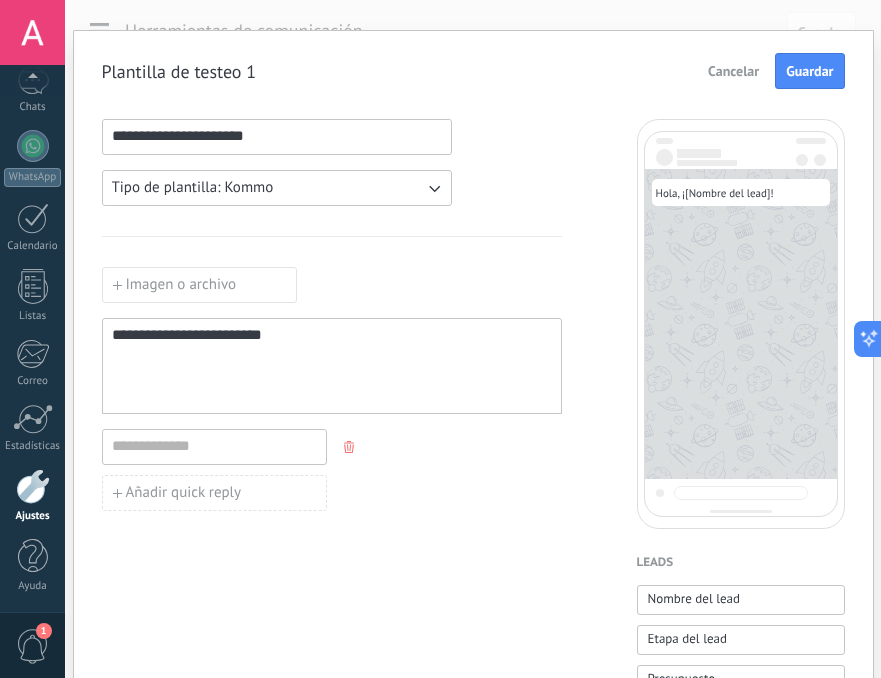 click on "**********" at bounding box center (332, 366) 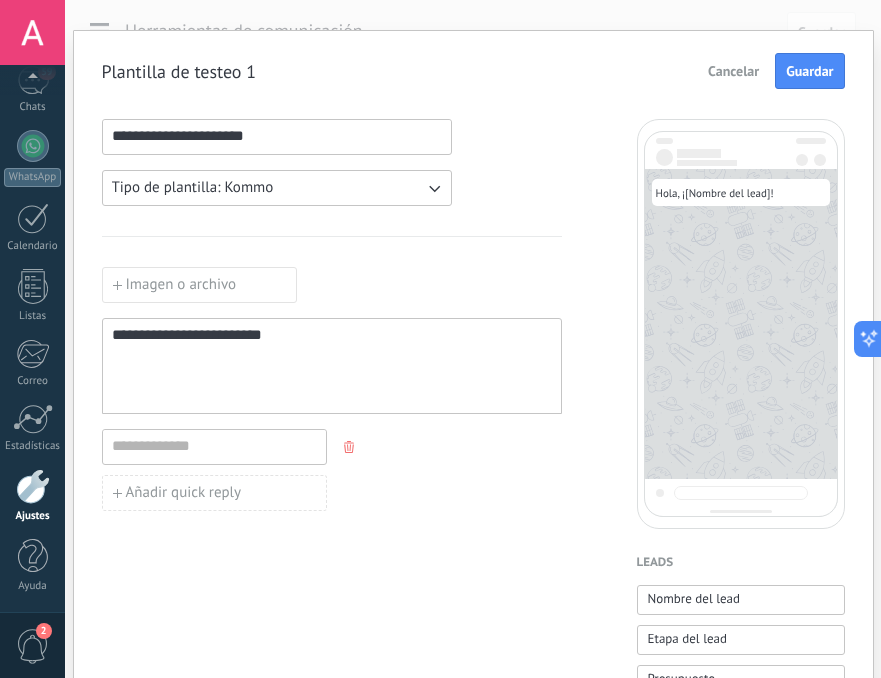 click on "**********" at bounding box center [332, 366] 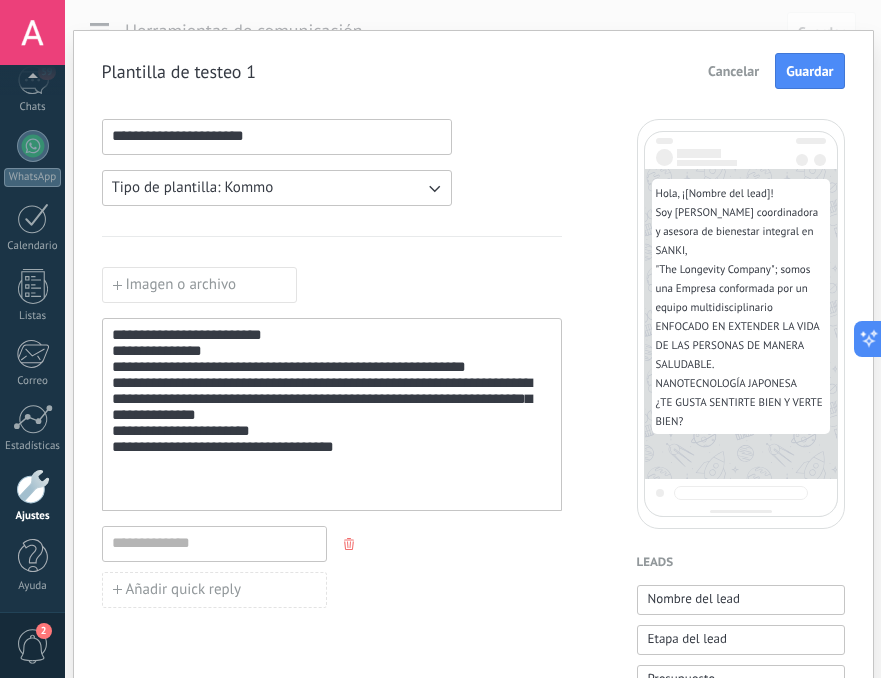 click on "**********" 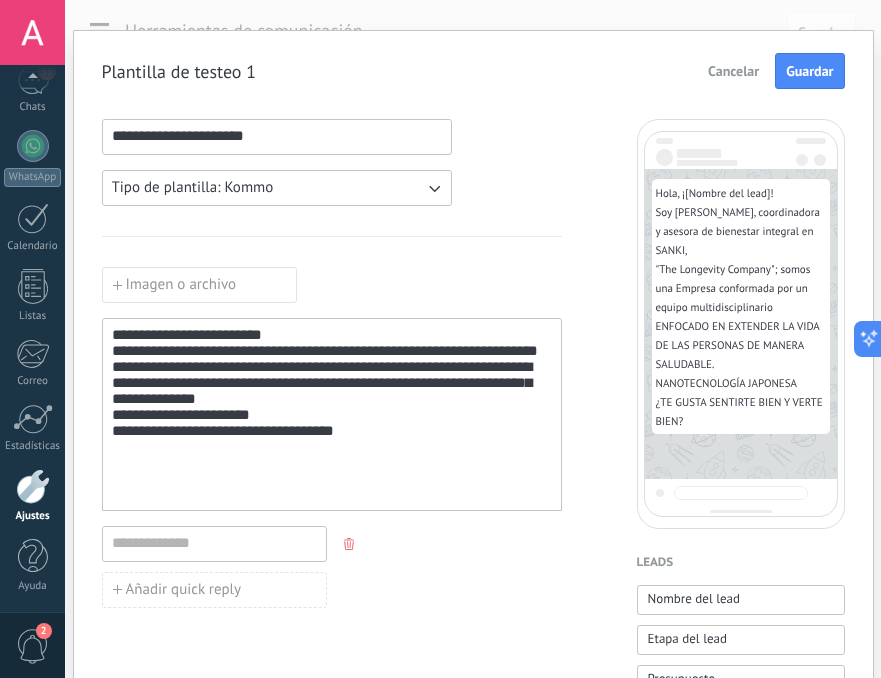 click on "**********" at bounding box center (332, 414) 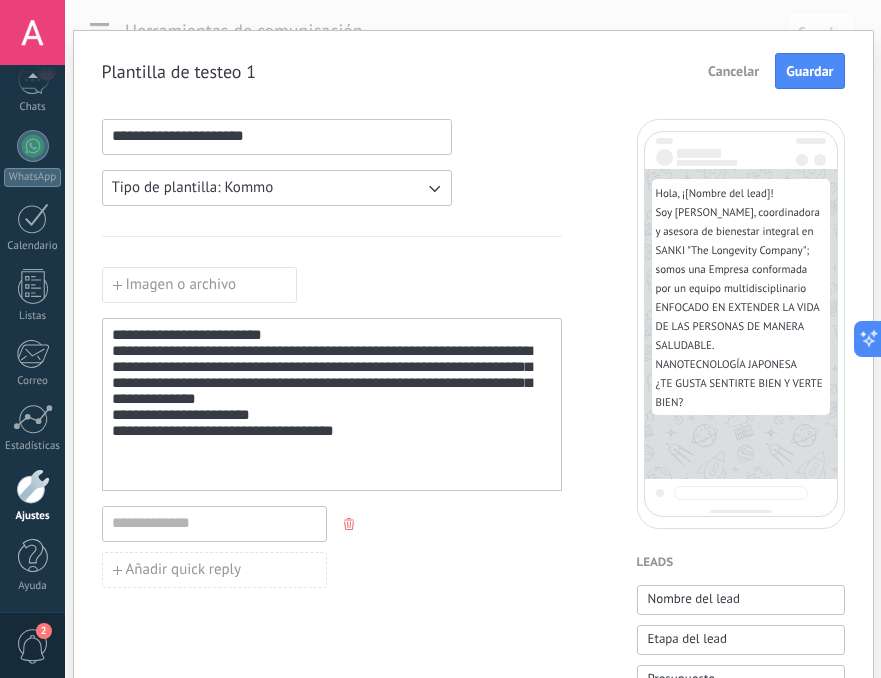 click on "**********" 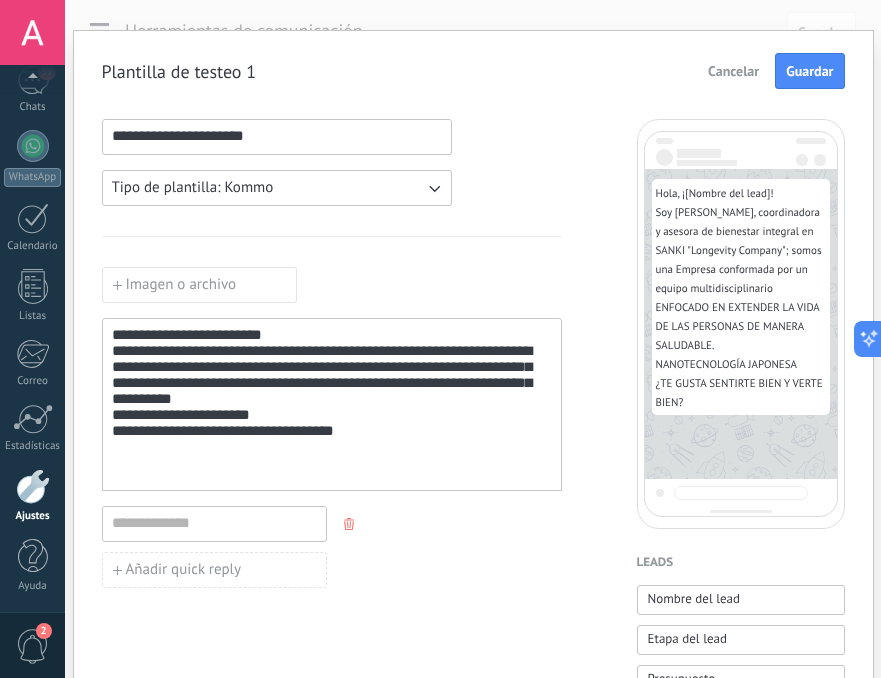 click on "**********" 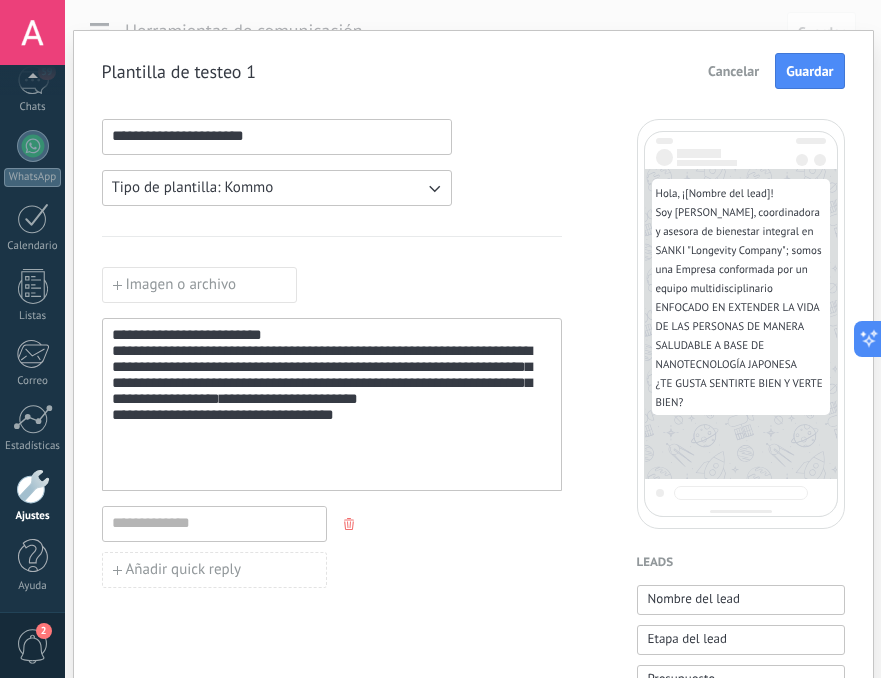 click on "**********" 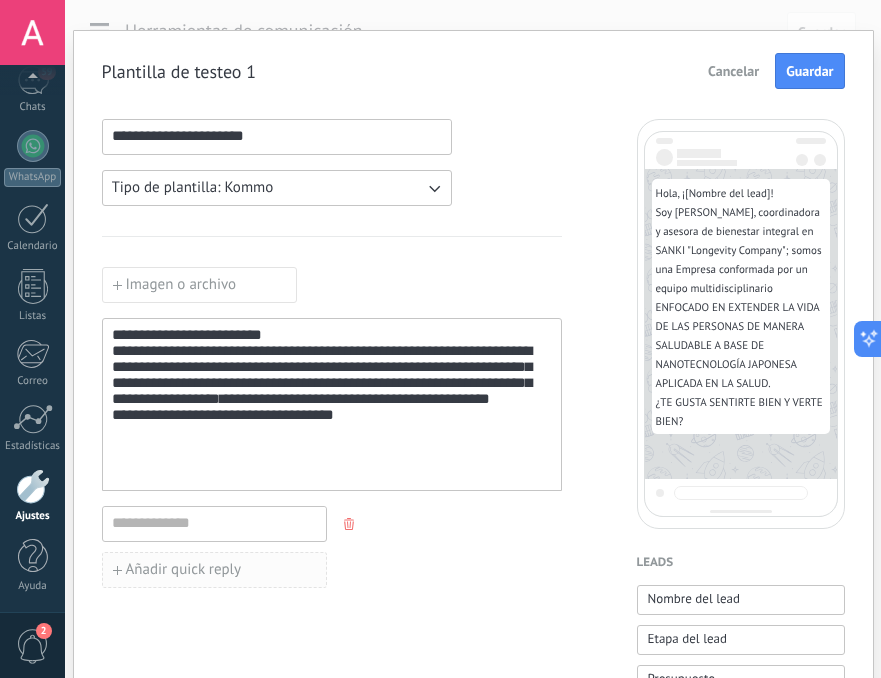 click on "Añadir quick reply" at bounding box center (214, 570) 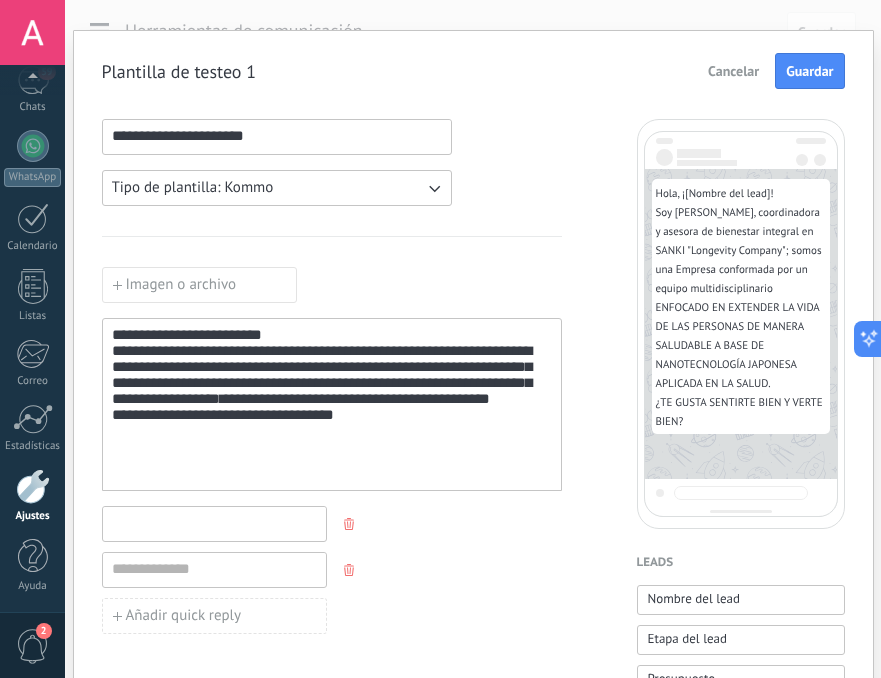 click at bounding box center [214, 523] 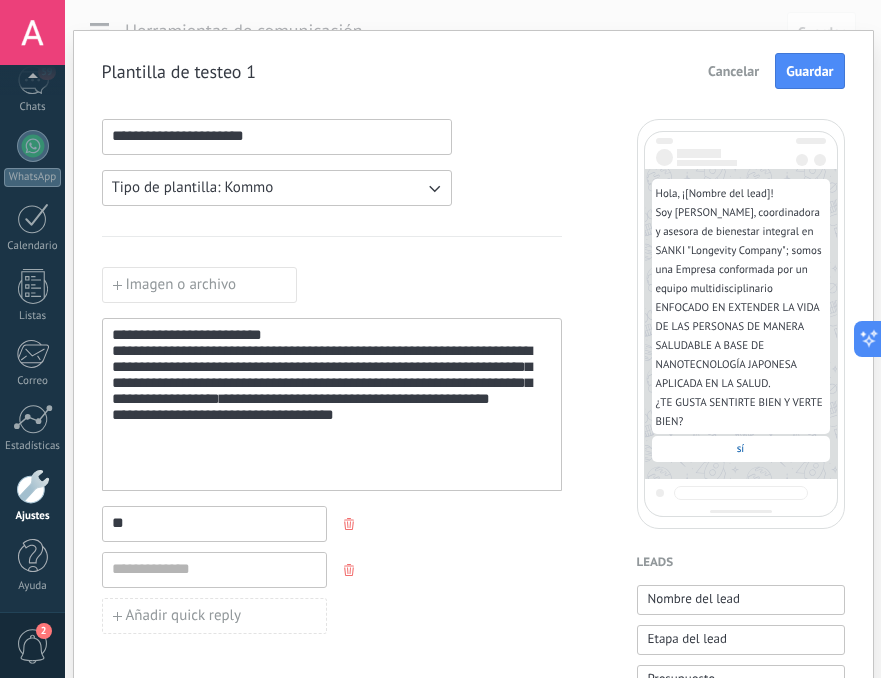 type on "*" 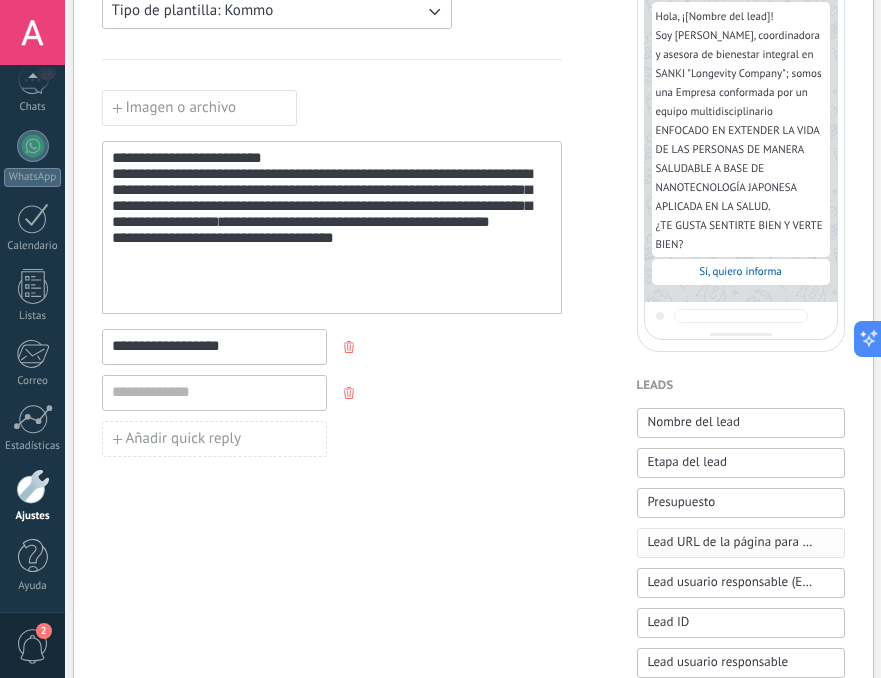 scroll, scrollTop: 147, scrollLeft: 0, axis: vertical 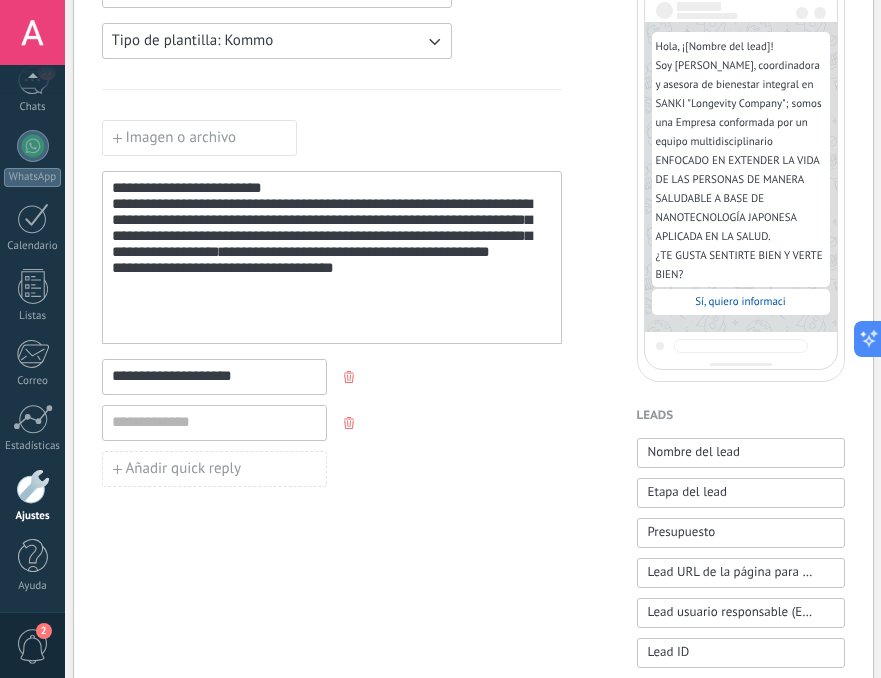 drag, startPoint x: 242, startPoint y: 378, endPoint x: 138, endPoint y: 375, distance: 104.04326 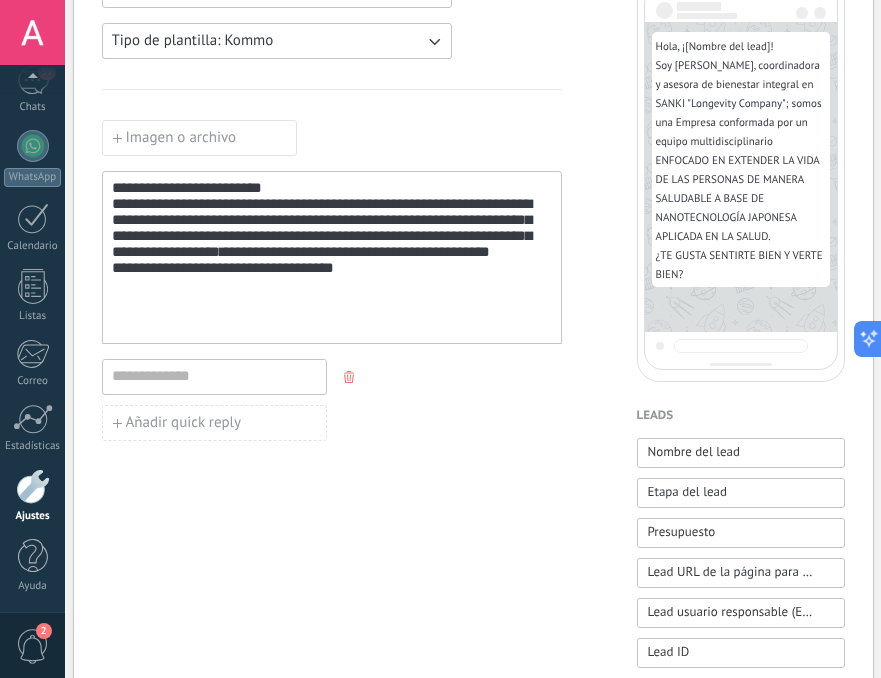 click 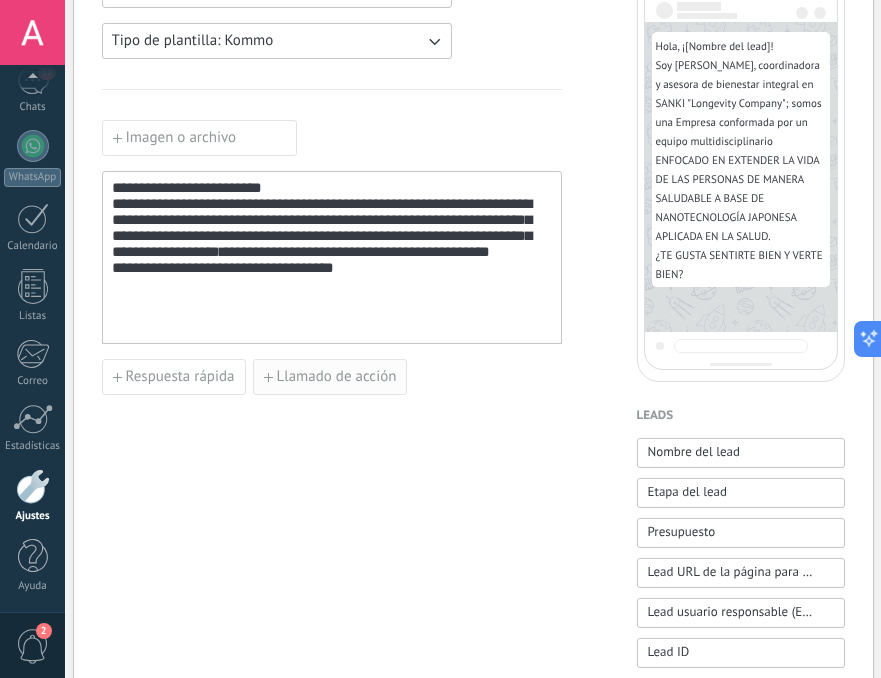 click on "Llamado de acción" at bounding box center [337, 377] 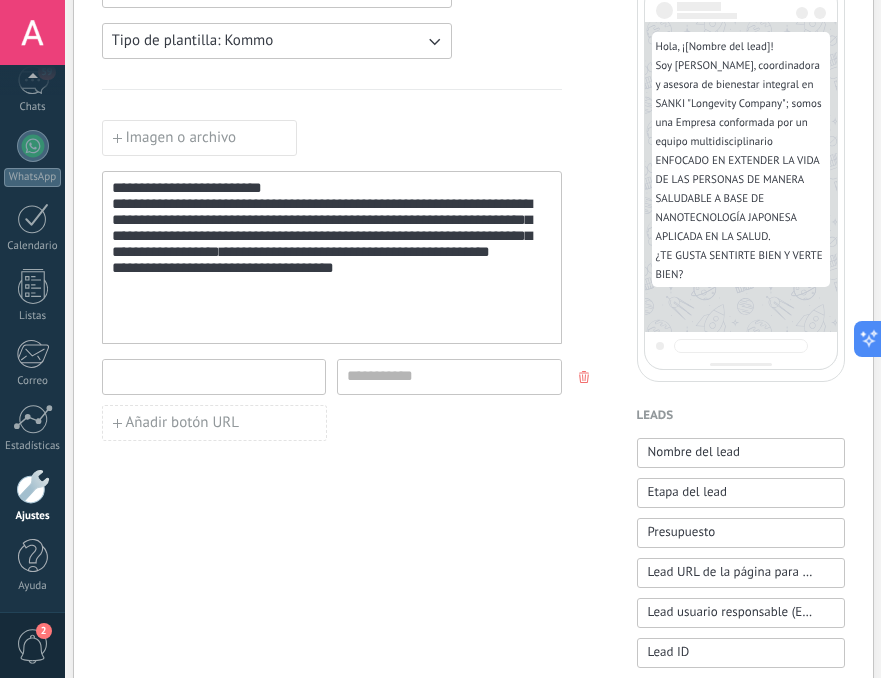 click at bounding box center (214, 376) 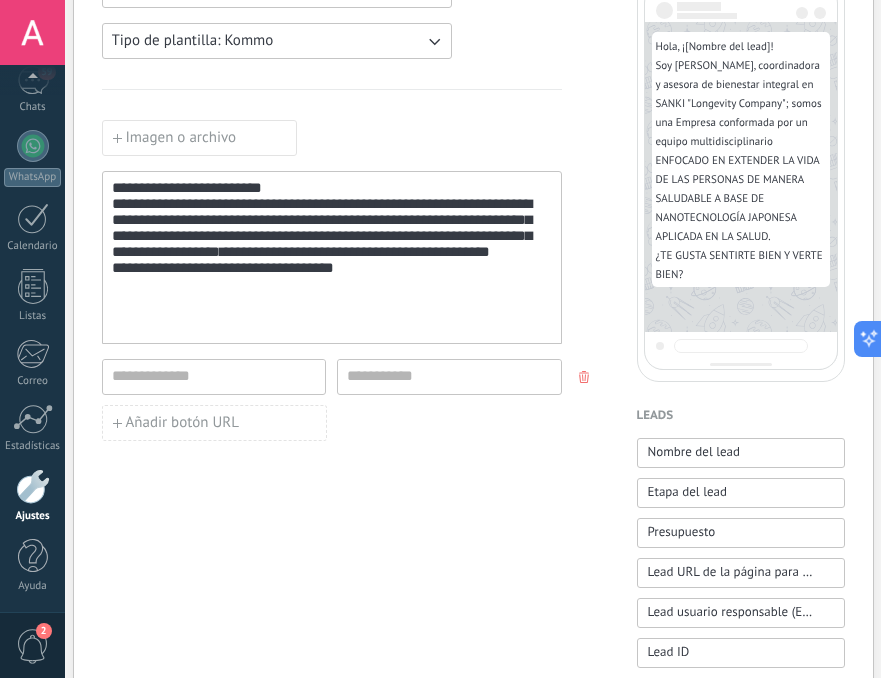 click 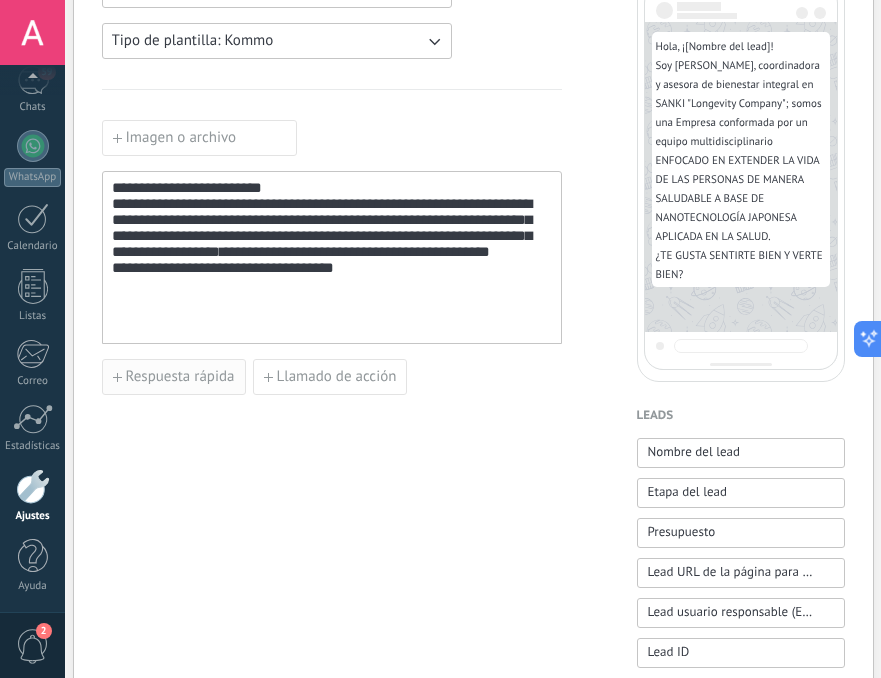 click on "Respuesta rápida" at bounding box center [180, 377] 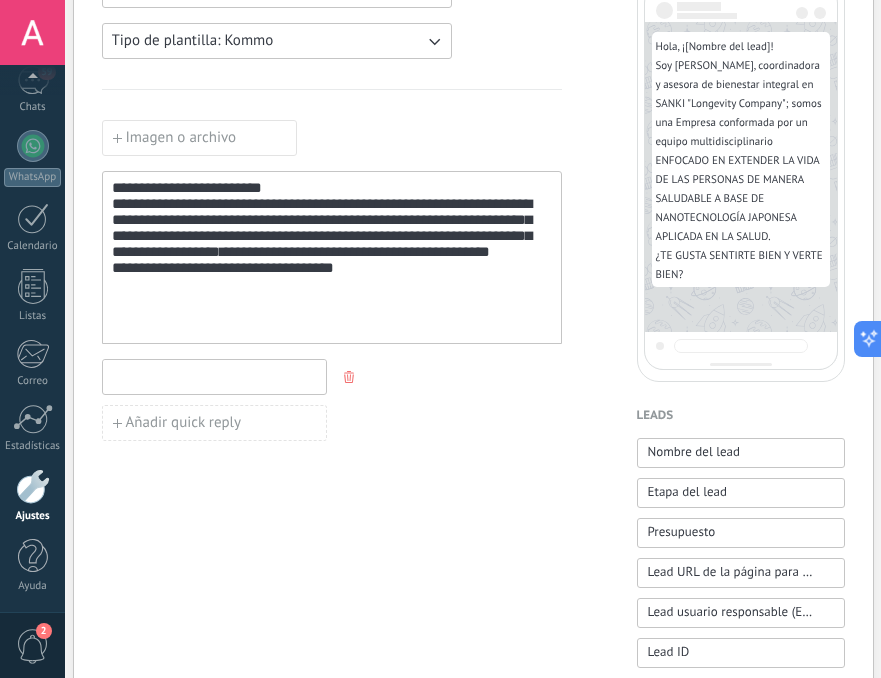 click at bounding box center [214, 376] 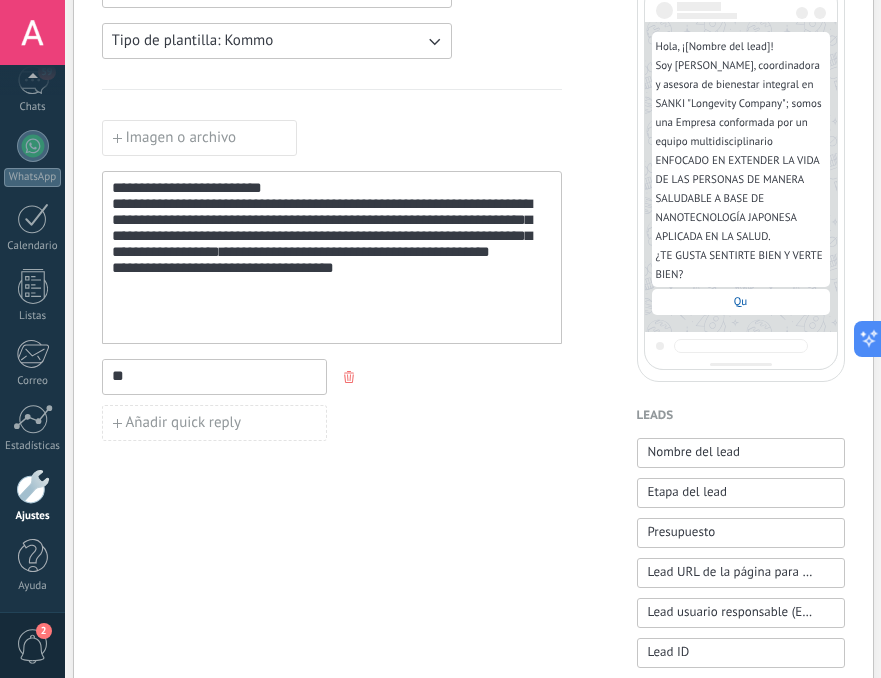 type on "*" 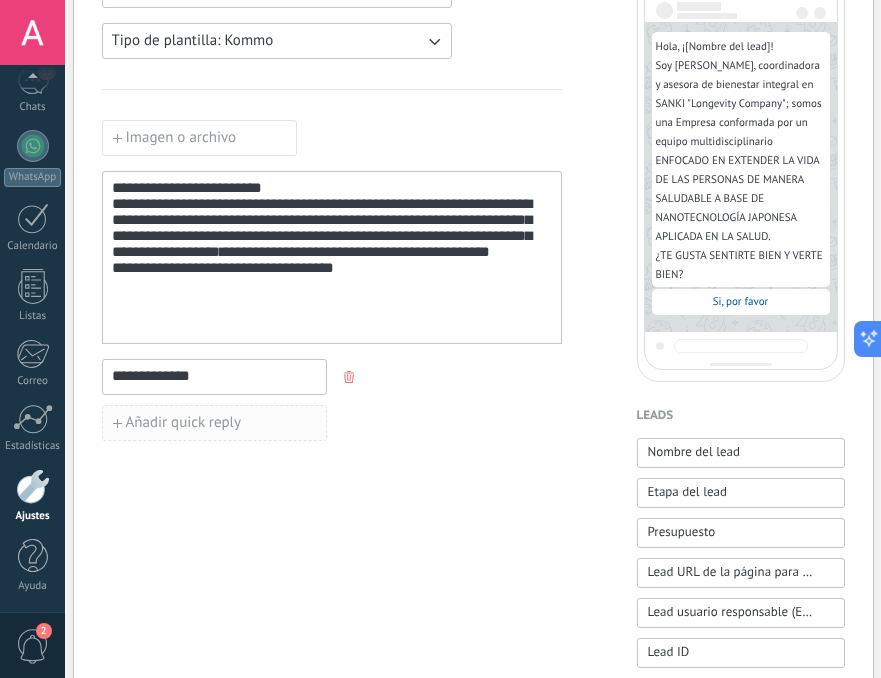 type on "**********" 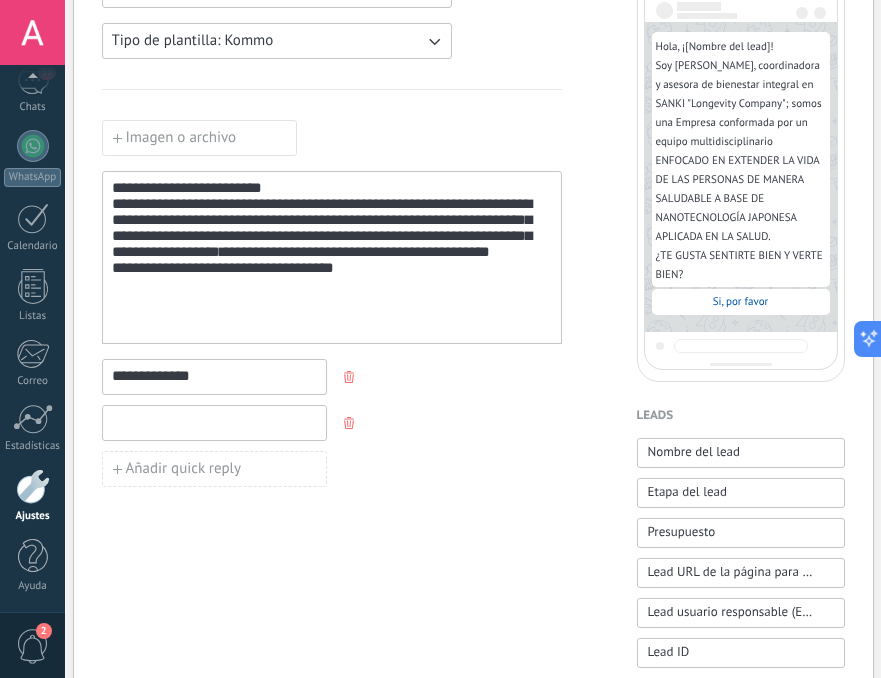 click at bounding box center [214, 422] 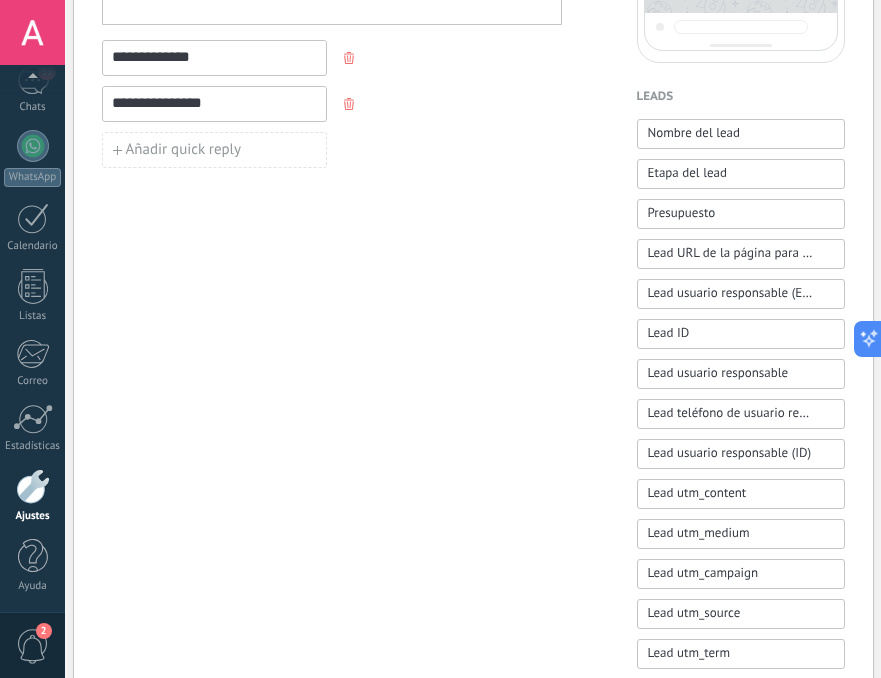 scroll, scrollTop: 0, scrollLeft: 0, axis: both 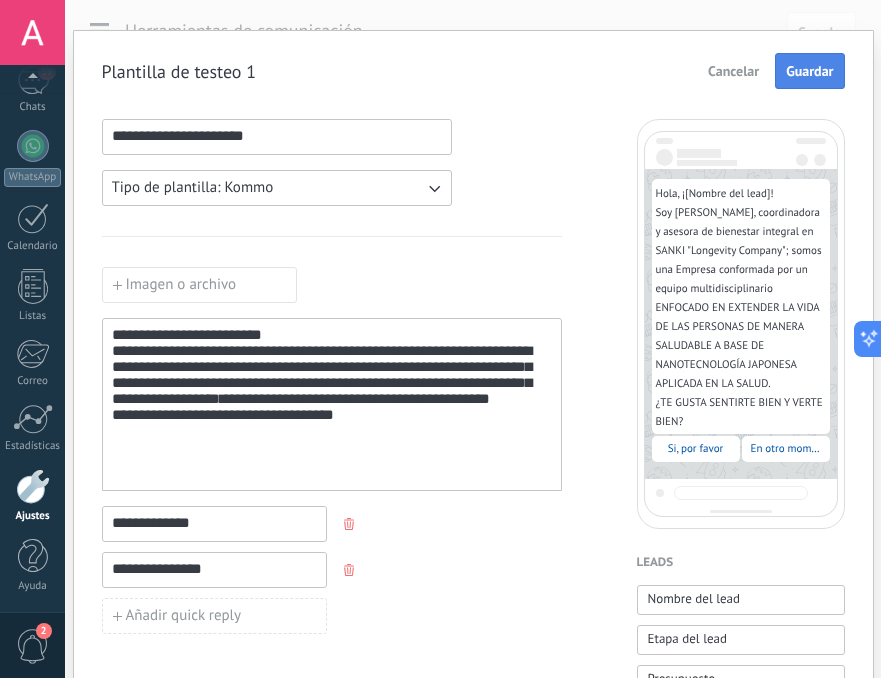 type on "**********" 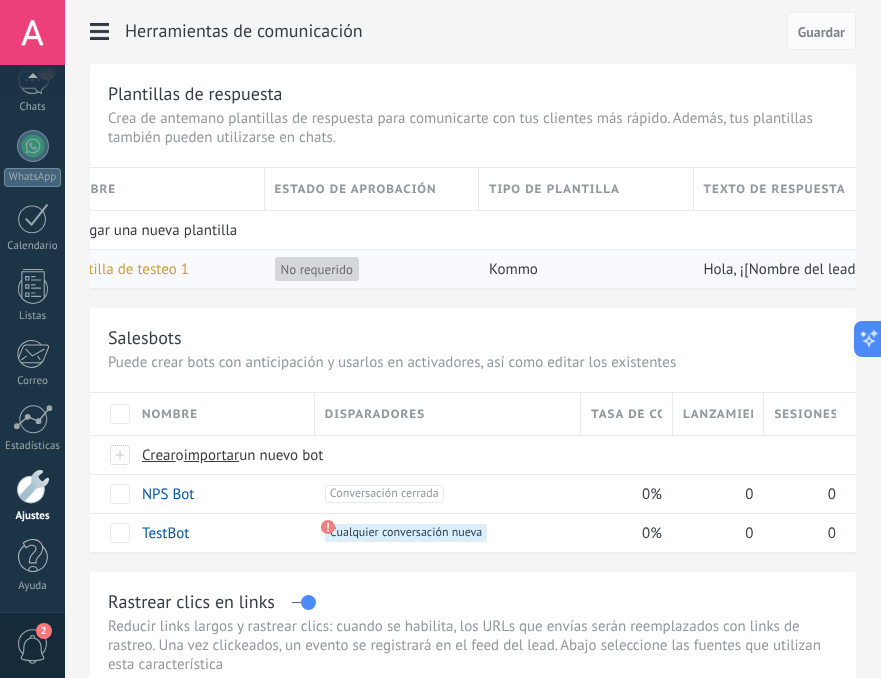 scroll, scrollTop: 0, scrollLeft: 134, axis: horizontal 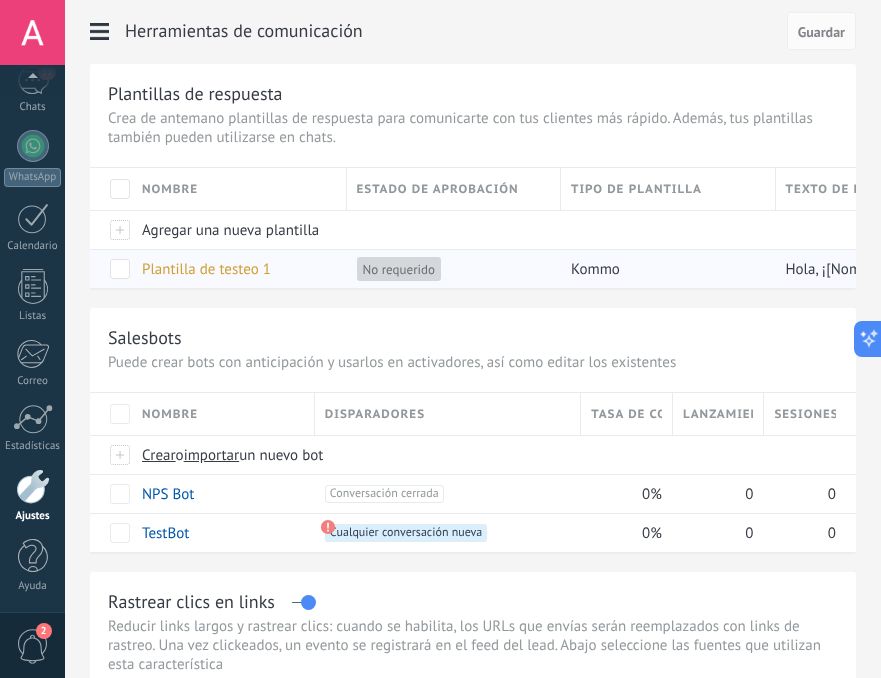 click at bounding box center [120, 269] 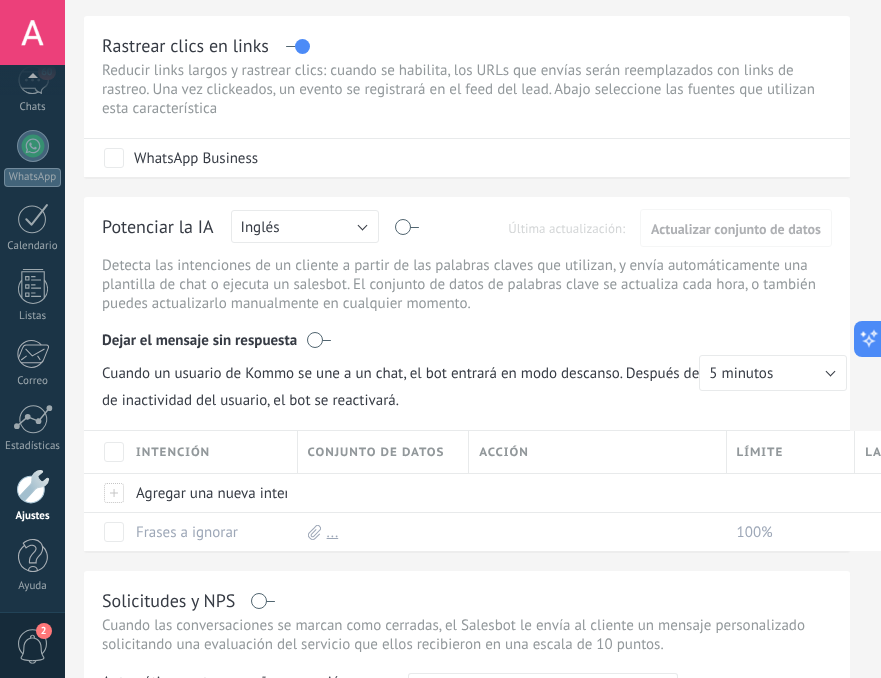 scroll, scrollTop: 556, scrollLeft: 1, axis: both 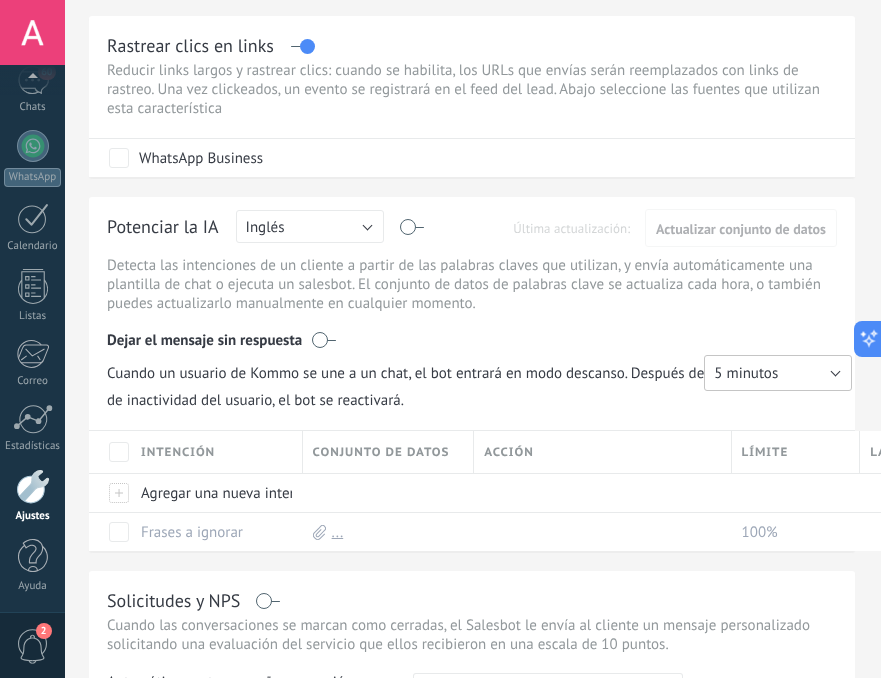 click on "5 minutos" at bounding box center (746, 373) 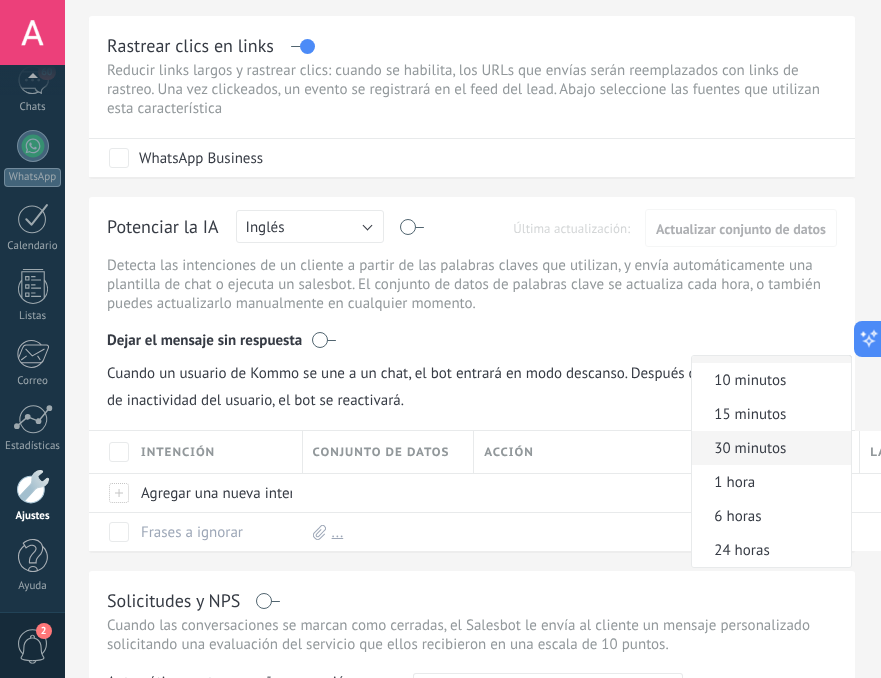 scroll, scrollTop: 0, scrollLeft: 0, axis: both 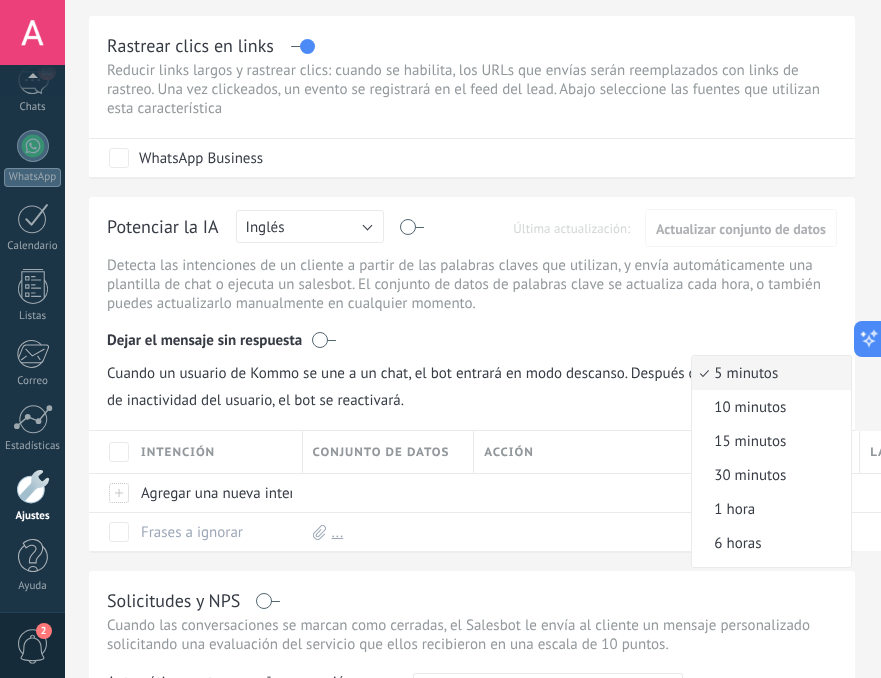click on "5 minutos" at bounding box center (768, 373) 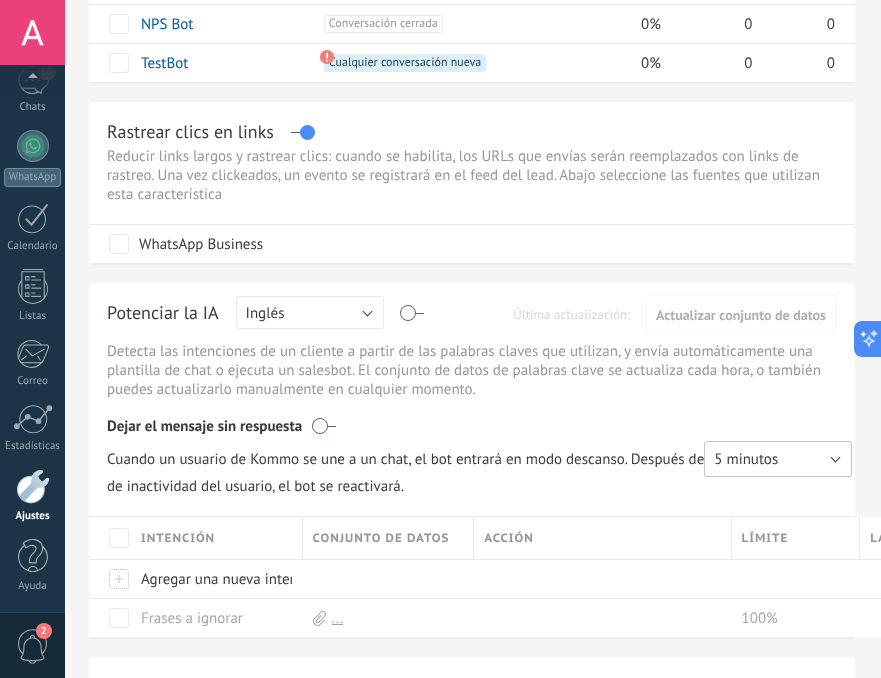 scroll, scrollTop: 0, scrollLeft: 1, axis: horizontal 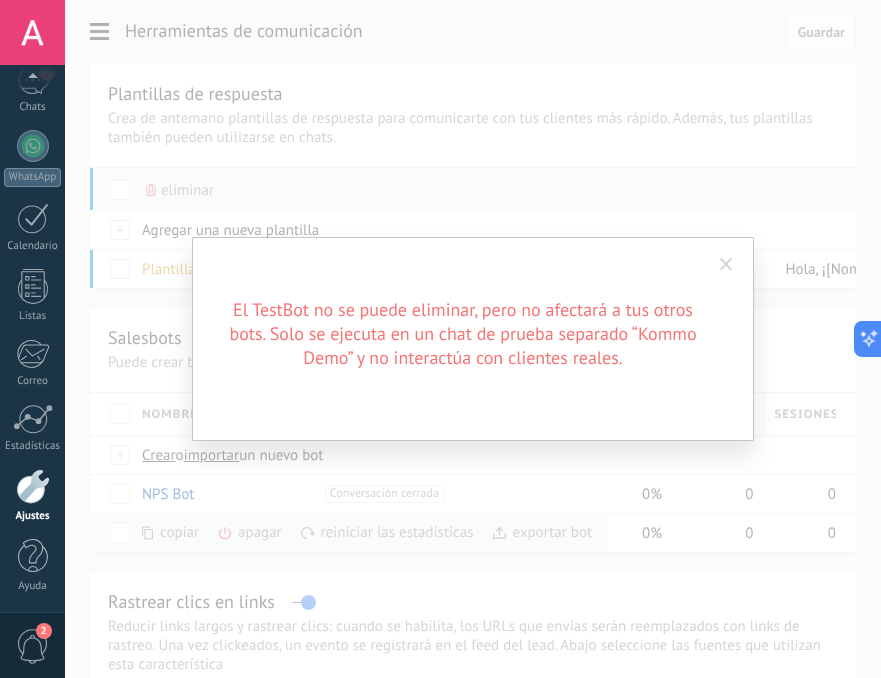 click at bounding box center (726, 265) 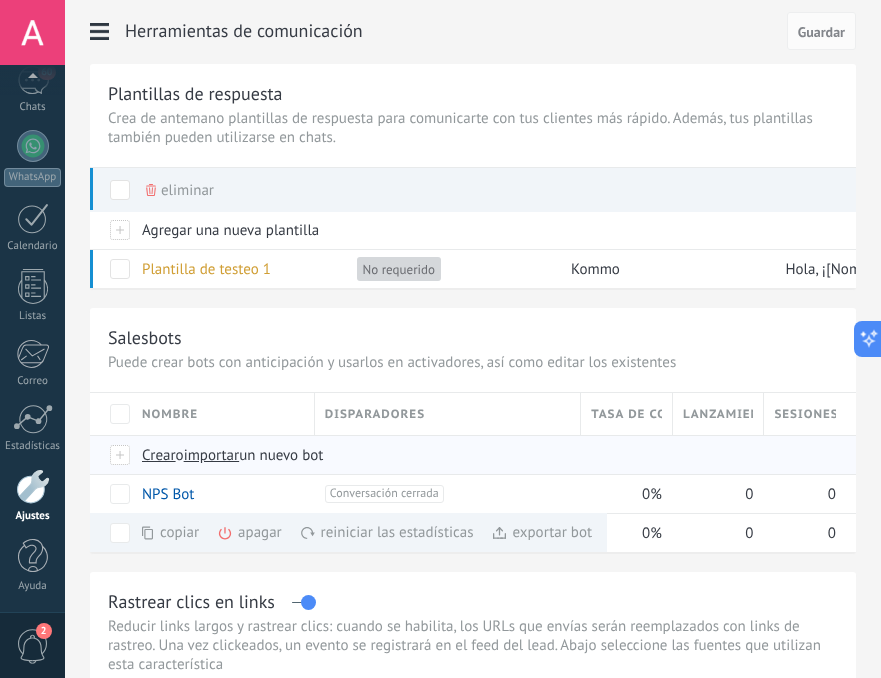 click on "Crear" at bounding box center [159, 455] 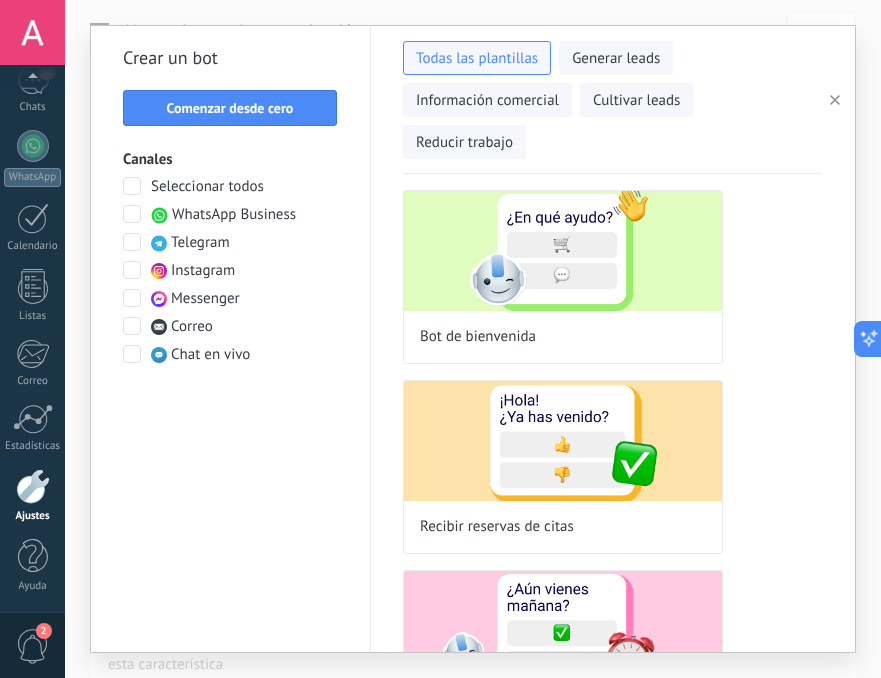 click at bounding box center [132, 214] 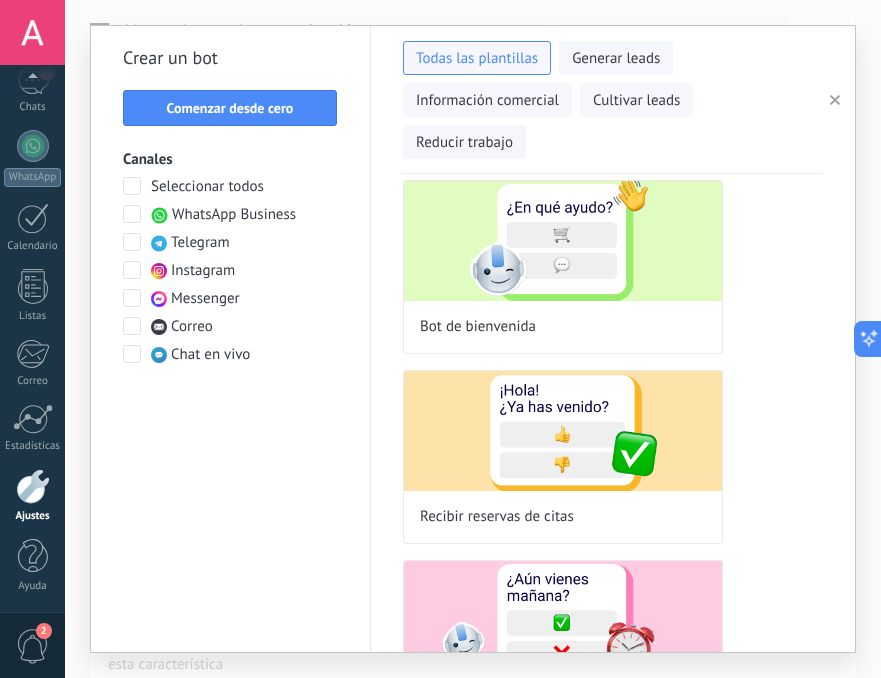 scroll, scrollTop: 14, scrollLeft: 0, axis: vertical 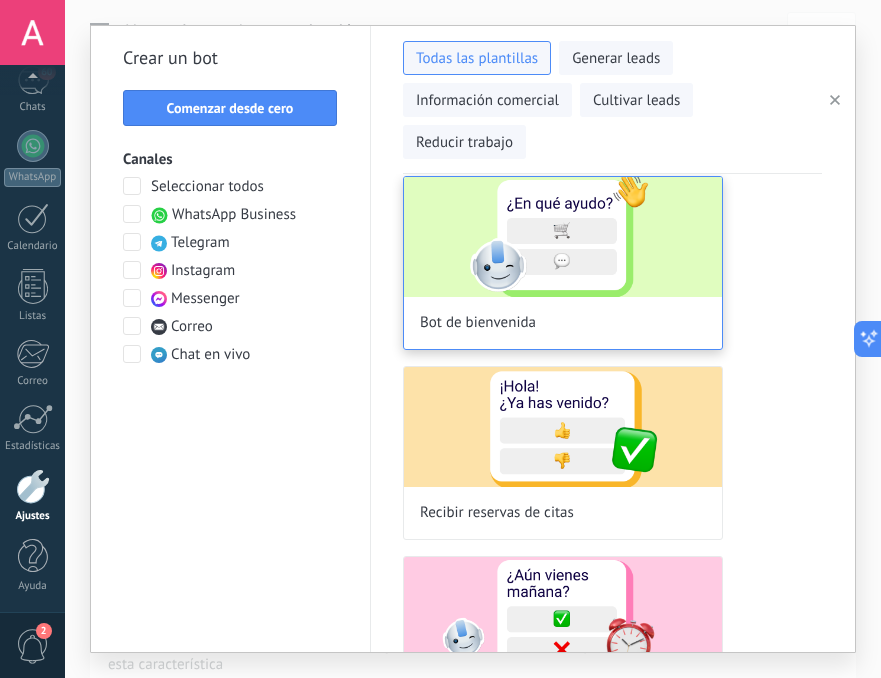 click at bounding box center (563, 237) 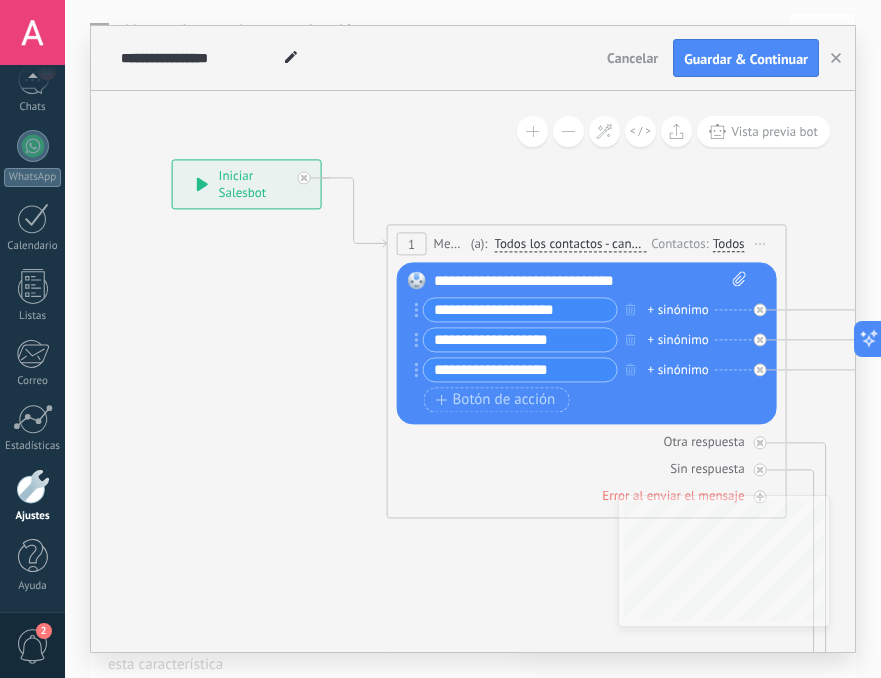 click on "**********" at bounding box center [520, 309] 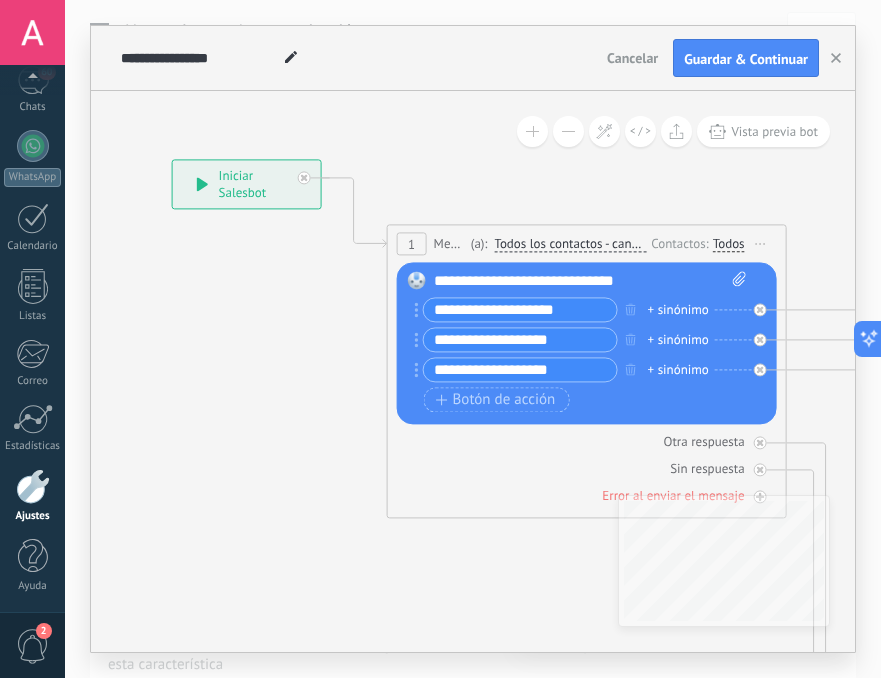 drag, startPoint x: 598, startPoint y: 309, endPoint x: 433, endPoint y: 299, distance: 165.30275 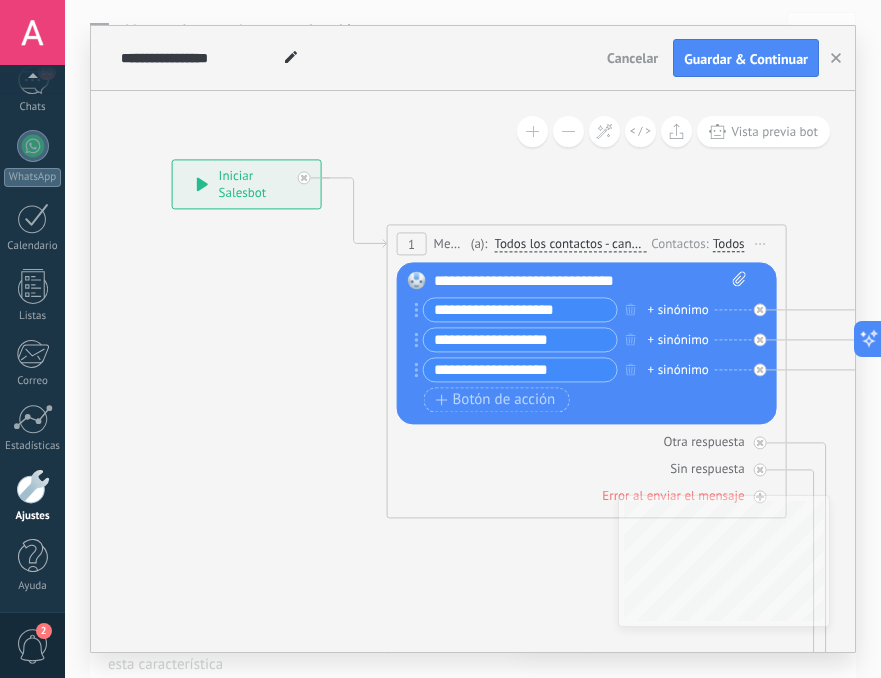 click on "**********" at bounding box center [520, 309] 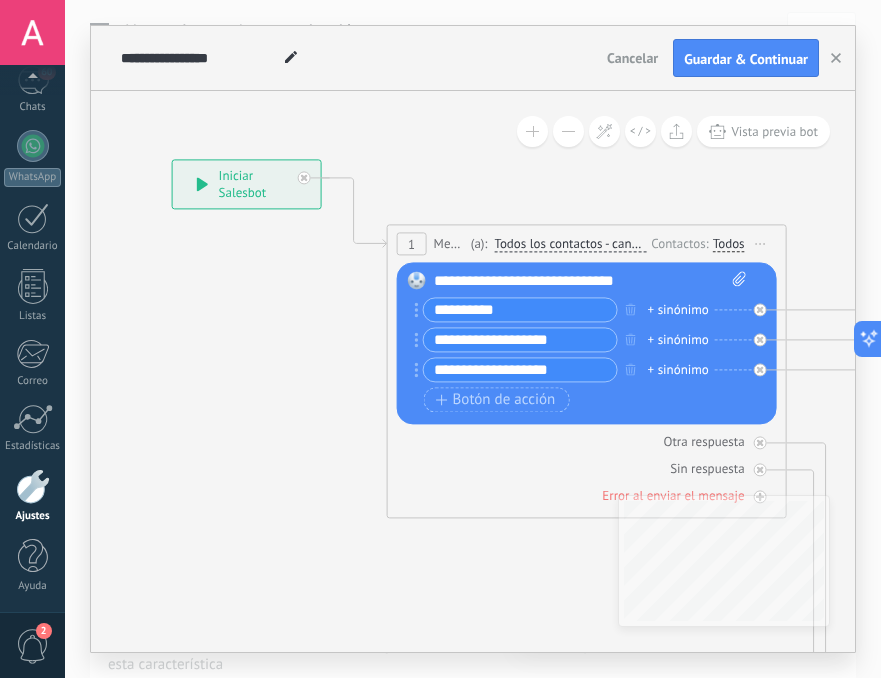 type on "**********" 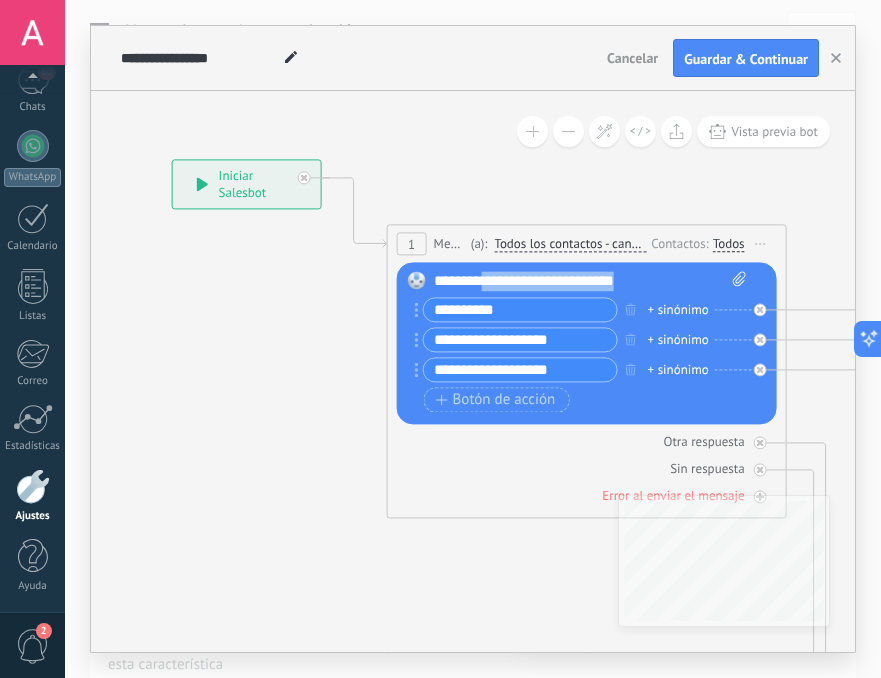 drag, startPoint x: 658, startPoint y: 281, endPoint x: 480, endPoint y: 279, distance: 178.01123 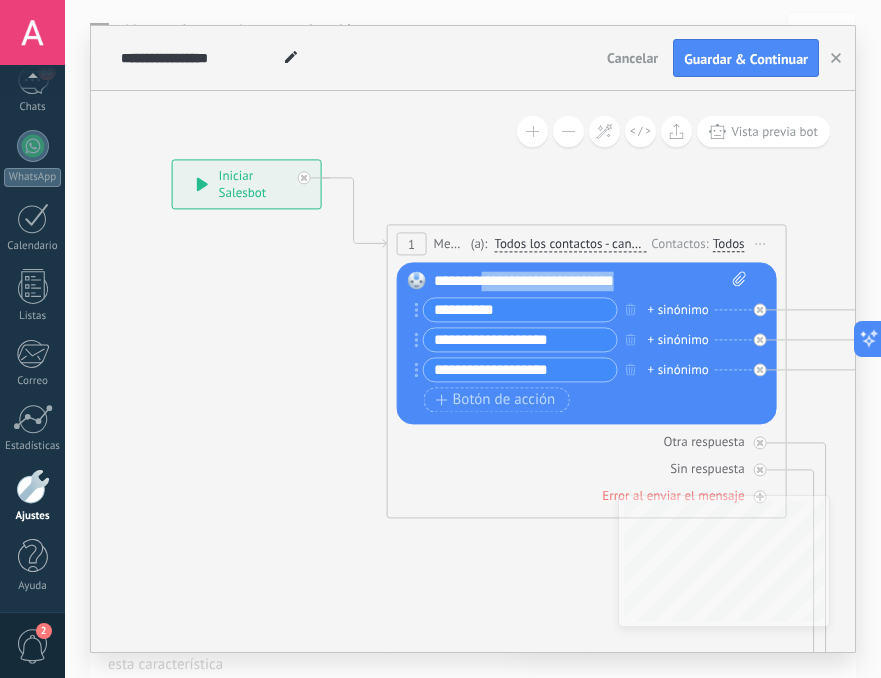 click on "**********" at bounding box center [590, 281] 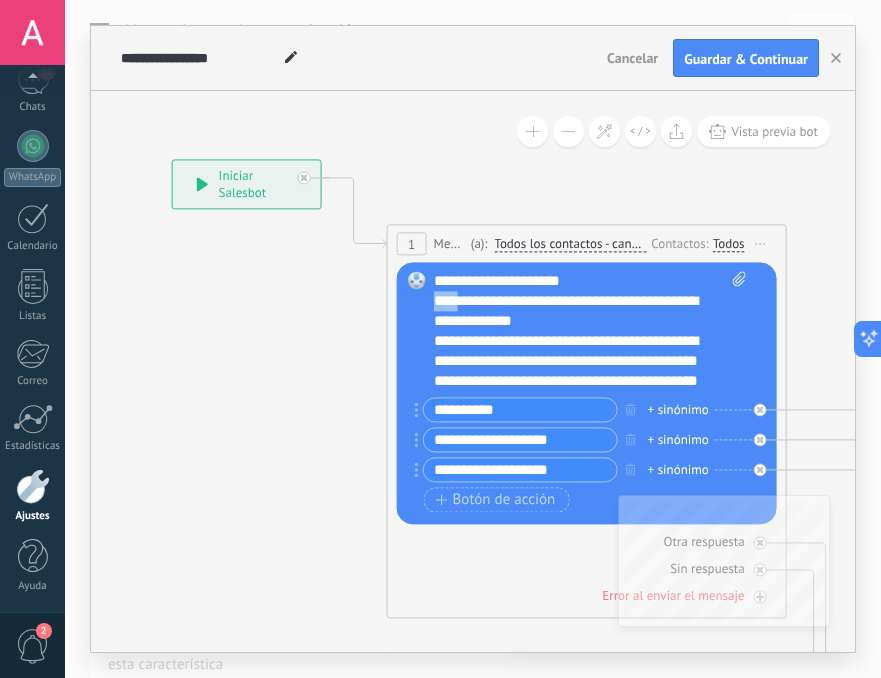 drag, startPoint x: 460, startPoint y: 305, endPoint x: 424, endPoint y: 304, distance: 36.013885 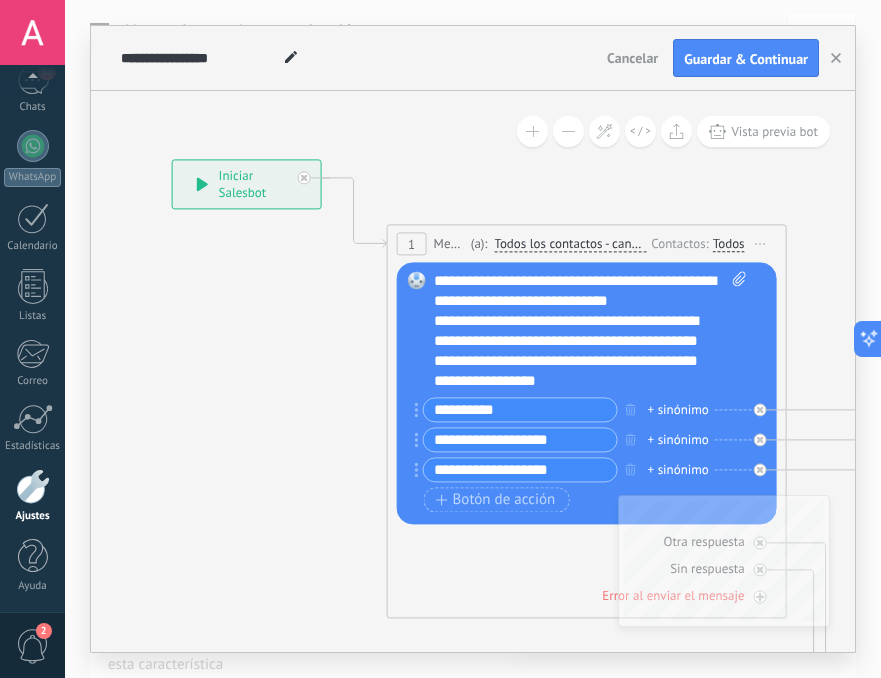 click on "**********" at bounding box center [580, 361] 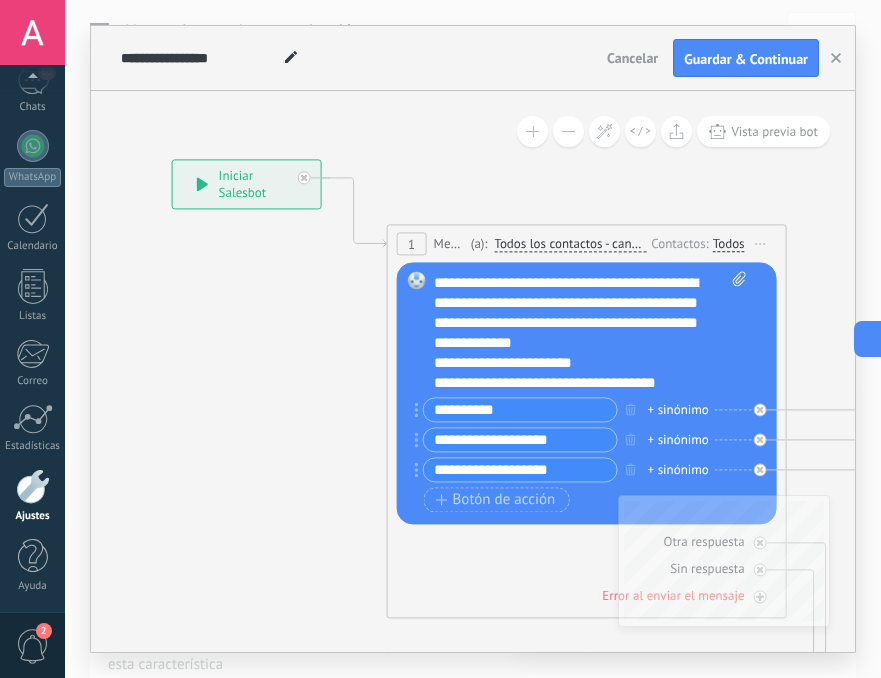 scroll, scrollTop: 40, scrollLeft: 0, axis: vertical 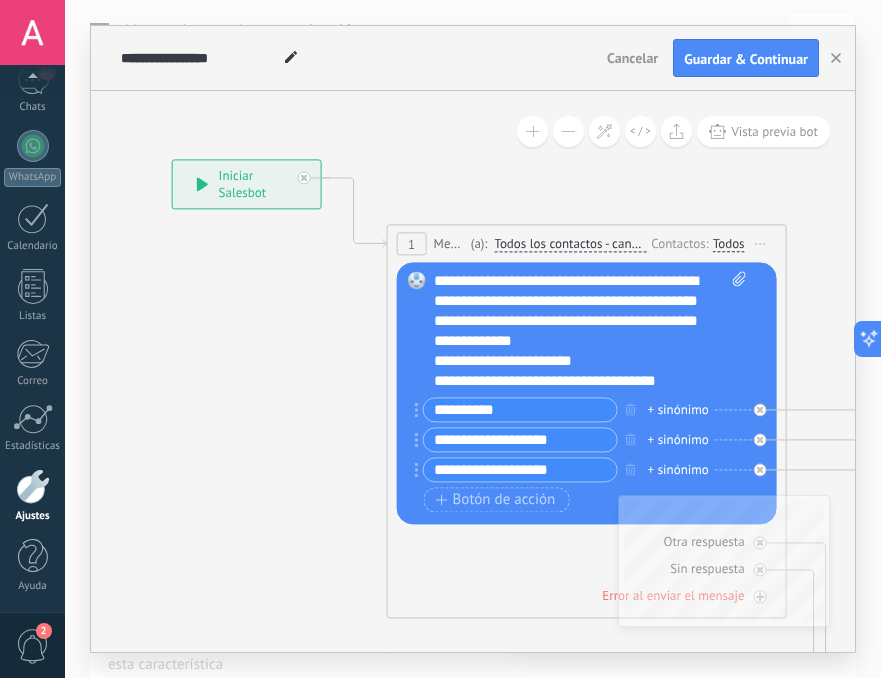 click on "**********" at bounding box center (580, 361) 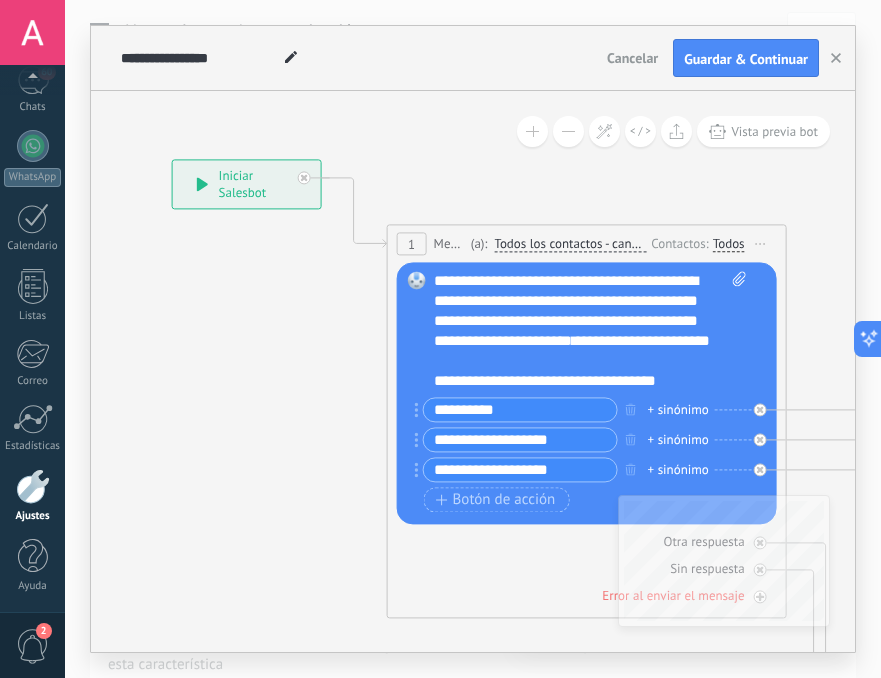 click on "**********" at bounding box center [580, 381] 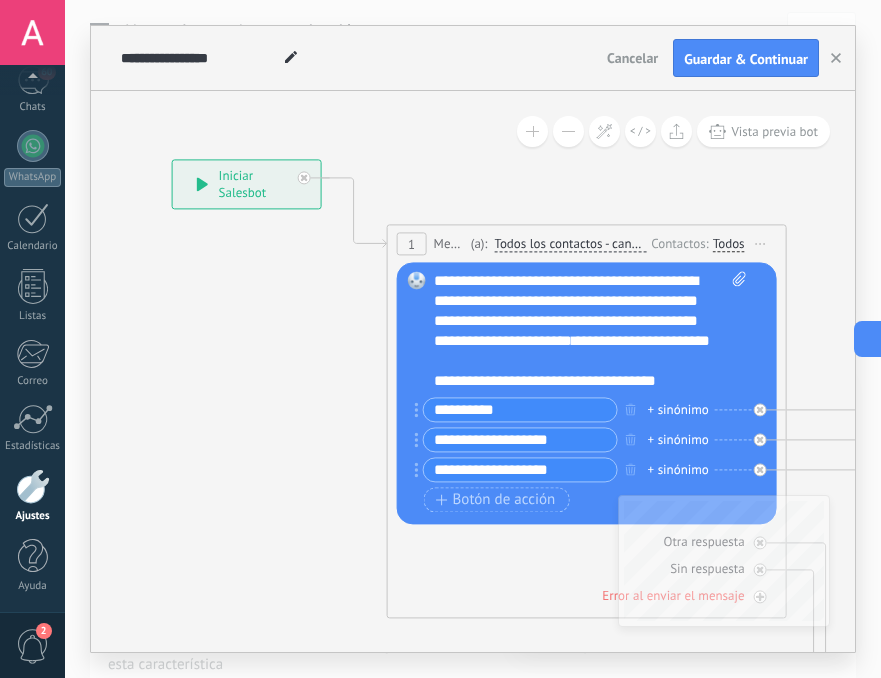 click on "**********" at bounding box center [520, 409] 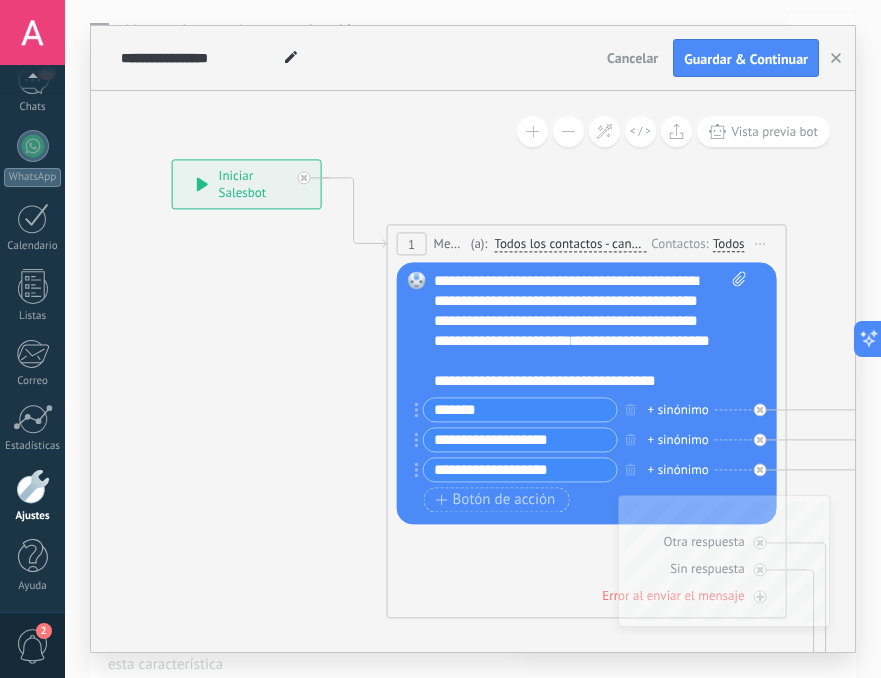 click on "**********" at bounding box center (580, 381) 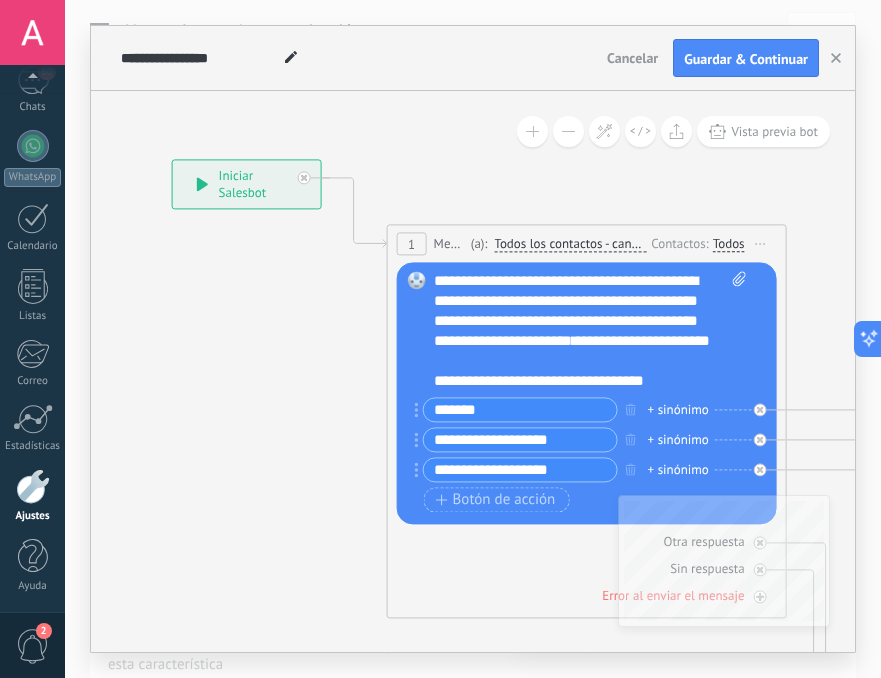 click on "**********" at bounding box center [580, 321] 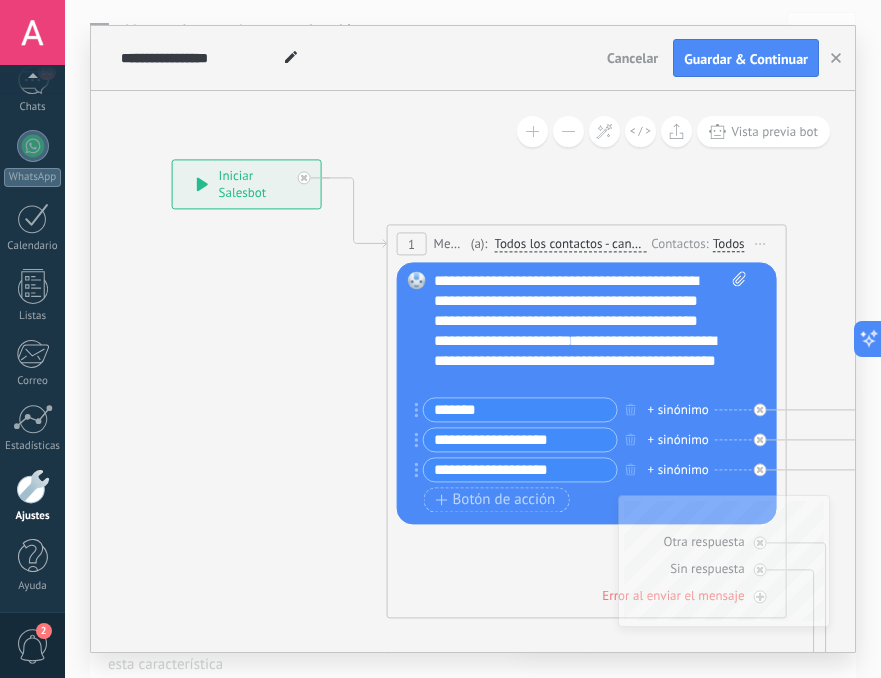 click on "******" at bounding box center [520, 409] 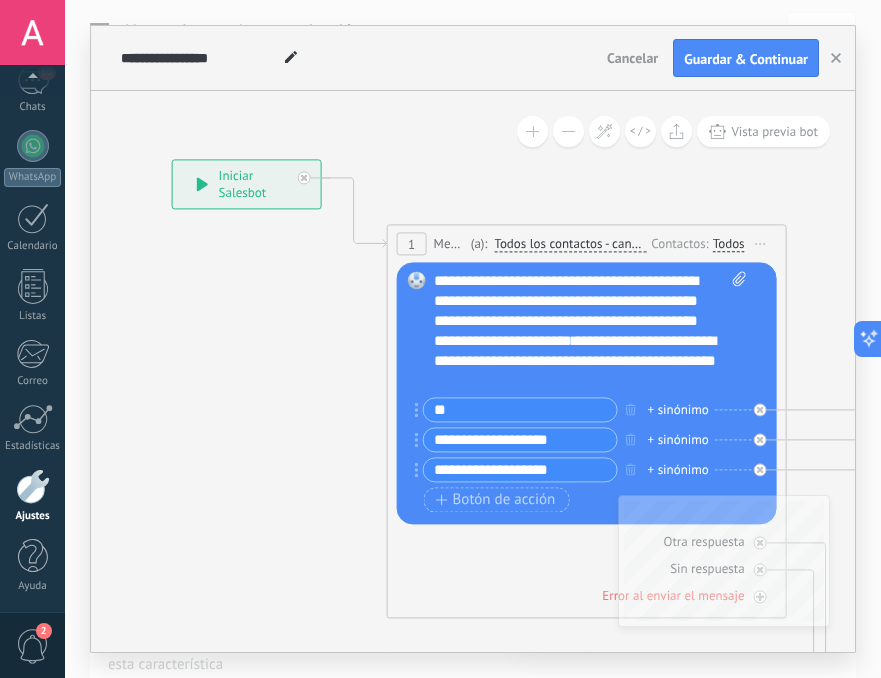 type on "*" 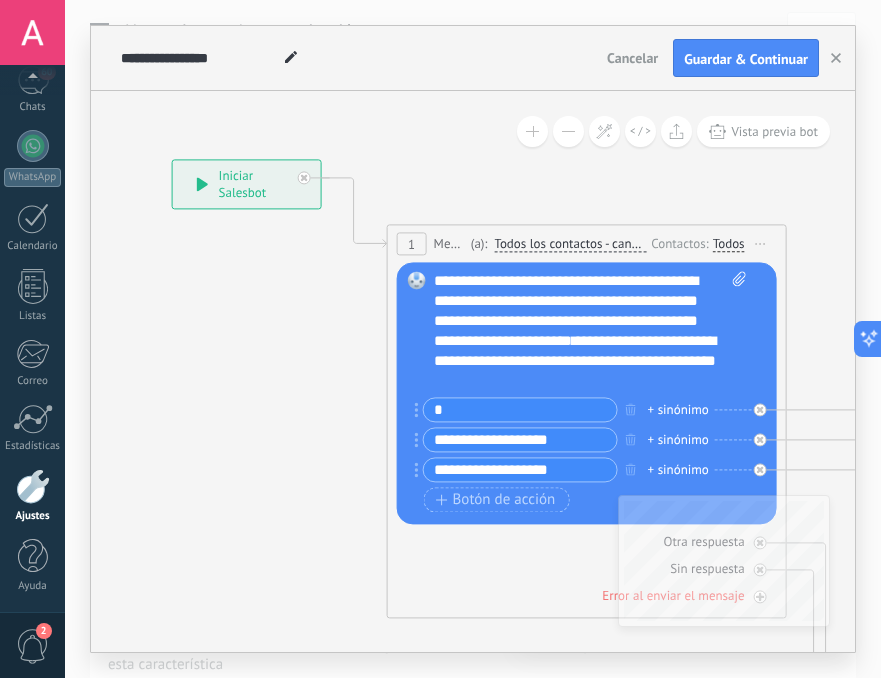 type on "*" 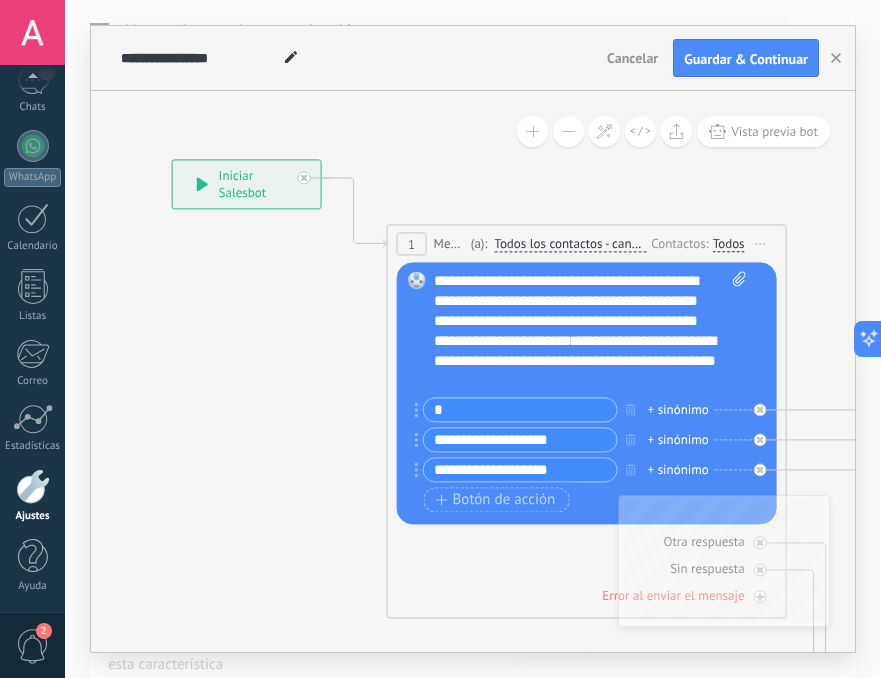 drag, startPoint x: 574, startPoint y: 437, endPoint x: 435, endPoint y: 438, distance: 139.0036 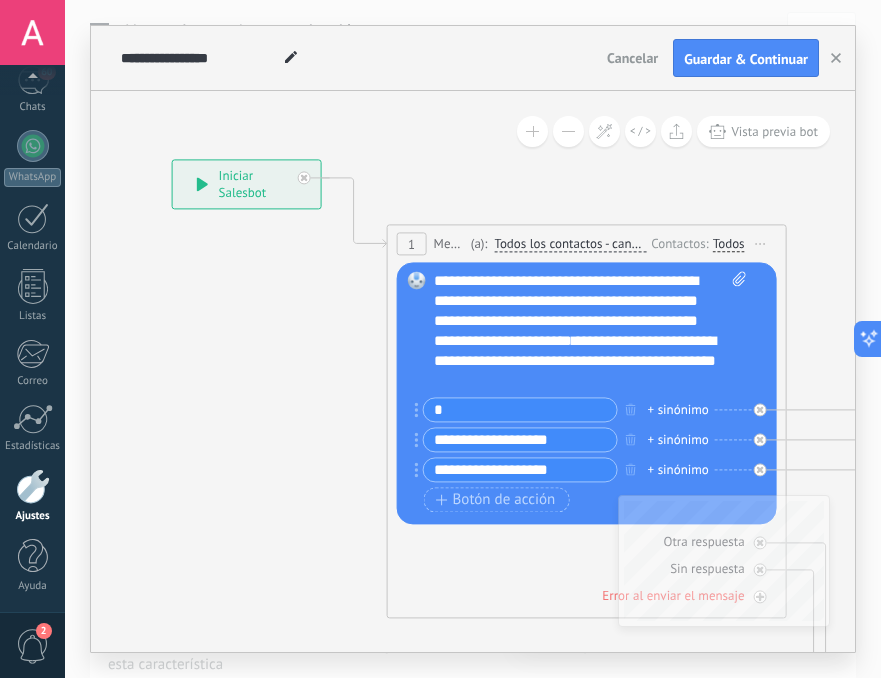 click on "**********" at bounding box center [520, 439] 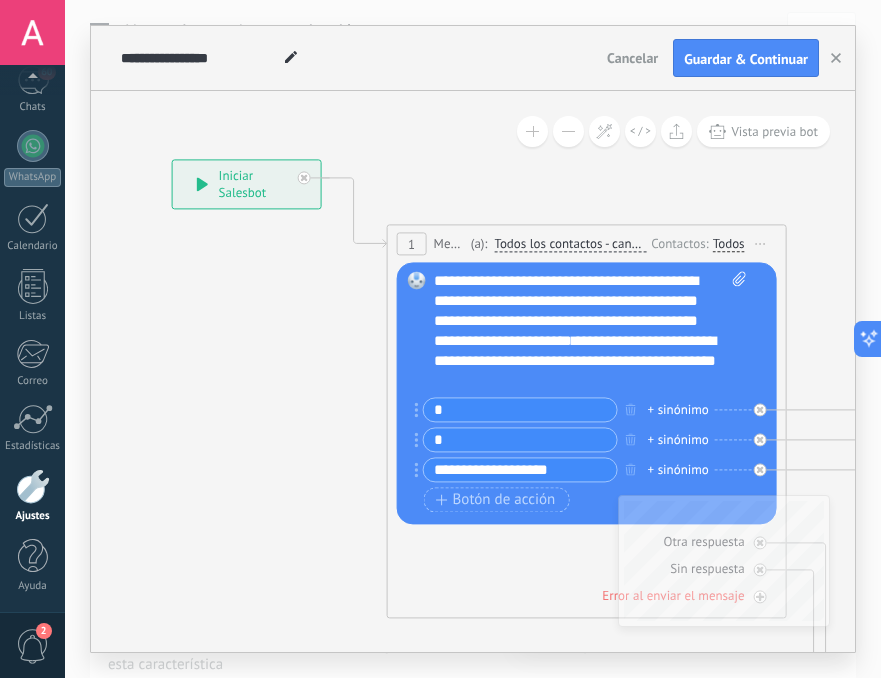 type on "*" 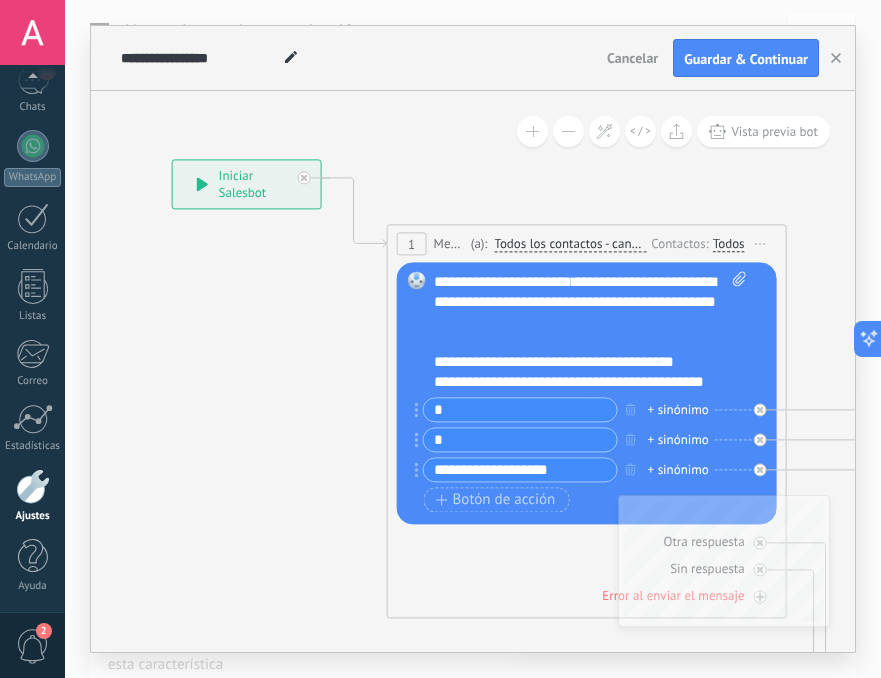 scroll, scrollTop: 119, scrollLeft: 0, axis: vertical 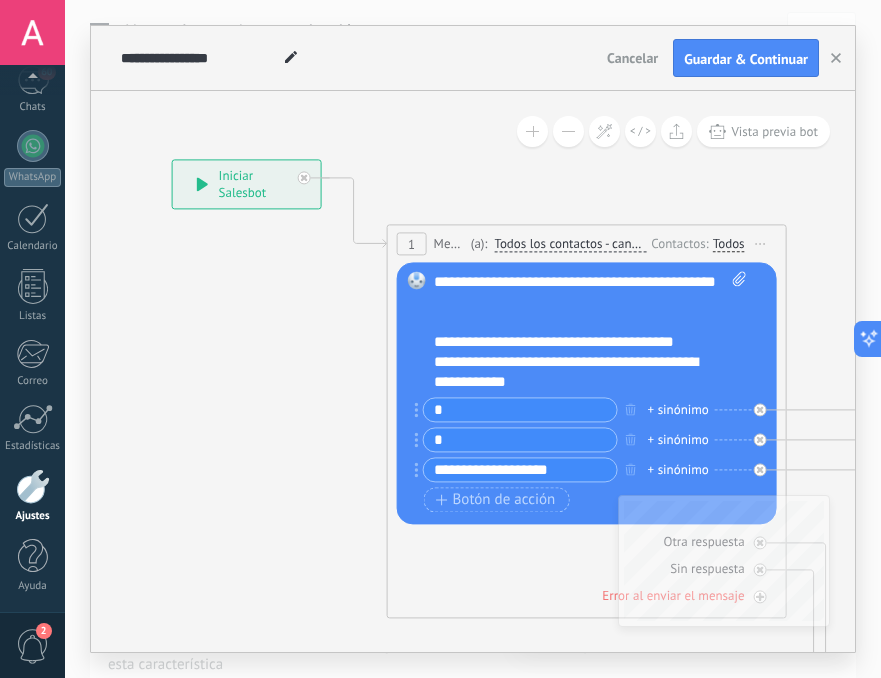 click on "**********" at bounding box center (554, 341) 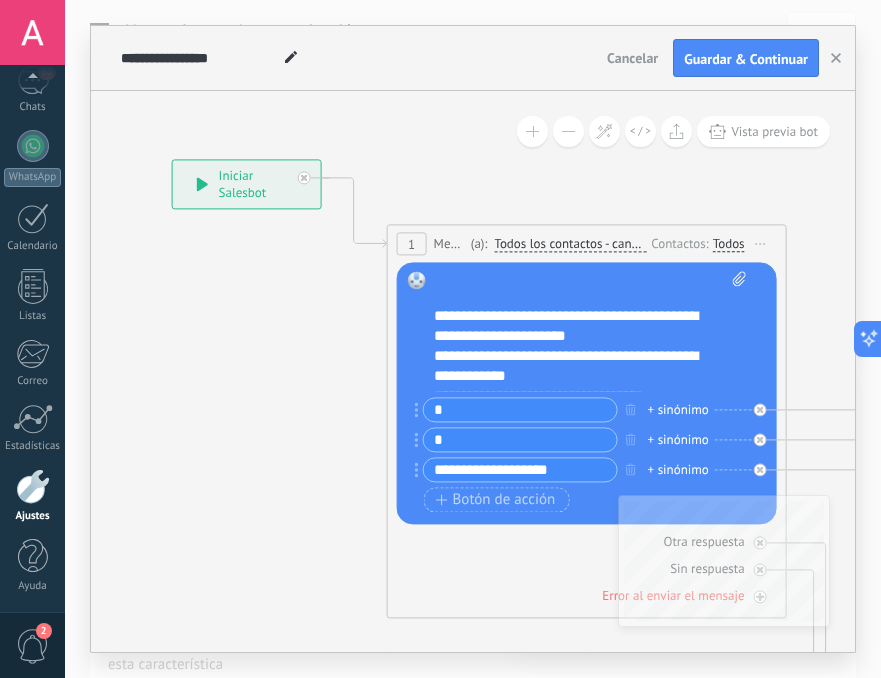 scroll, scrollTop: 160, scrollLeft: 0, axis: vertical 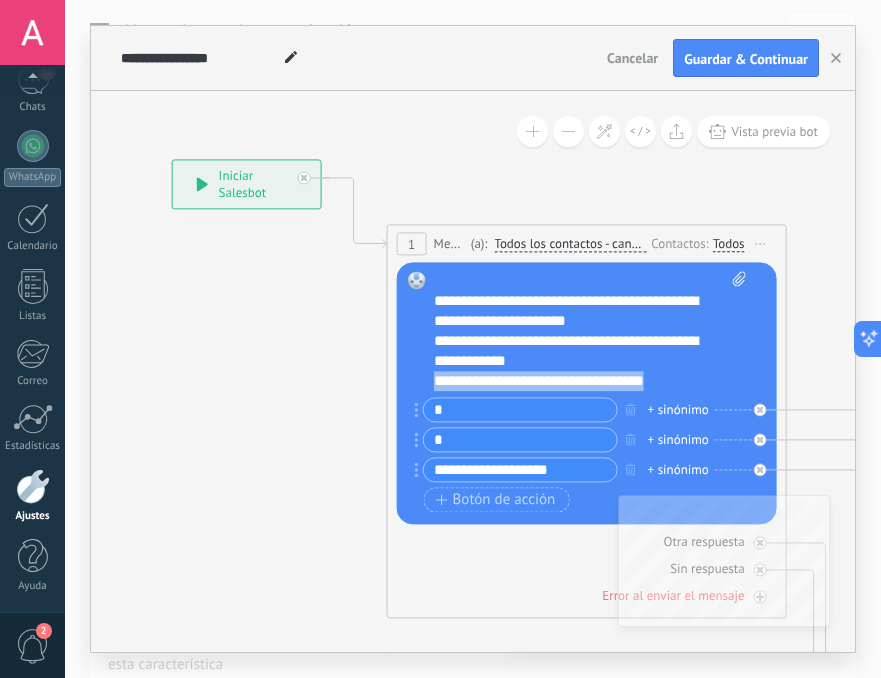 drag, startPoint x: 699, startPoint y: 383, endPoint x: 425, endPoint y: 380, distance: 274.01642 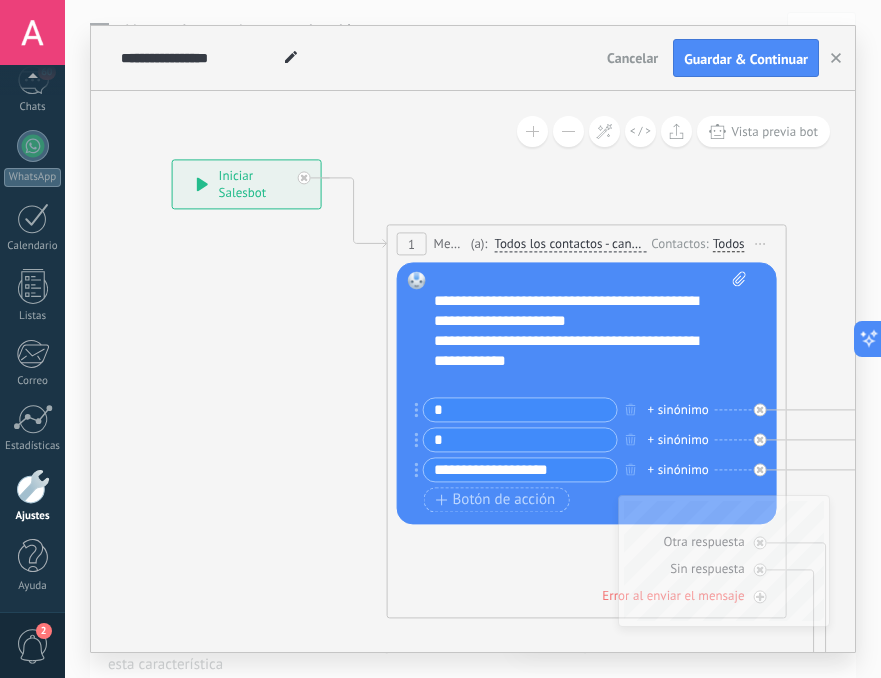 drag, startPoint x: 576, startPoint y: 467, endPoint x: 495, endPoint y: 466, distance: 81.00617 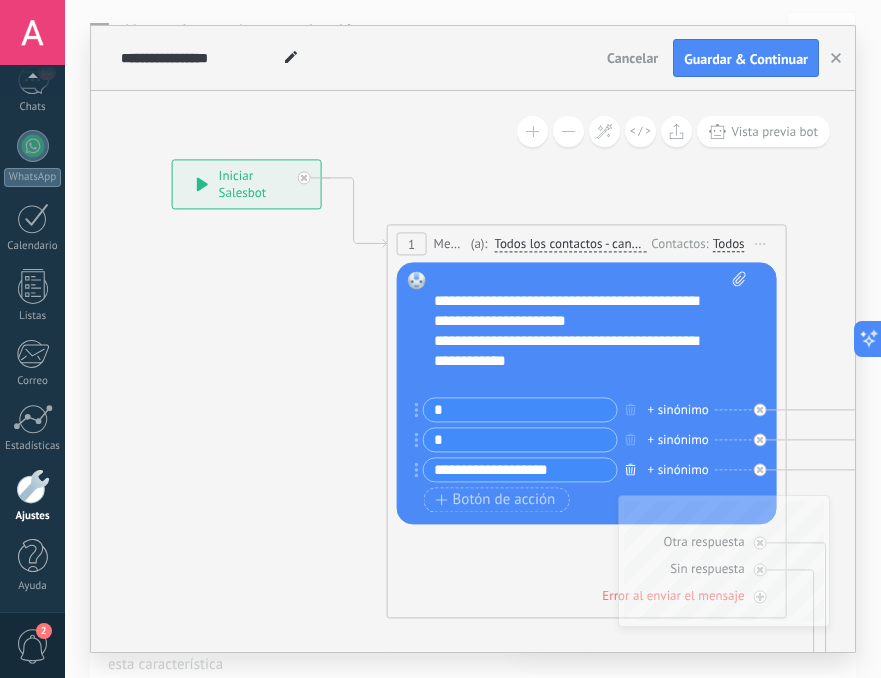 click 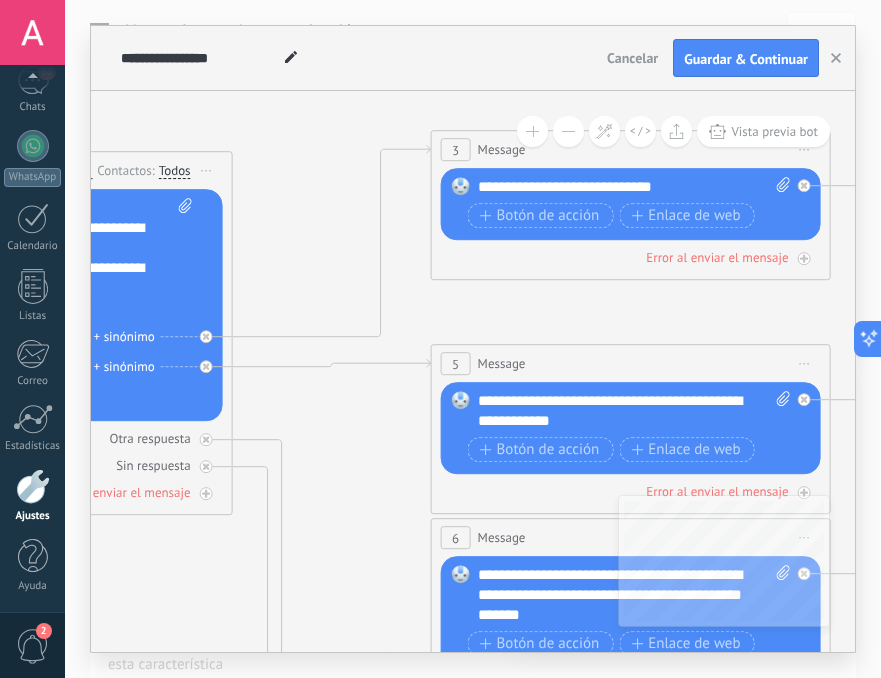 click on "**********" at bounding box center [634, 187] 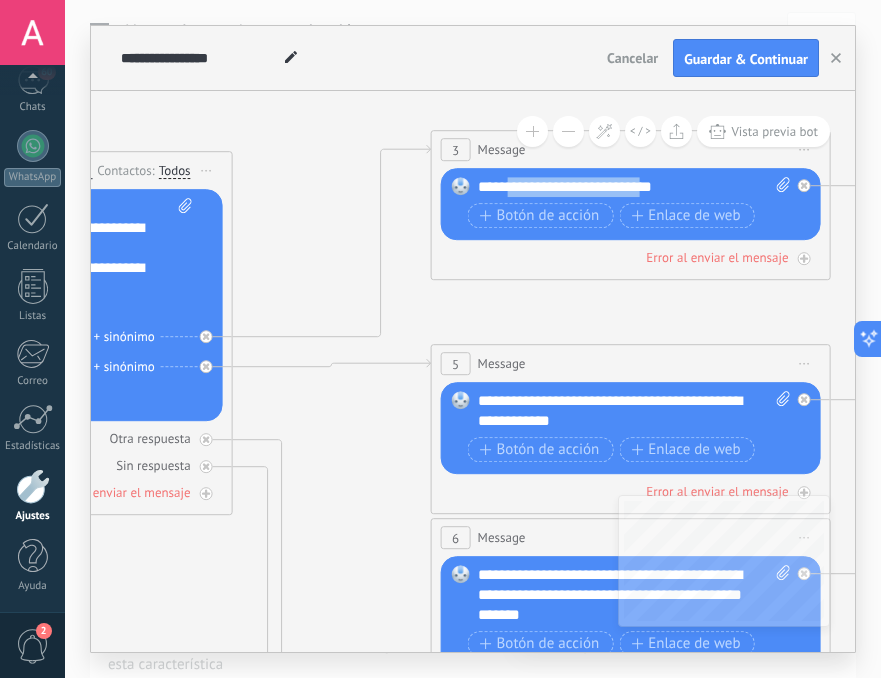 drag, startPoint x: 653, startPoint y: 188, endPoint x: 520, endPoint y: 185, distance: 133.03383 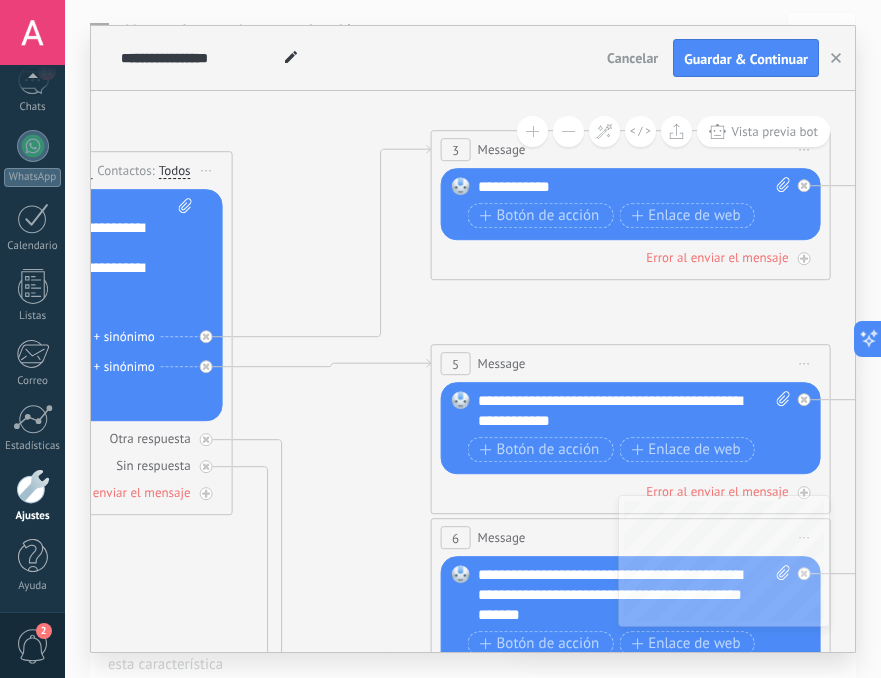 click on "**********" at bounding box center [634, 187] 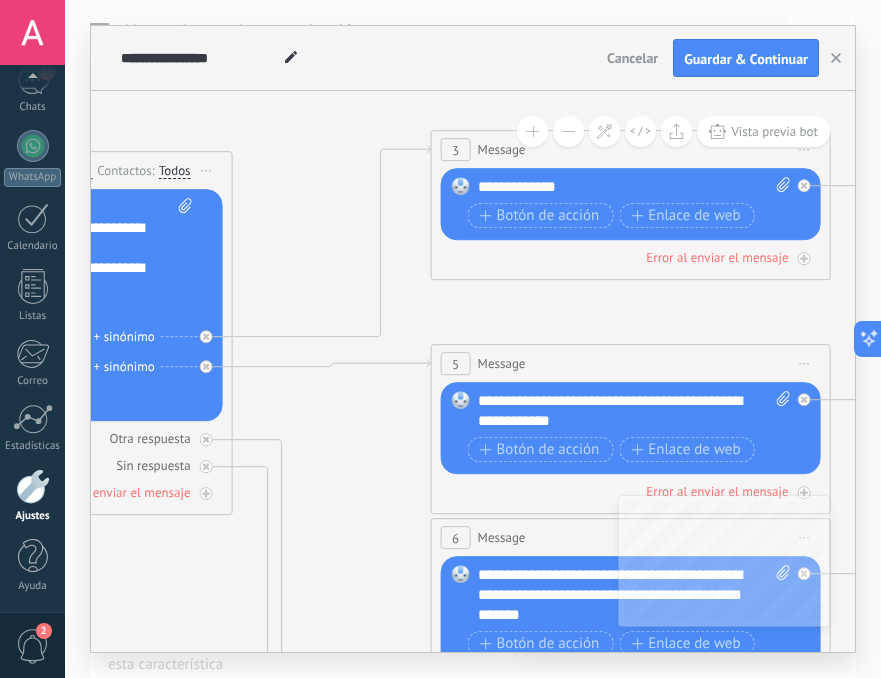 click on "**********" at bounding box center [634, 187] 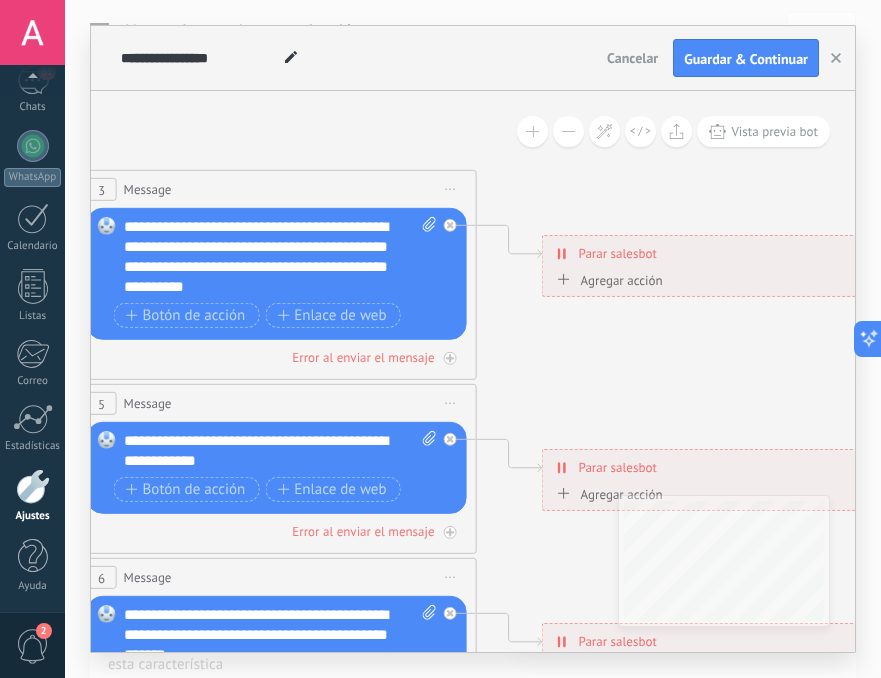 click on "Agregar acción" at bounding box center (607, 279) 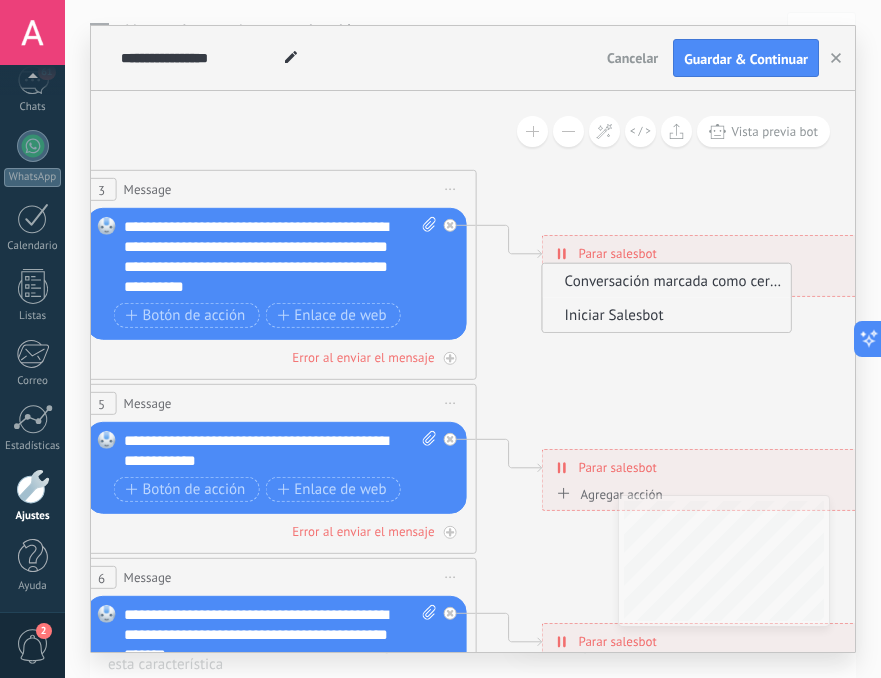 click on "Iniciar Salesbot" at bounding box center (664, 314) 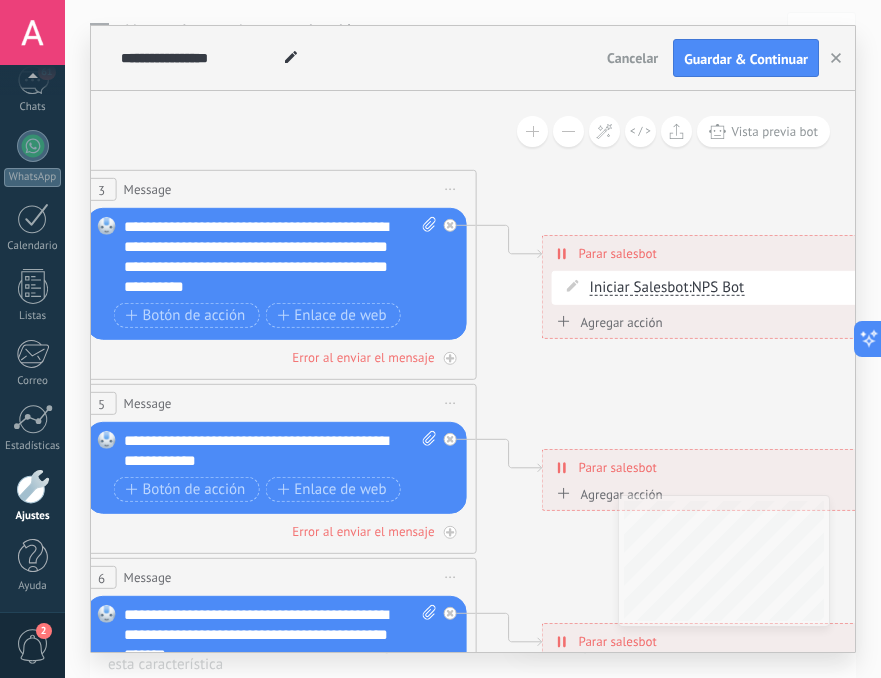 click on "Iniciar Salesbot" at bounding box center [639, 288] 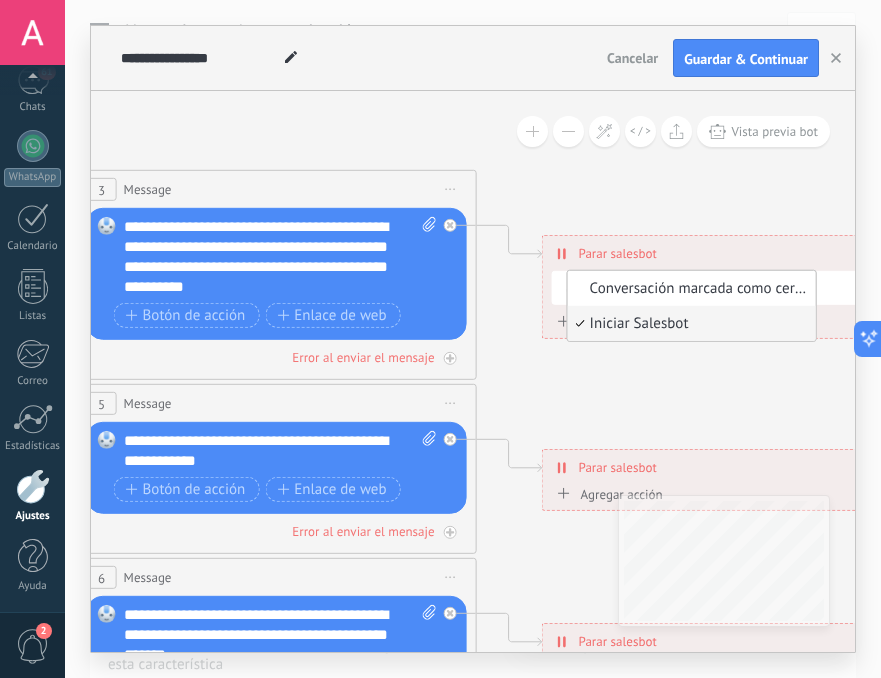 click 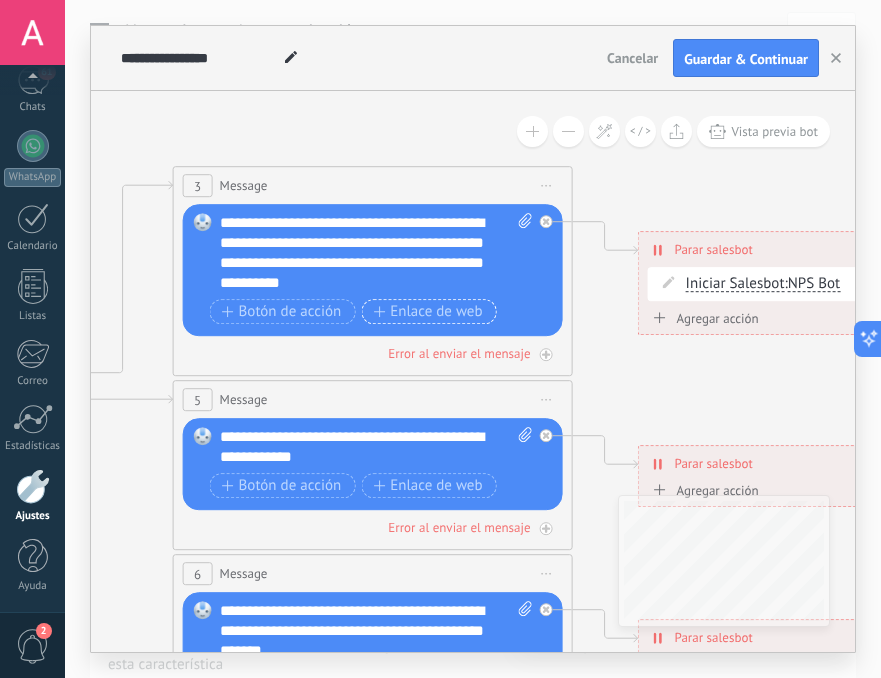 click on "Enlace de web" at bounding box center [427, 312] 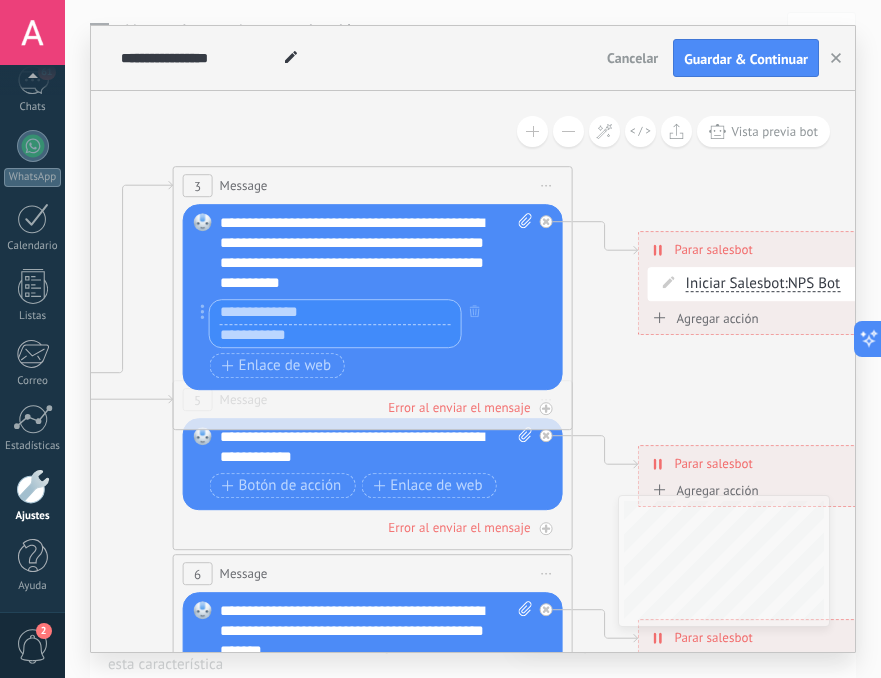 click at bounding box center (335, 336) 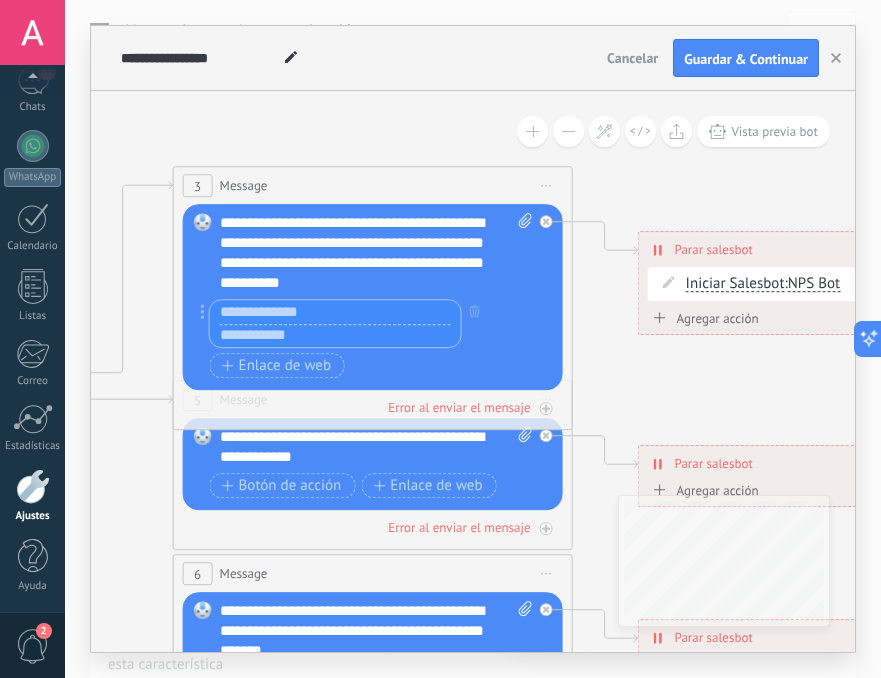 paste on "**********" 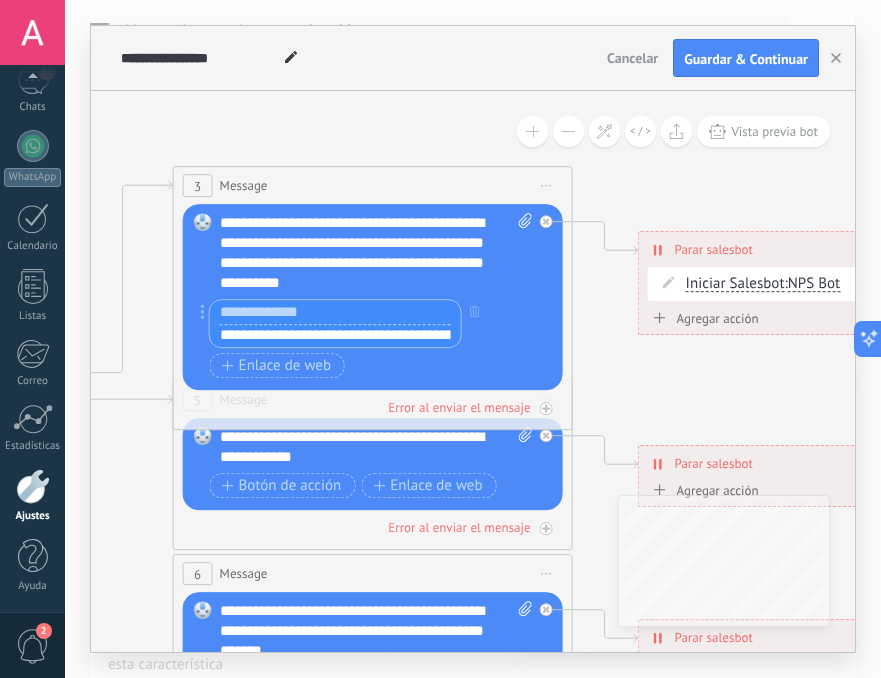 scroll, scrollTop: 0, scrollLeft: 2393, axis: horizontal 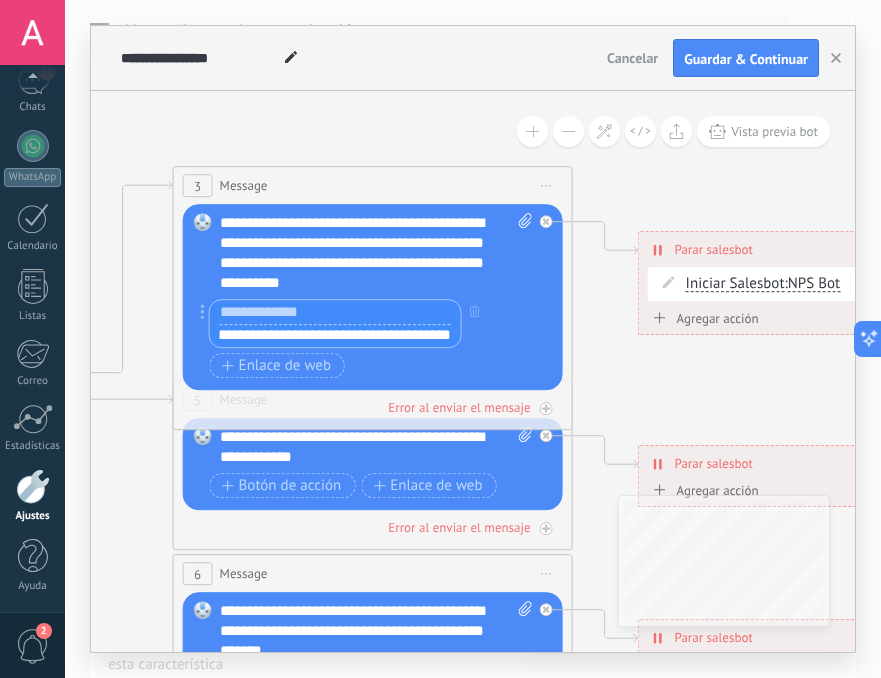 type on "**********" 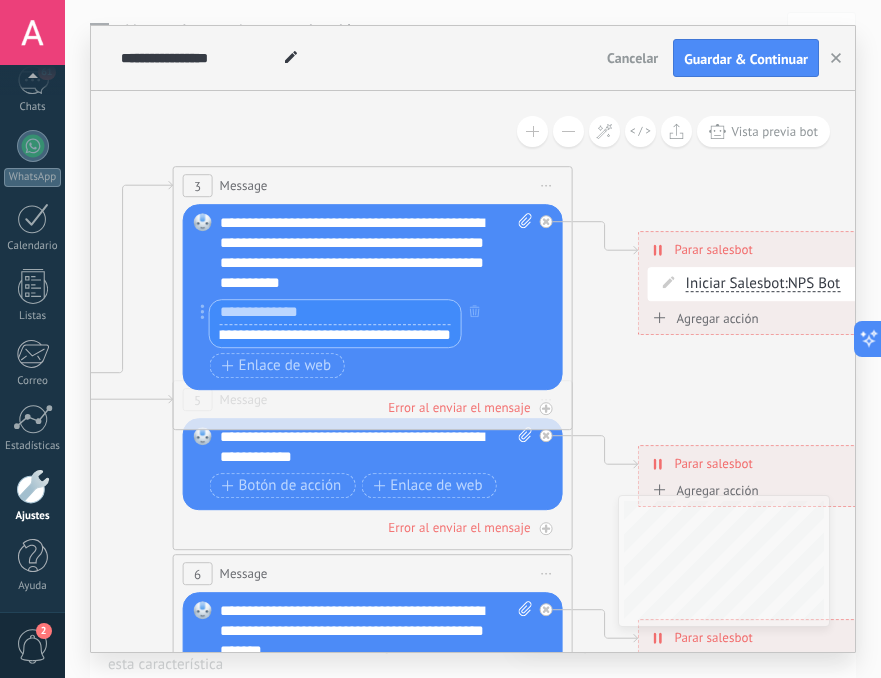 click at bounding box center (335, 312) 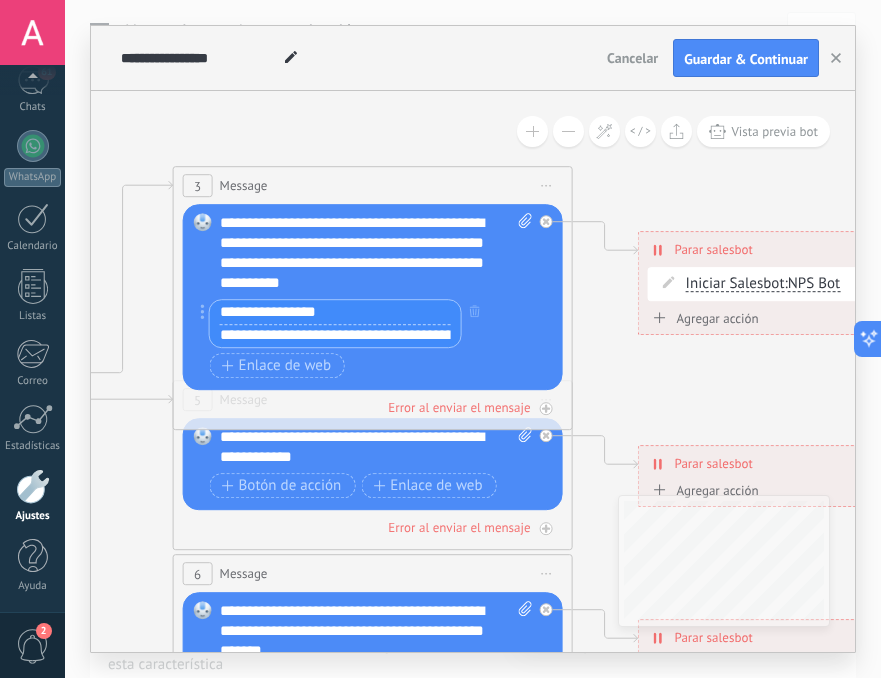type on "**********" 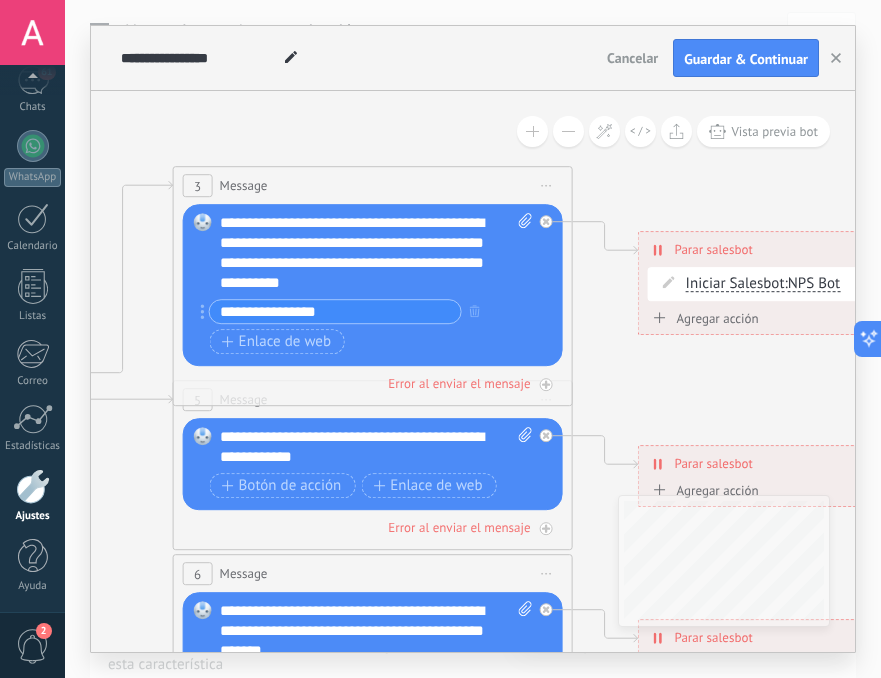 click 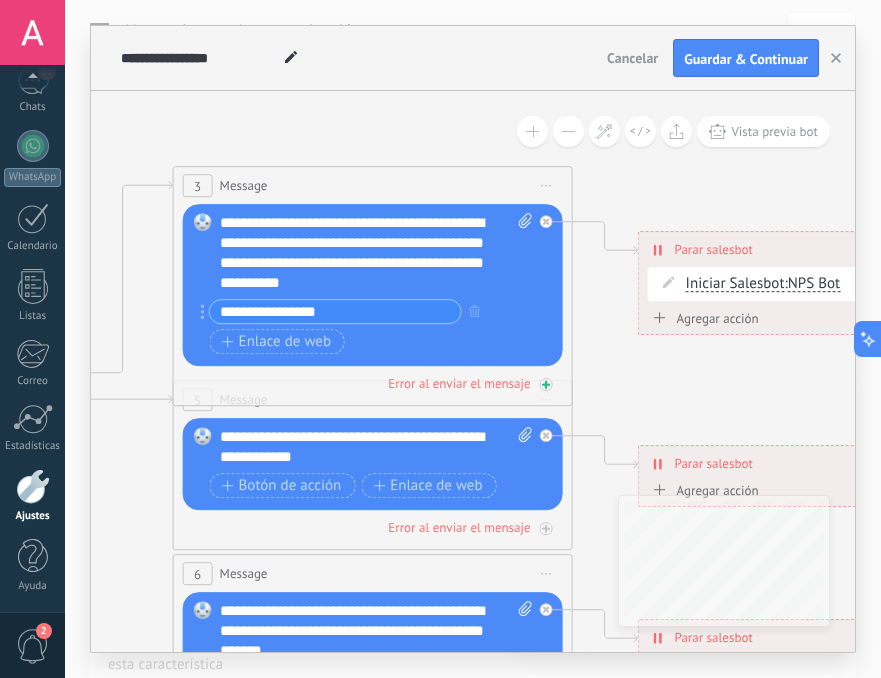 click 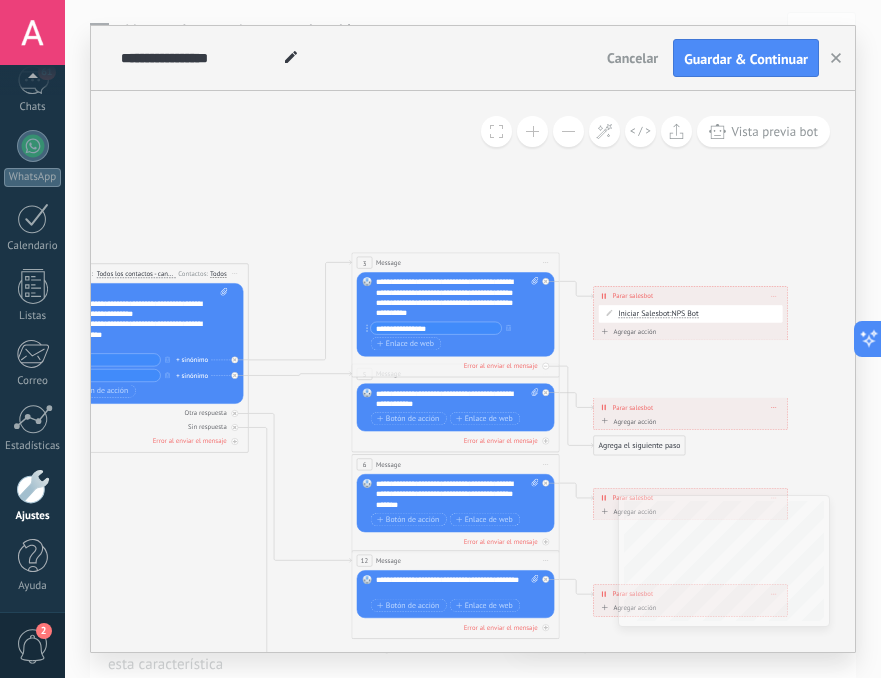 click on "Agregar acción
Conversación marcada como cerrada
Iniciar Salesbot
Iniciar Salesbot
Conversación marcada como cerrada
Iniciar Salesbot" at bounding box center (691, 333) 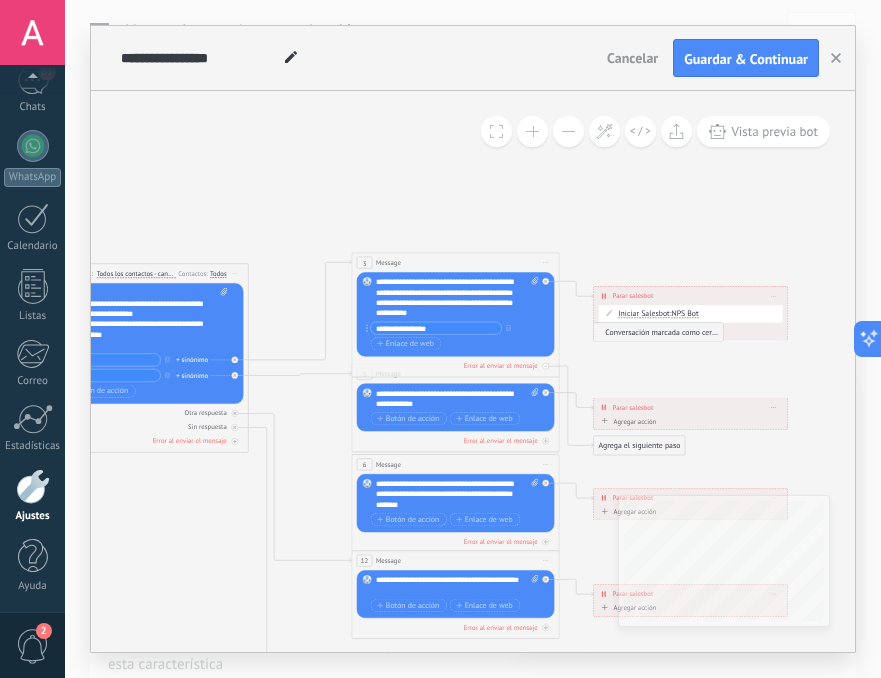 click on "Conversación marcada como cerrada" at bounding box center [657, 332] 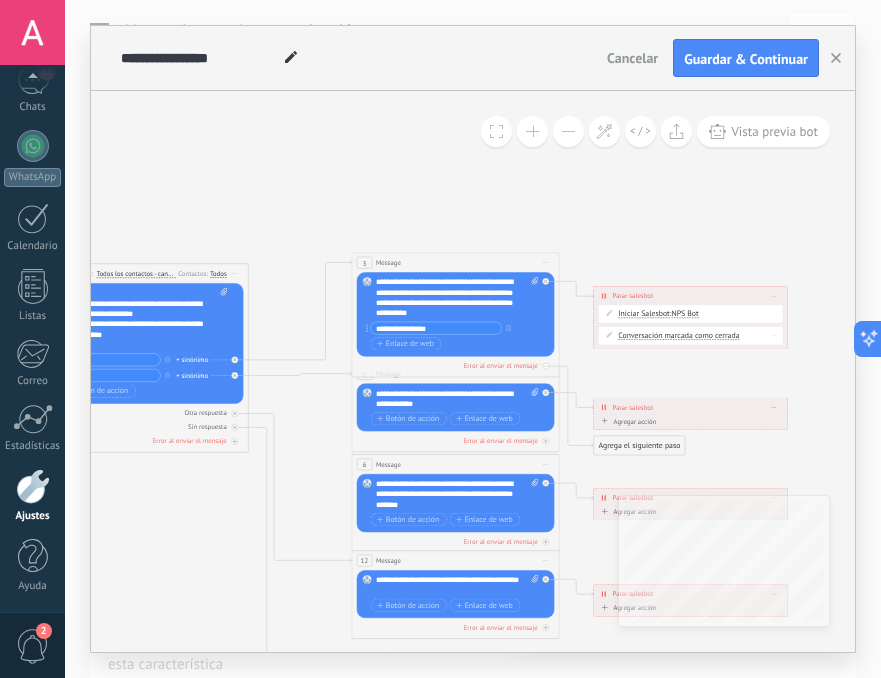 click 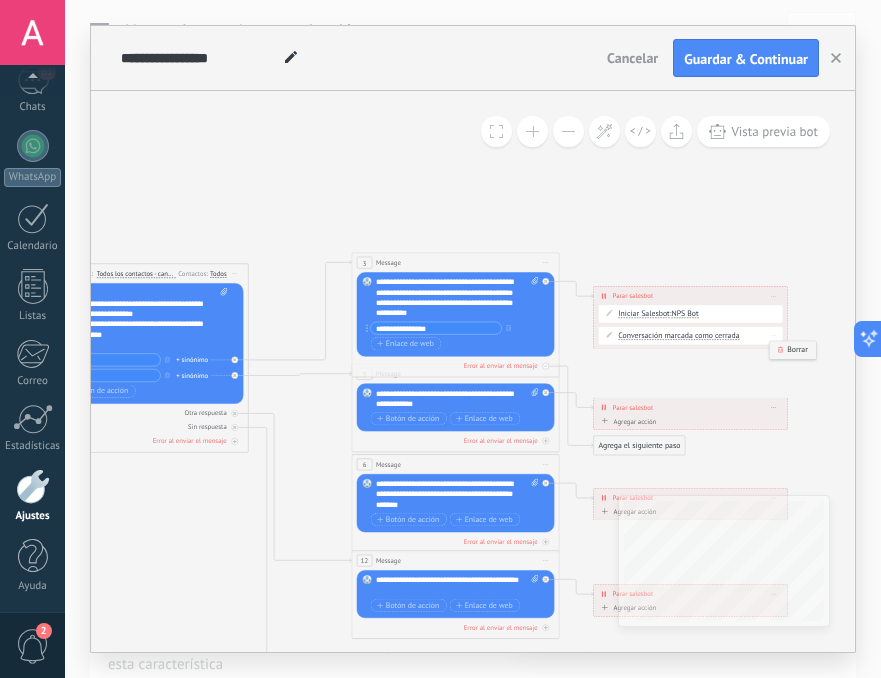 click on "Borrar" at bounding box center (793, 350) 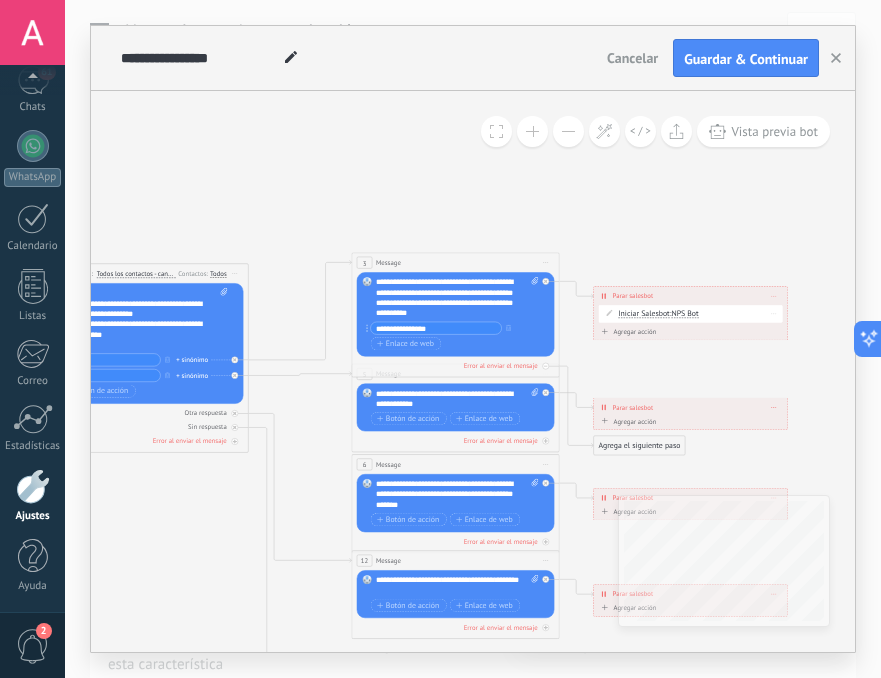click at bounding box center [774, 314] 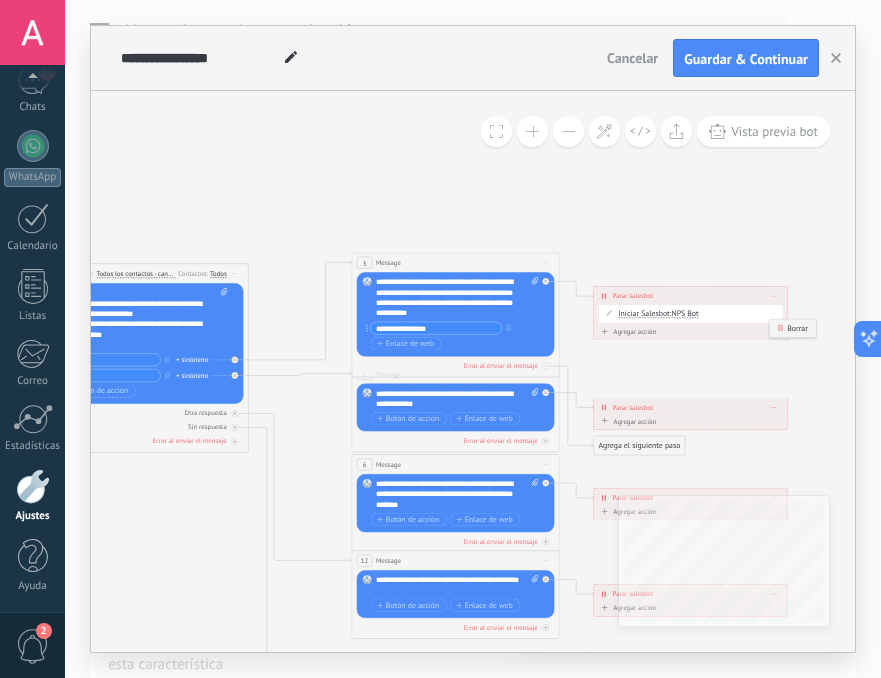 click 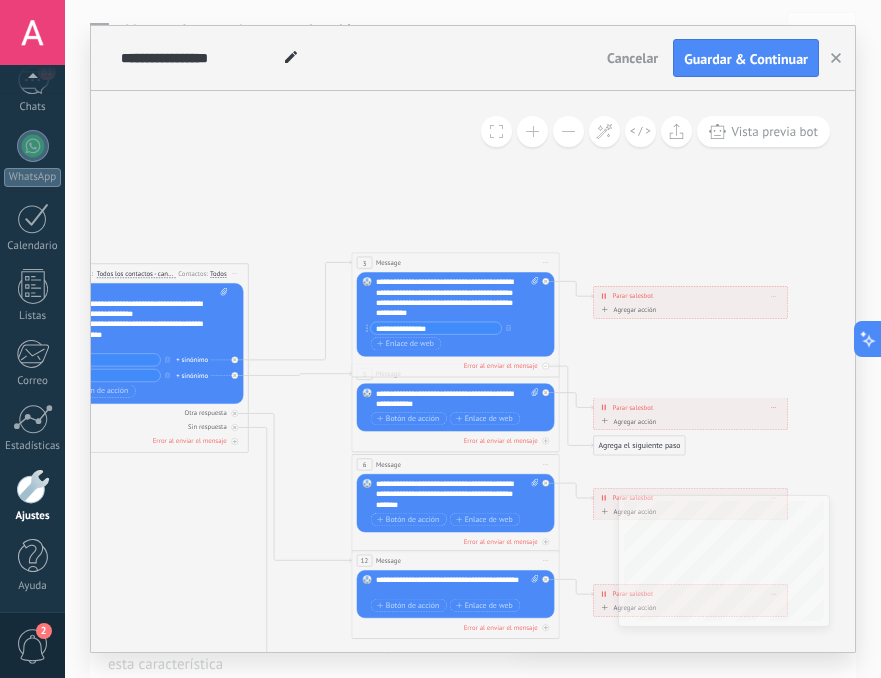 click on "Agregar acción" at bounding box center [628, 310] 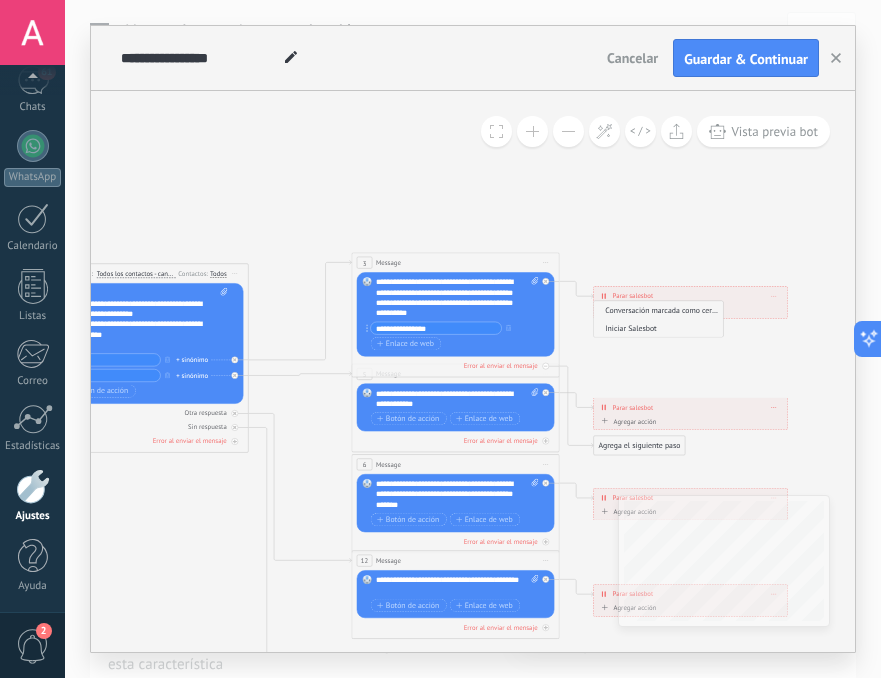 click on "Iniciar Salesbot" at bounding box center (657, 328) 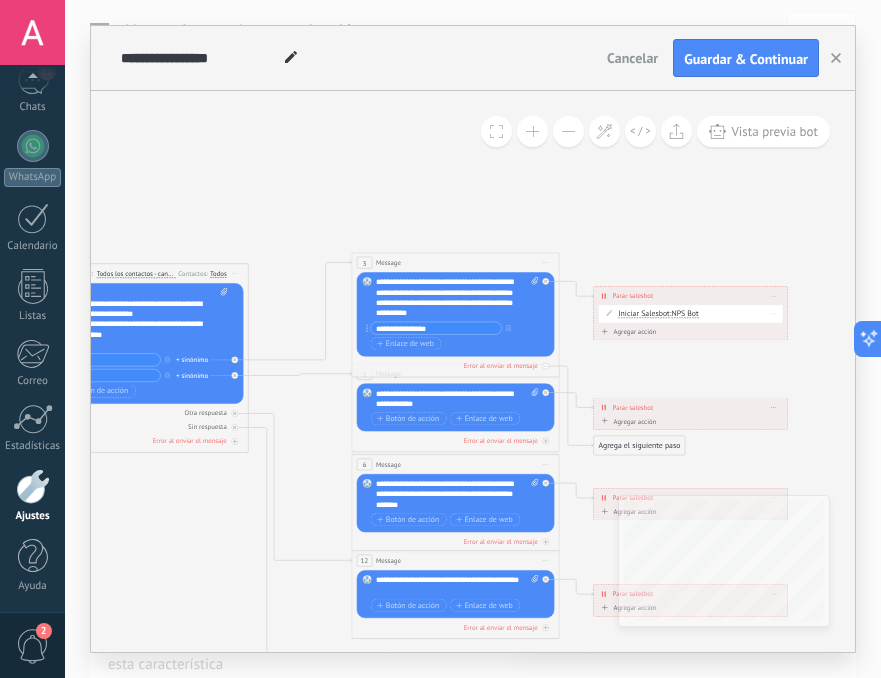 click 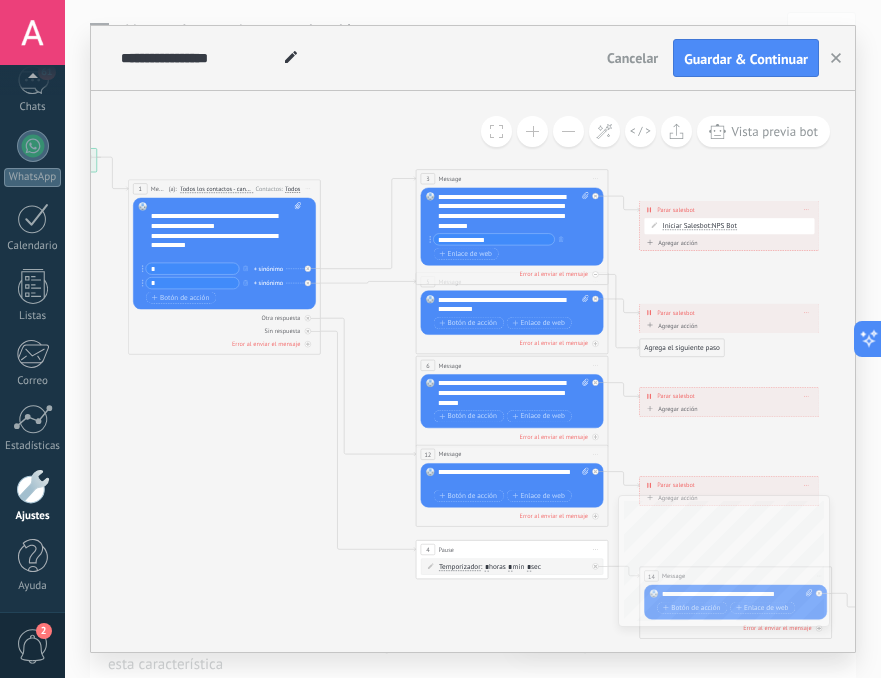 click 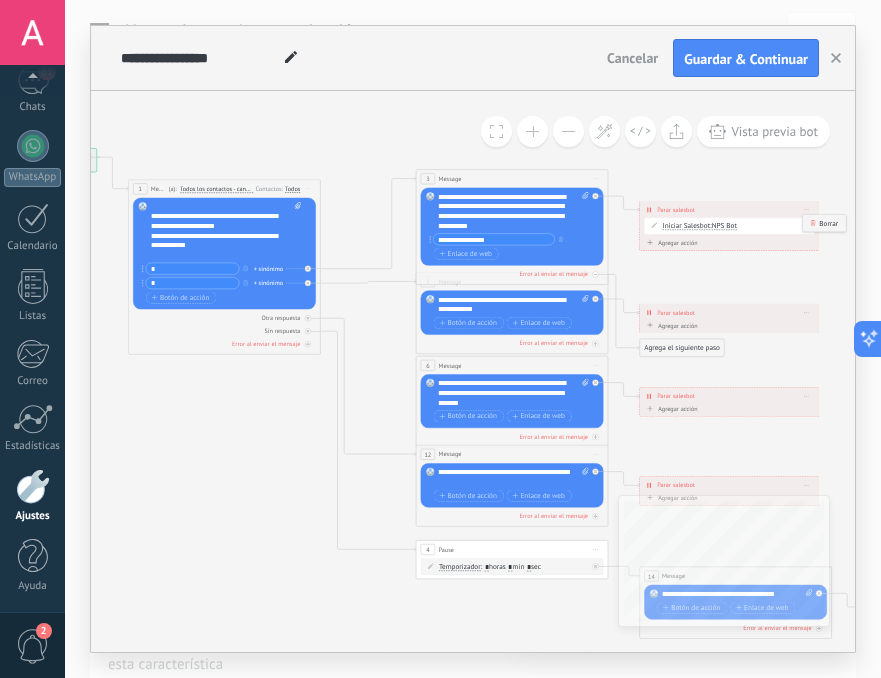 click on "Borrar" at bounding box center [824, 223] 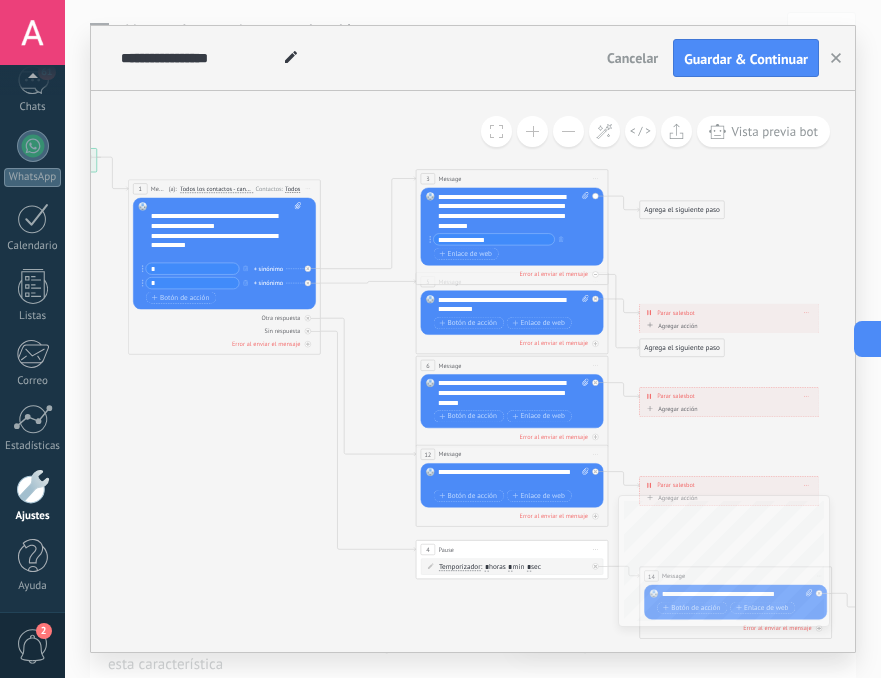 click on "Agrega el siguiente paso" at bounding box center [682, 210] 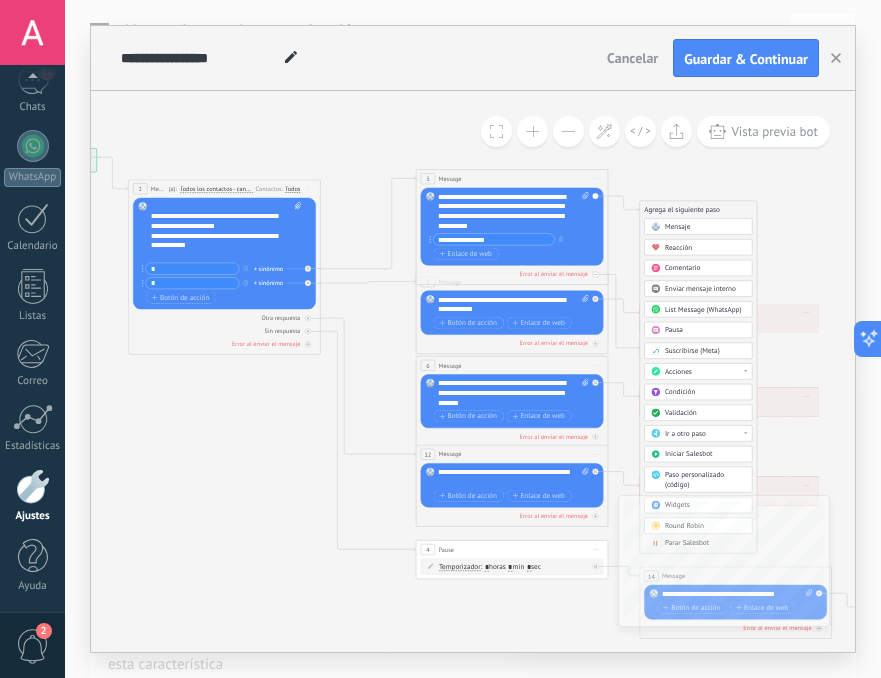 click on "Mensaje" at bounding box center (705, 227) 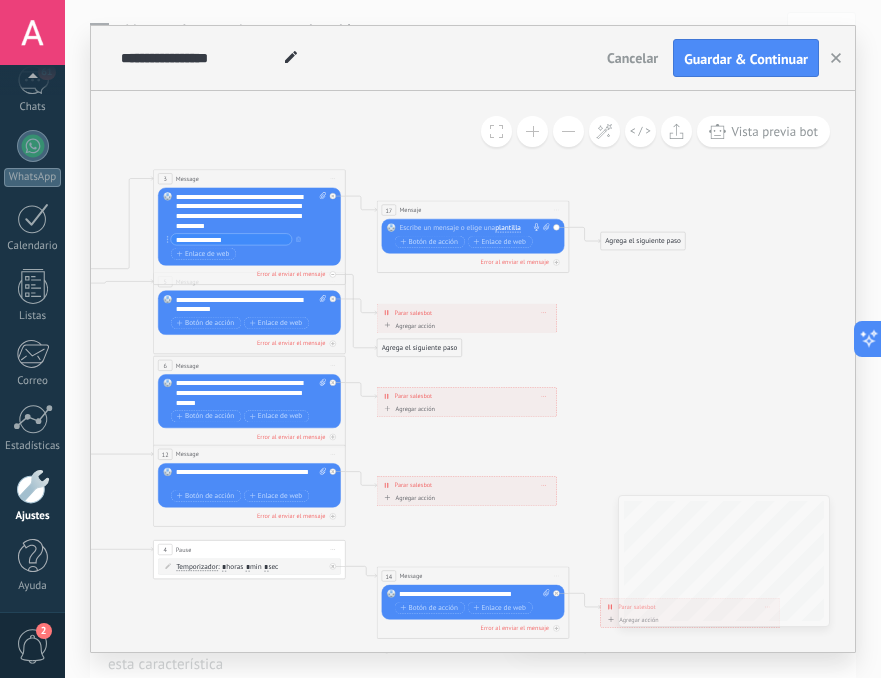 click at bounding box center (470, 228) 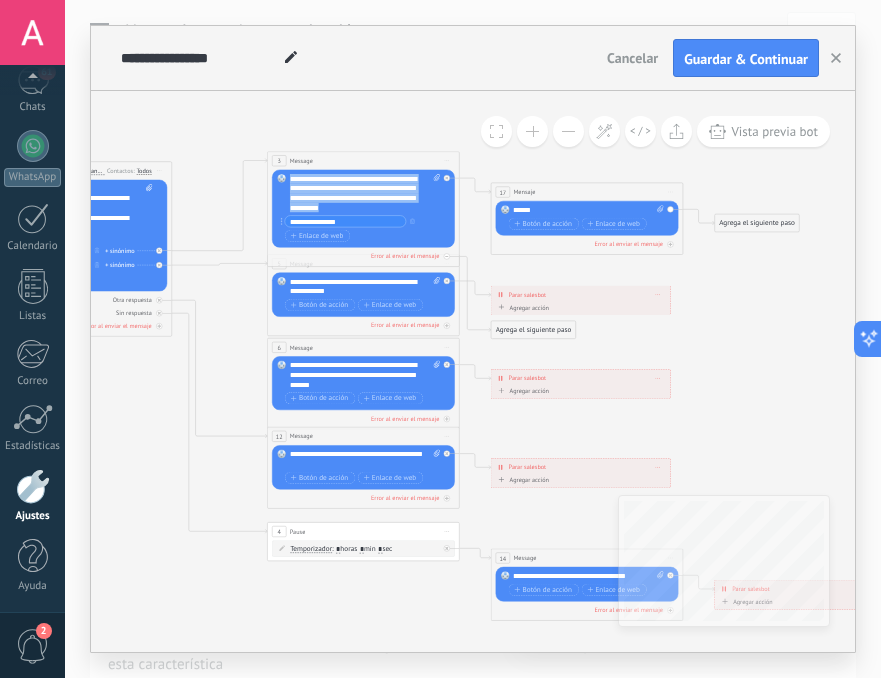 drag, startPoint x: 372, startPoint y: 210, endPoint x: 289, endPoint y: 183, distance: 87.28116 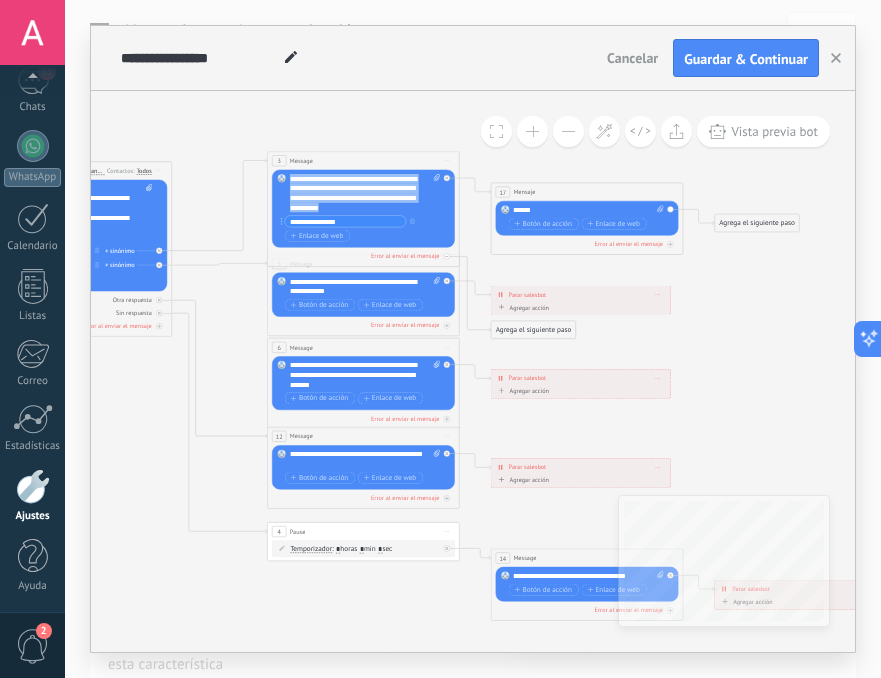 click on "**********" at bounding box center (365, 193) 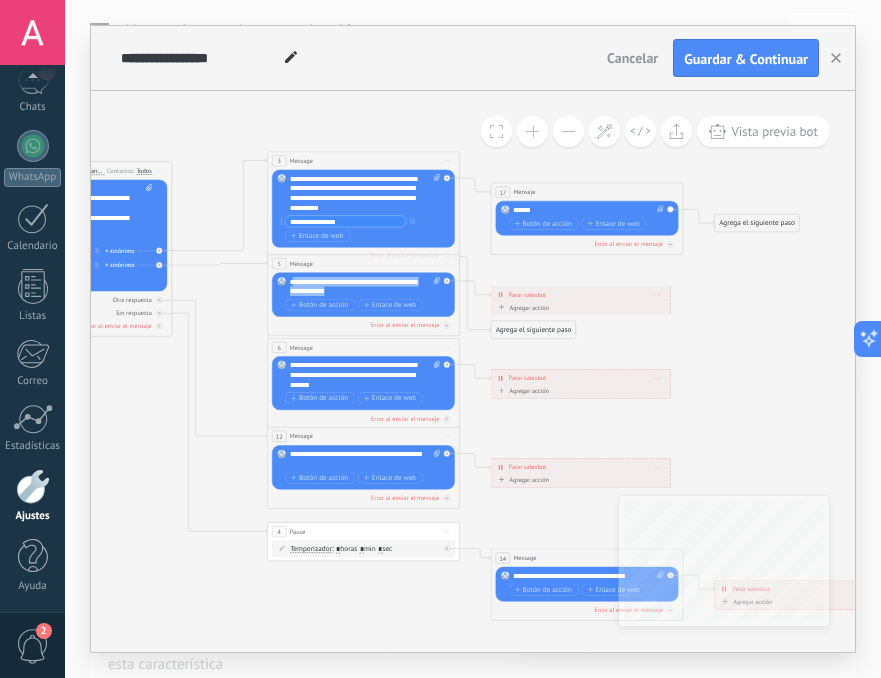 drag, startPoint x: 336, startPoint y: 292, endPoint x: 292, endPoint y: 283, distance: 44.911022 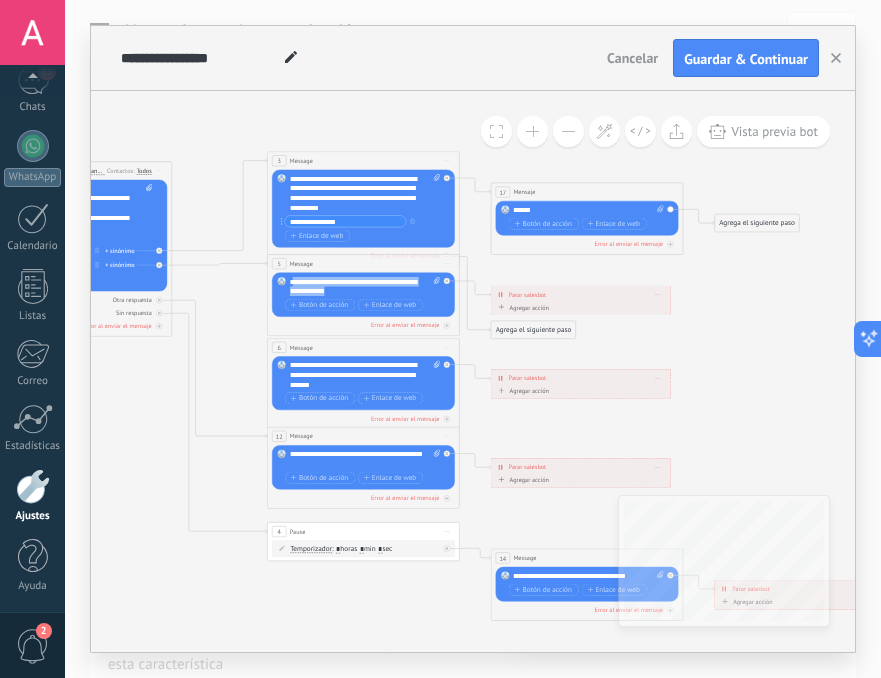 click on "**********" at bounding box center (365, 286) 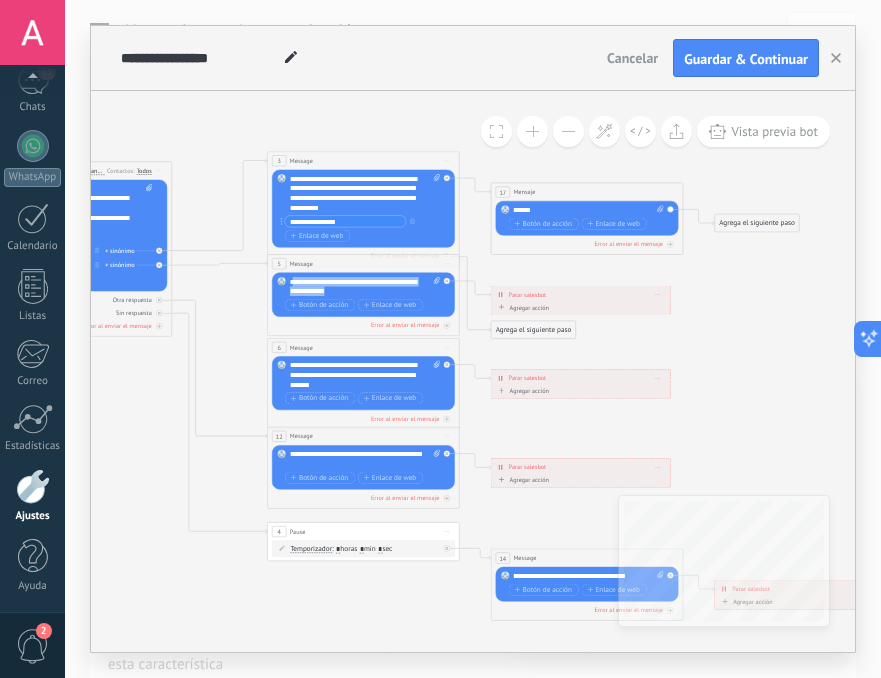 type 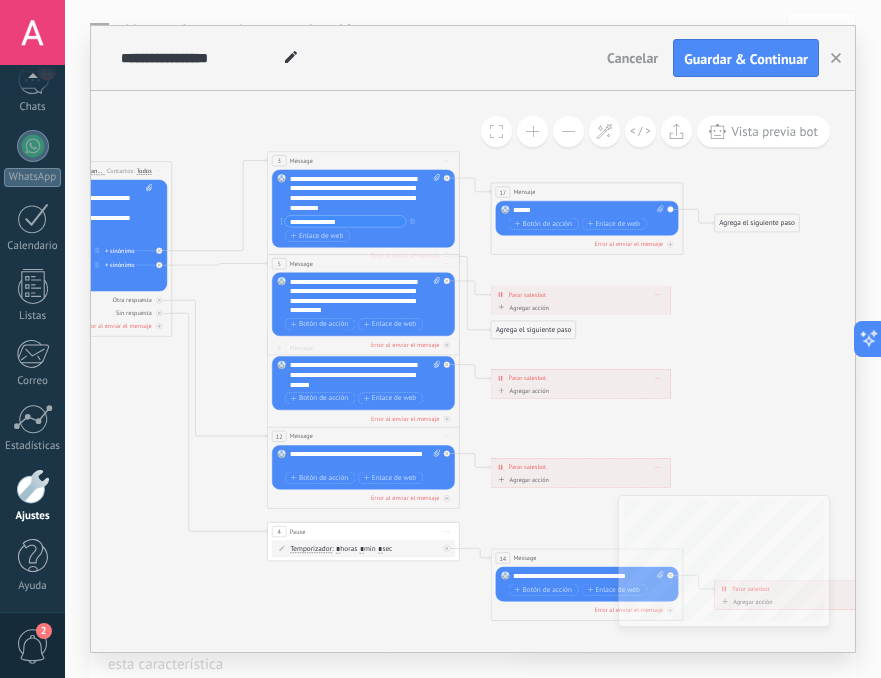 click on "**********" at bounding box center (365, 296) 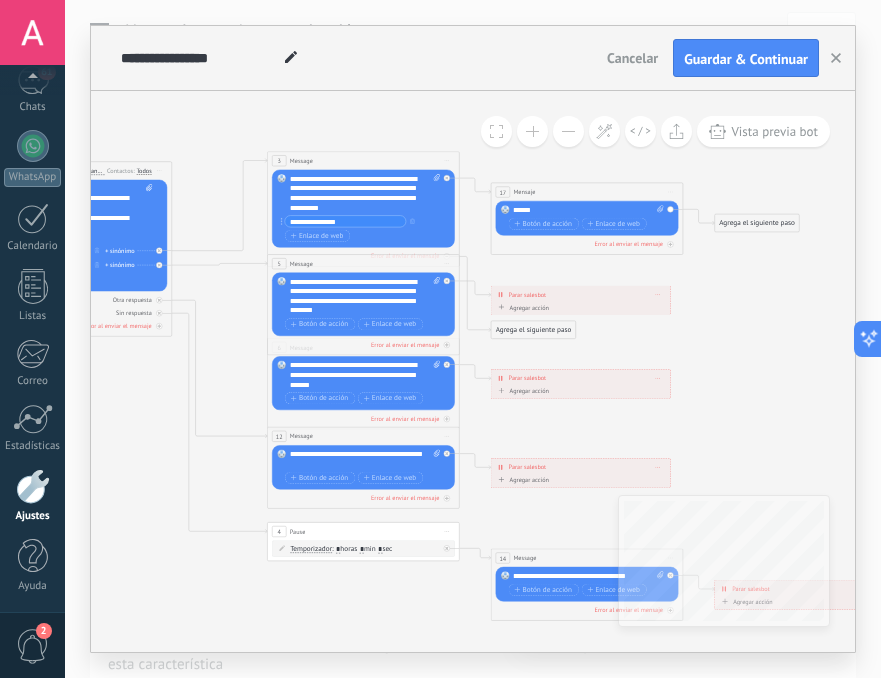click on "**********" at bounding box center (365, 296) 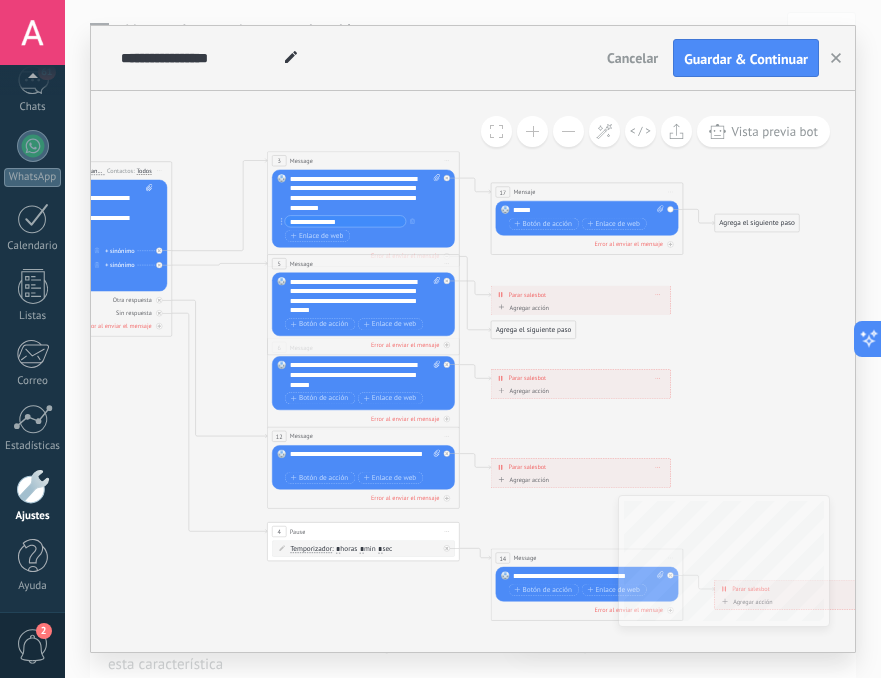 drag, startPoint x: 401, startPoint y: 311, endPoint x: 372, endPoint y: 307, distance: 29.274563 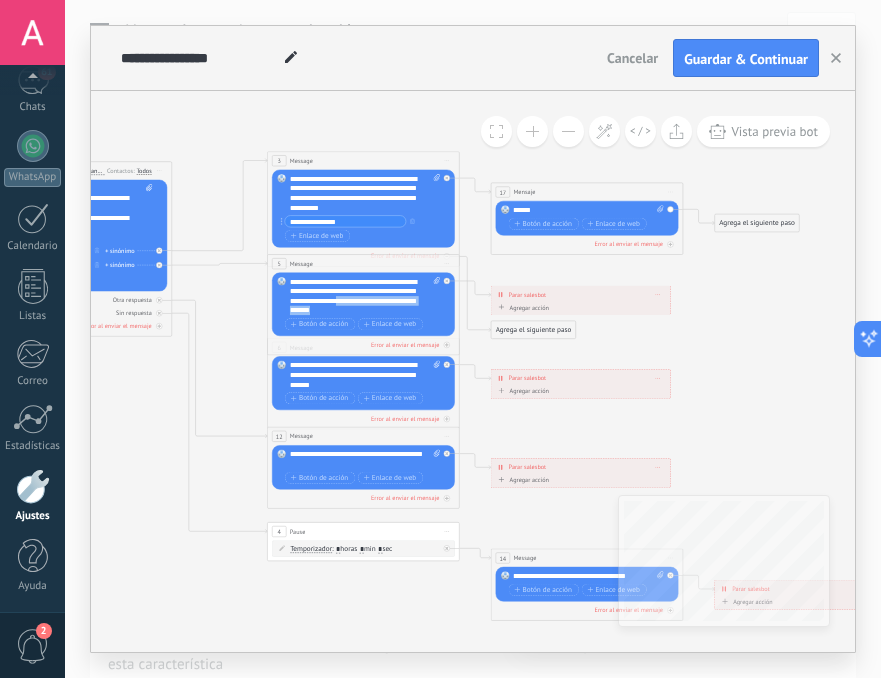 drag, startPoint x: 381, startPoint y: 307, endPoint x: 356, endPoint y: 304, distance: 25.179358 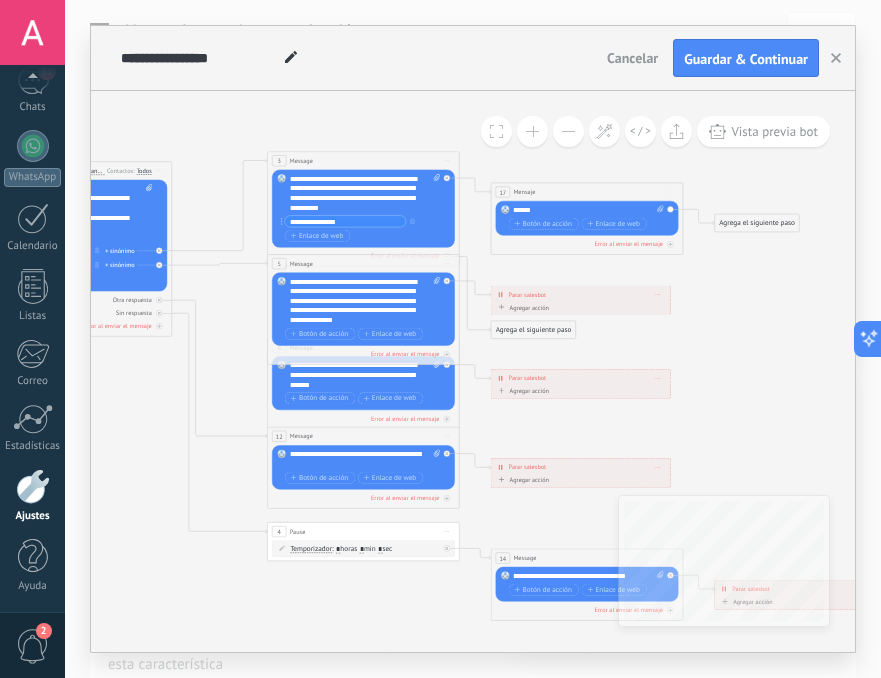 click on "**********" at bounding box center [365, 301] 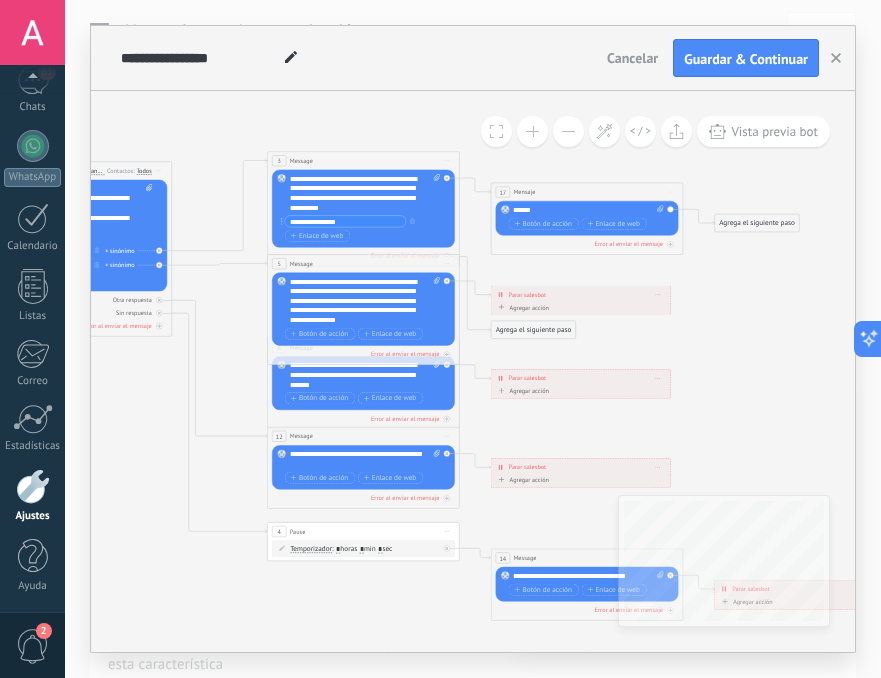click on "**********" at bounding box center [365, 301] 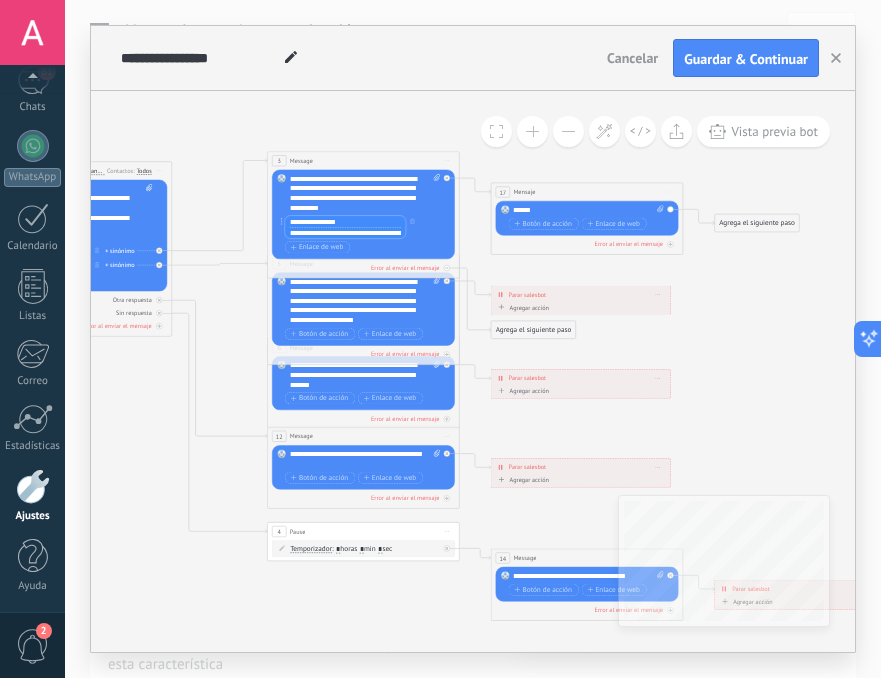 click on "**********" at bounding box center [345, 221] 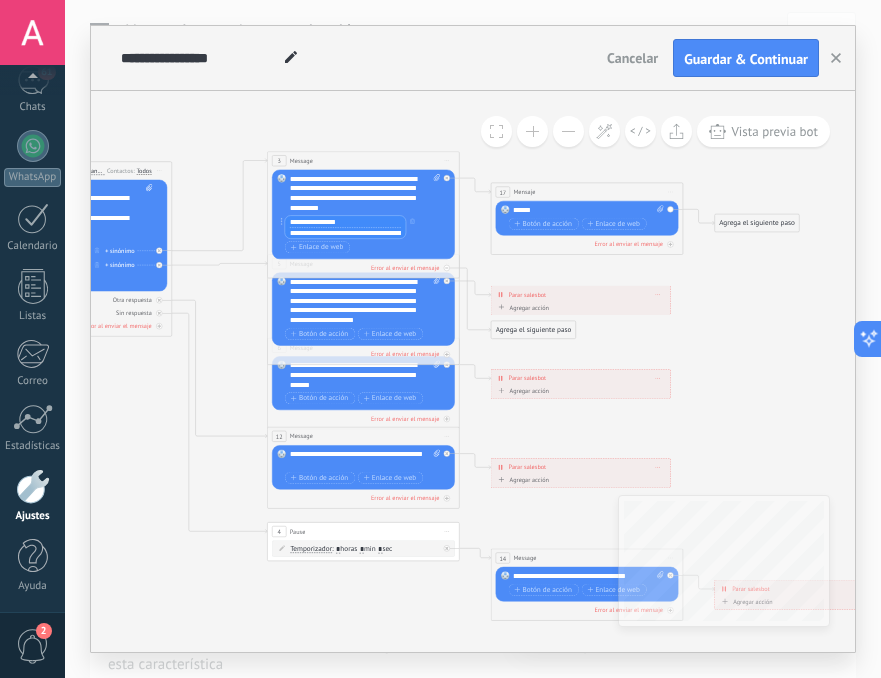 click on "**********" at bounding box center [345, 221] 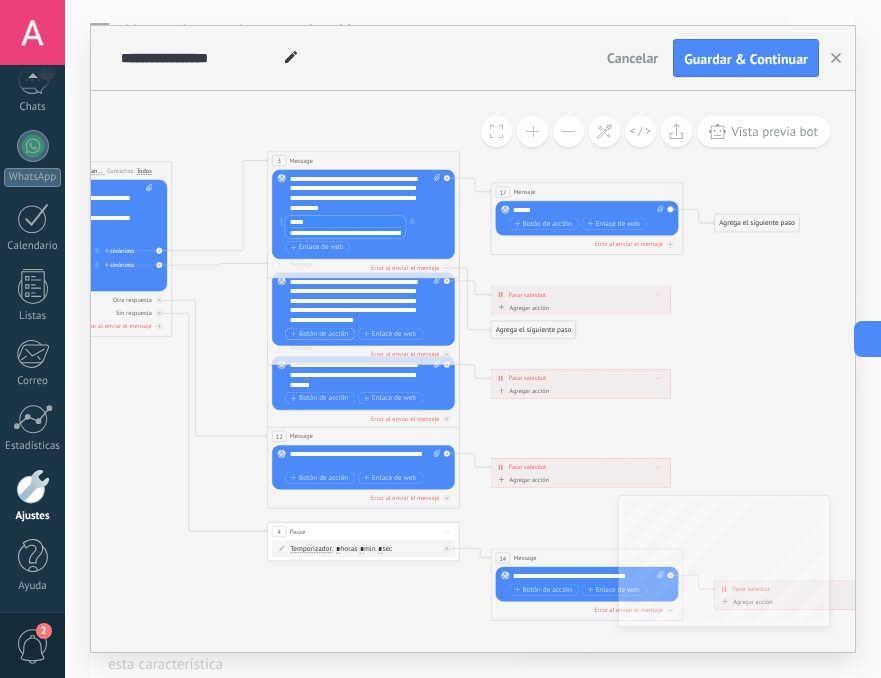 type on "*****" 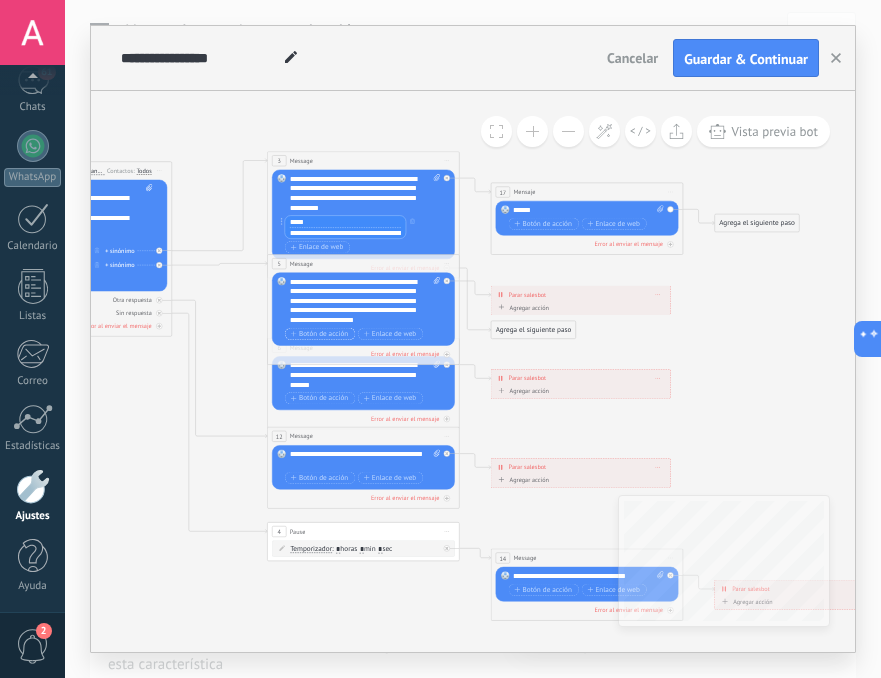 click on "Botón de acción" at bounding box center (319, 334) 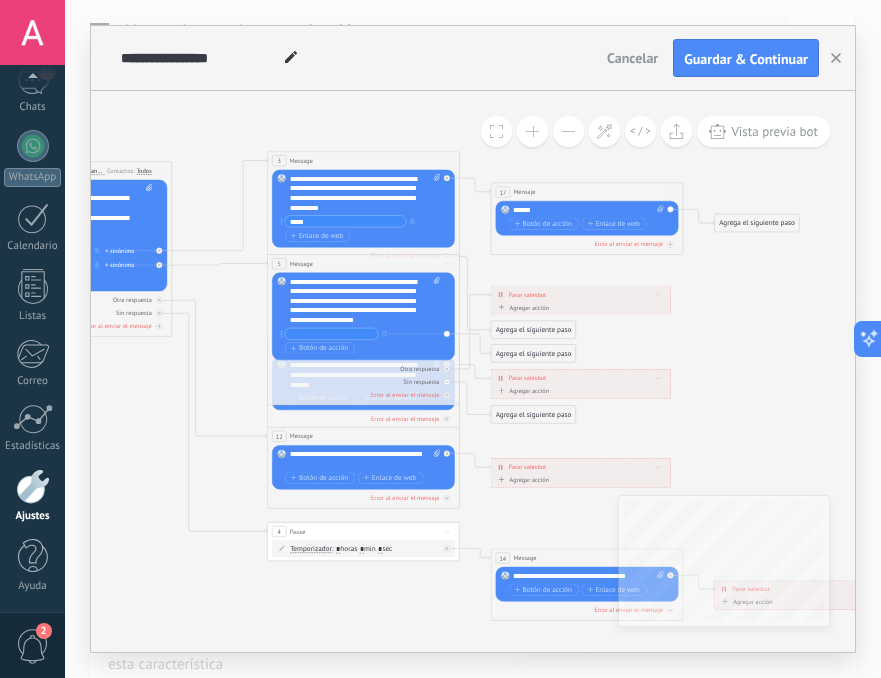 click 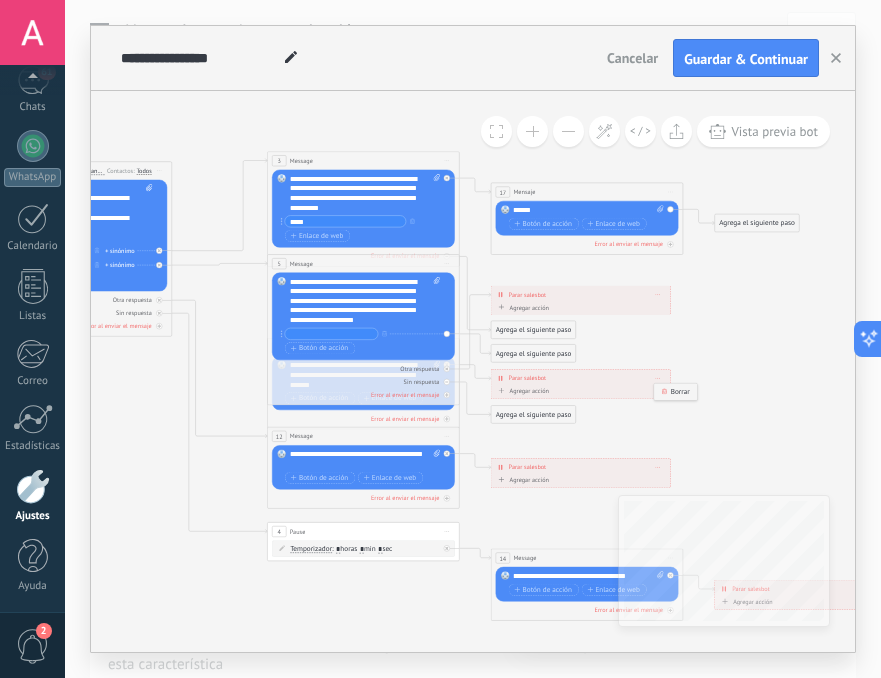 click on "Borrar" at bounding box center (675, 392) 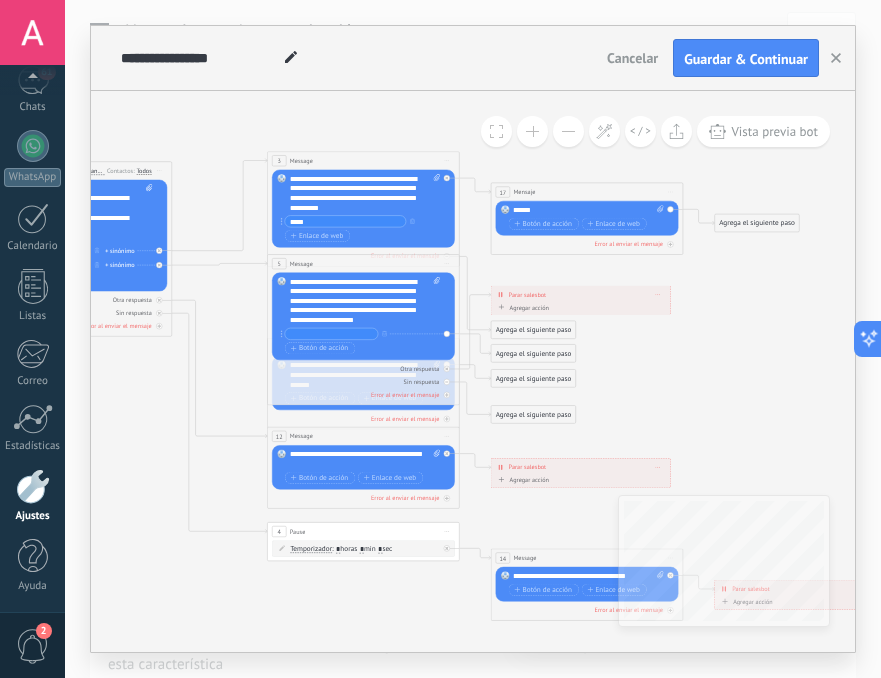 click on "Agrega el siguiente paso" at bounding box center [533, 379] 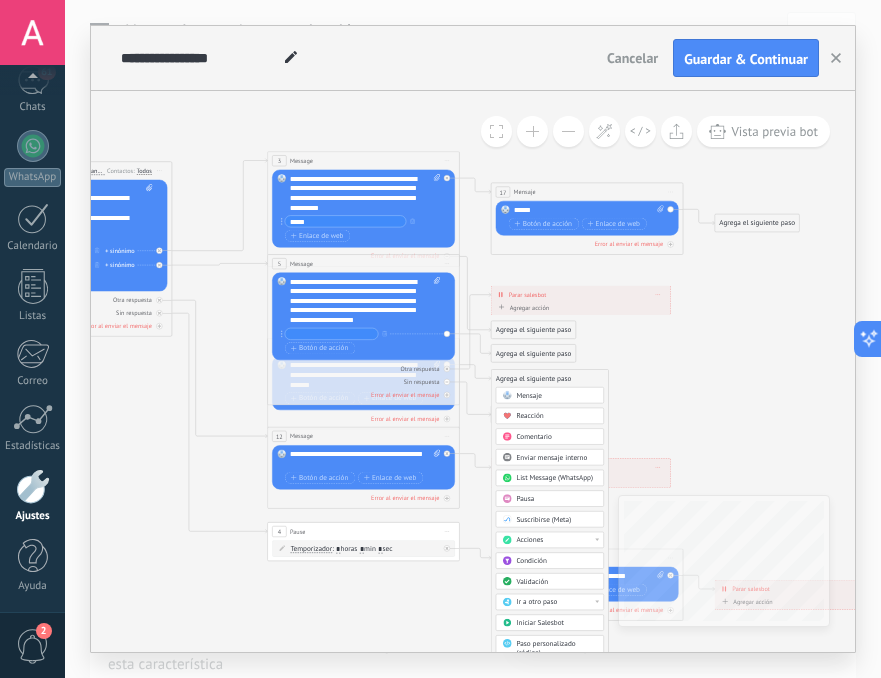 click 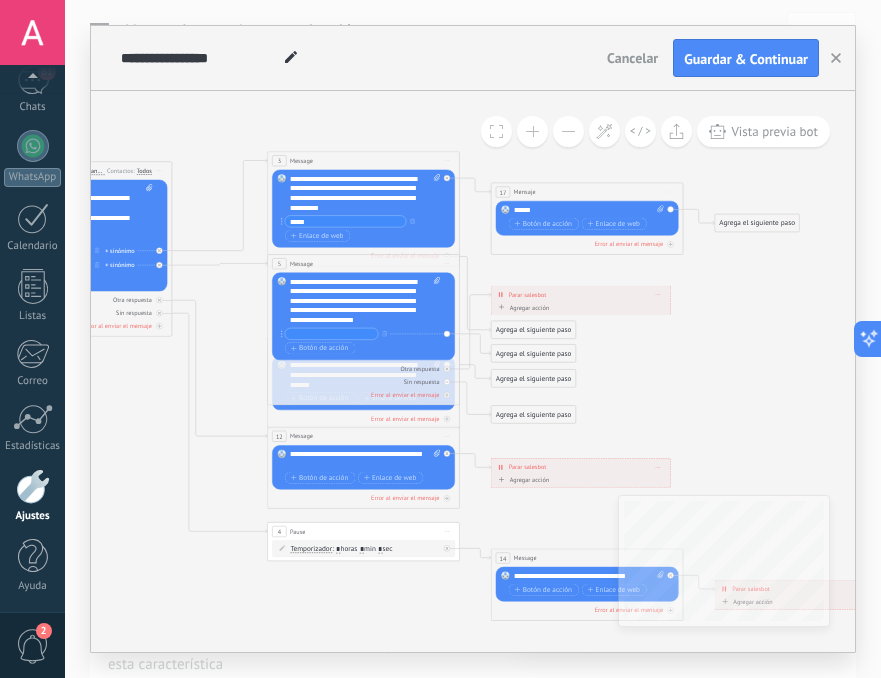 click at bounding box center (331, 333) 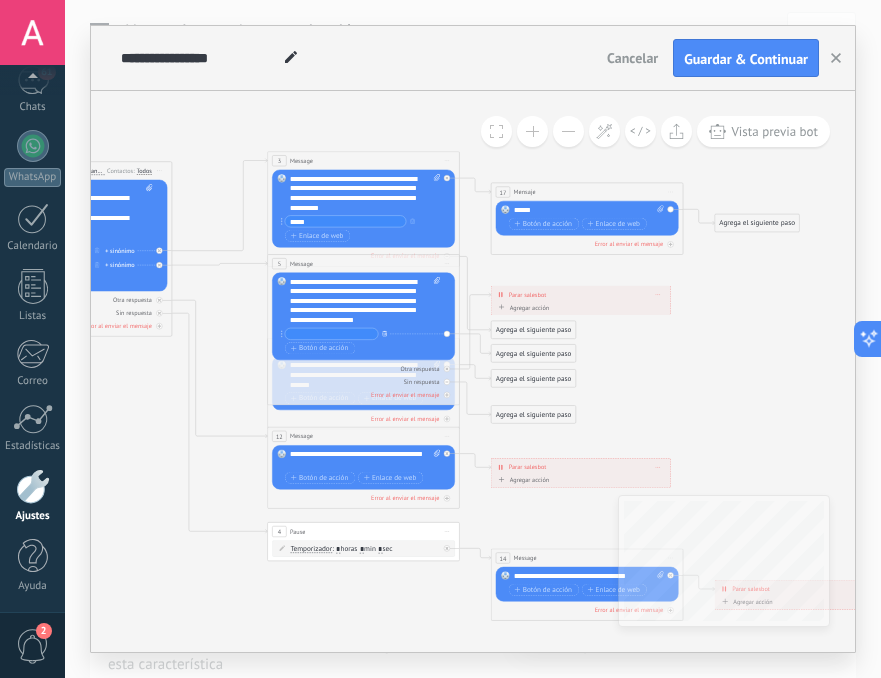 click at bounding box center [384, 333] 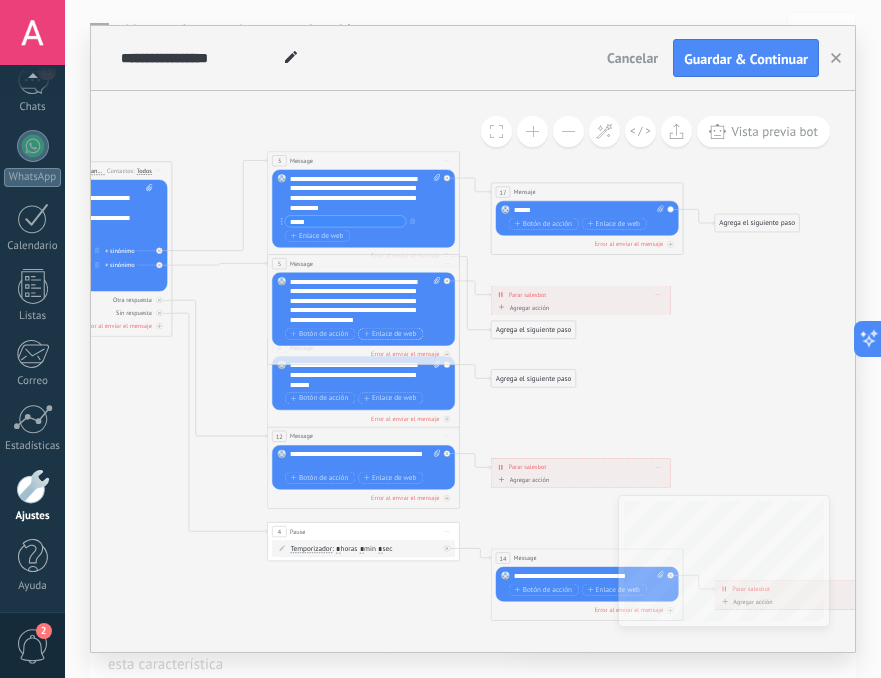 click on "Enlace de web" at bounding box center (390, 334) 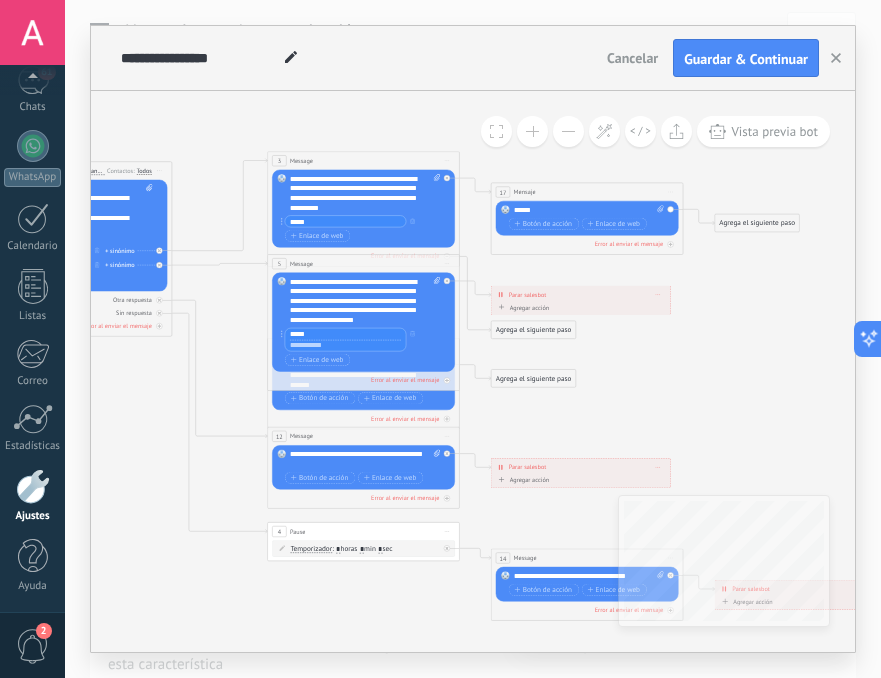 type on "*****" 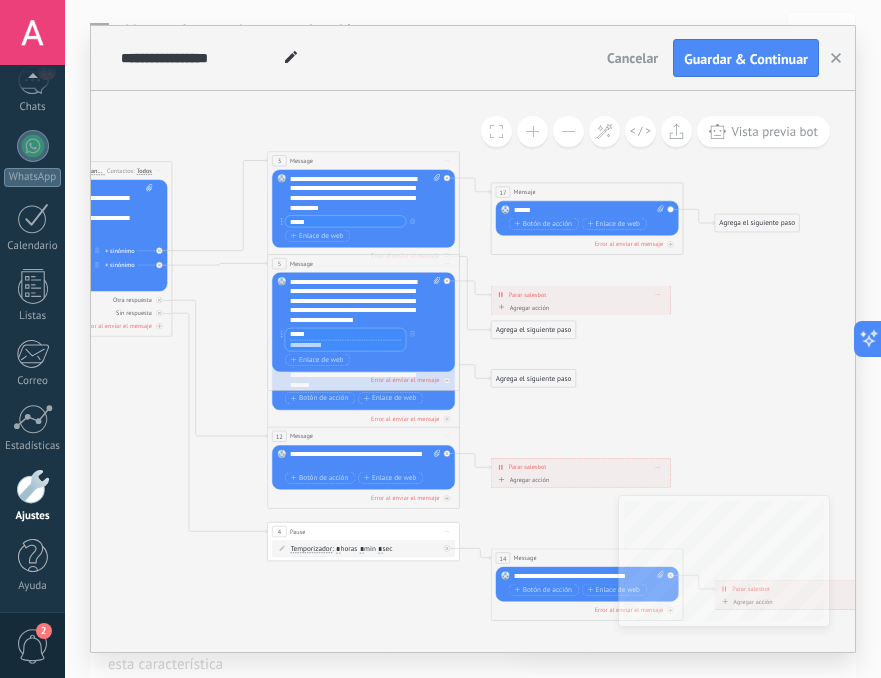 paste on "**********" 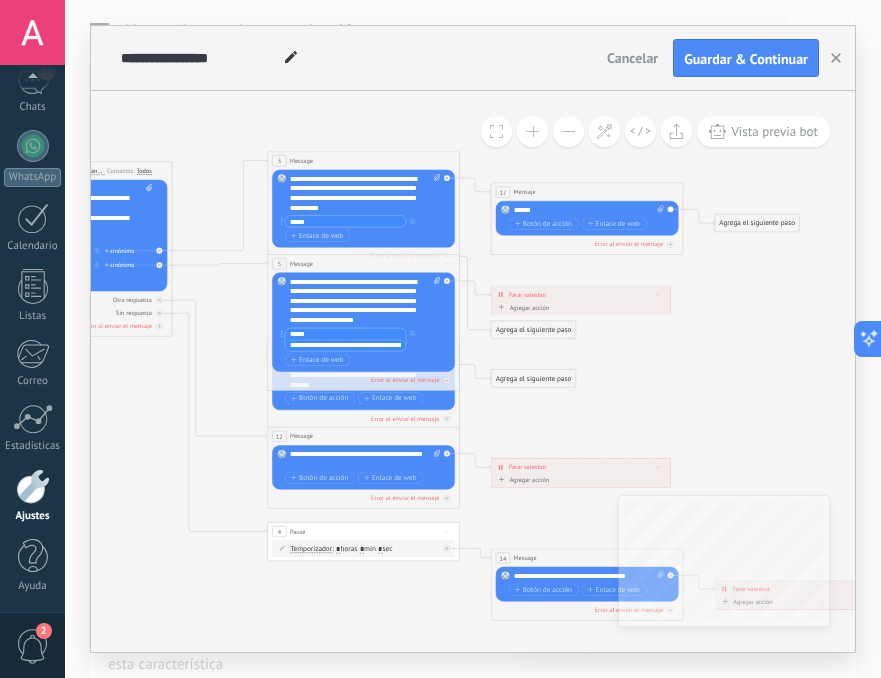 scroll, scrollTop: 0, scrollLeft: 2393, axis: horizontal 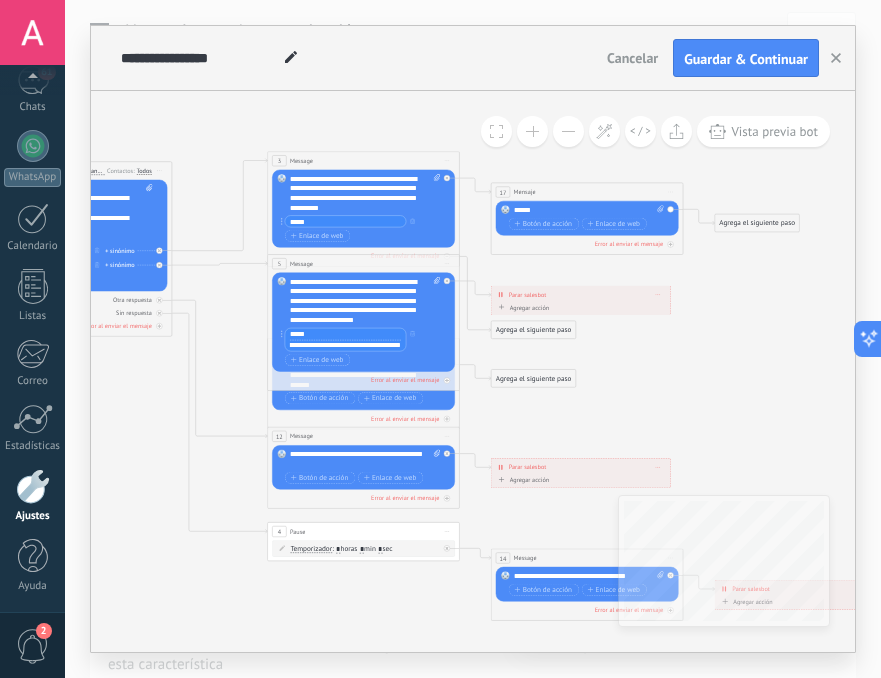 type on "**********" 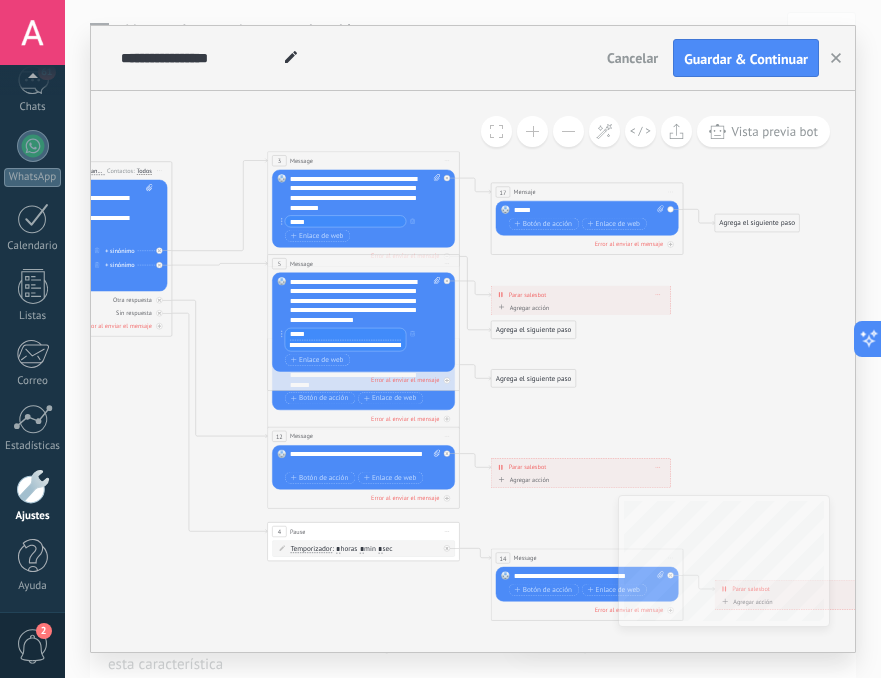 scroll, scrollTop: 0, scrollLeft: 0, axis: both 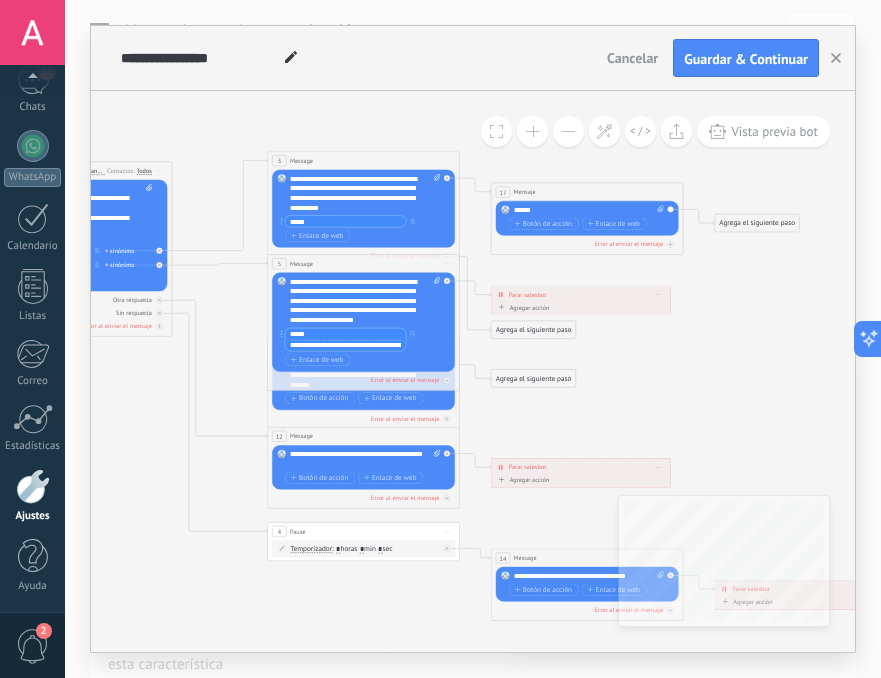 drag, startPoint x: 398, startPoint y: 350, endPoint x: 277, endPoint y: 343, distance: 121.20231 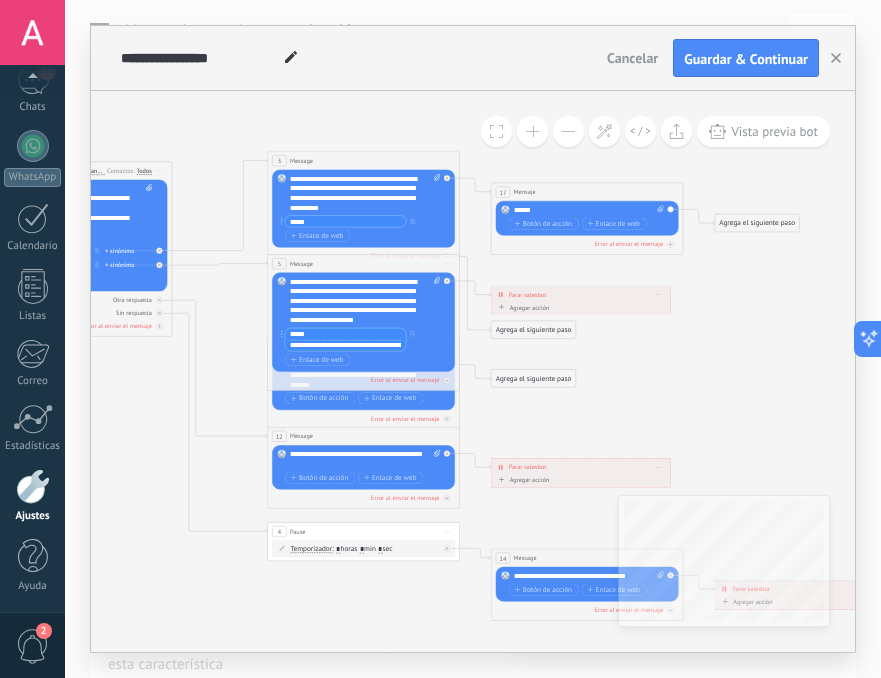 click on "Reemplazar
Quitar
Convertir a mensaje de voz
Arrastre la imagen aquí para adjuntarla.
Añadir imagen
Subir
Arrastrar y soltar
Archivo no encontrado
Escribe un mensaje o elige una  plantilla" at bounding box center (363, 322) 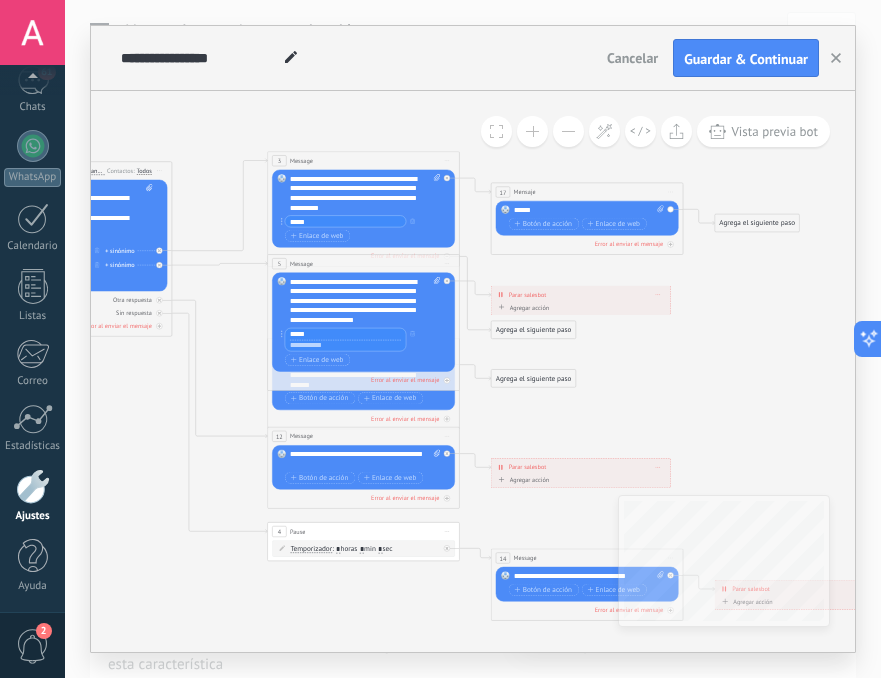 paste on "**********" 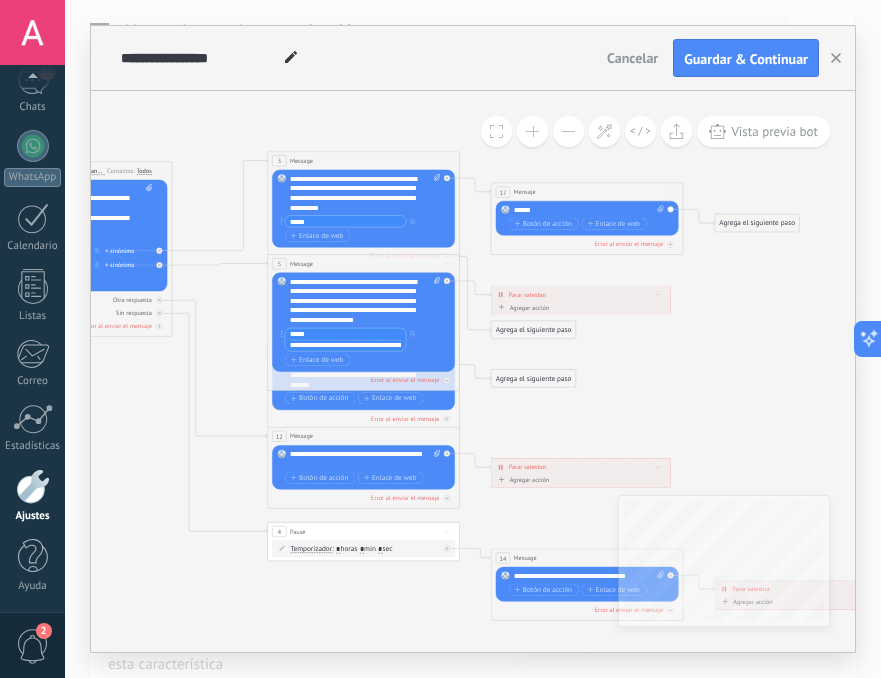 scroll, scrollTop: 0, scrollLeft: 80, axis: horizontal 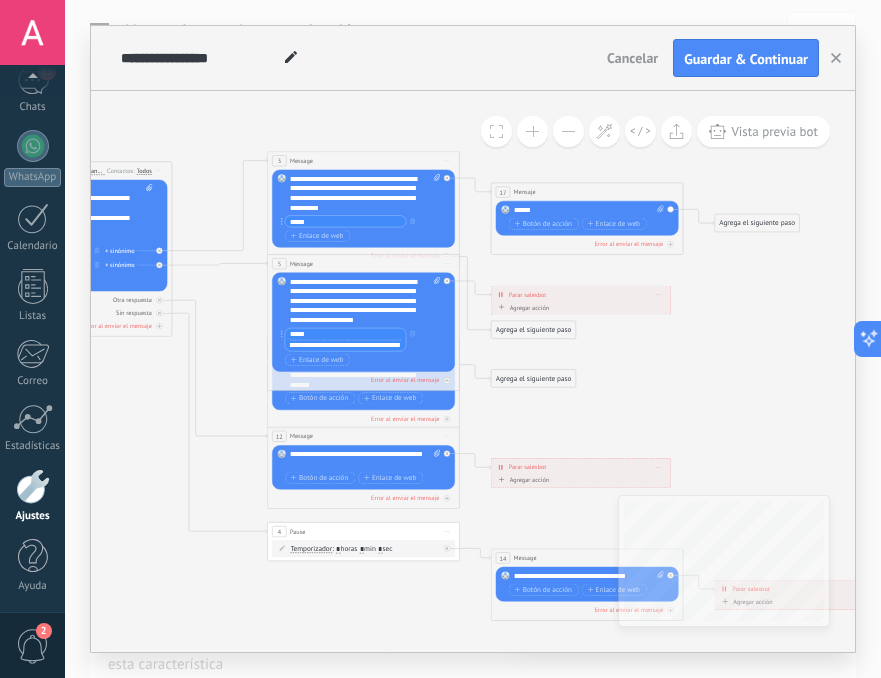 type on "**********" 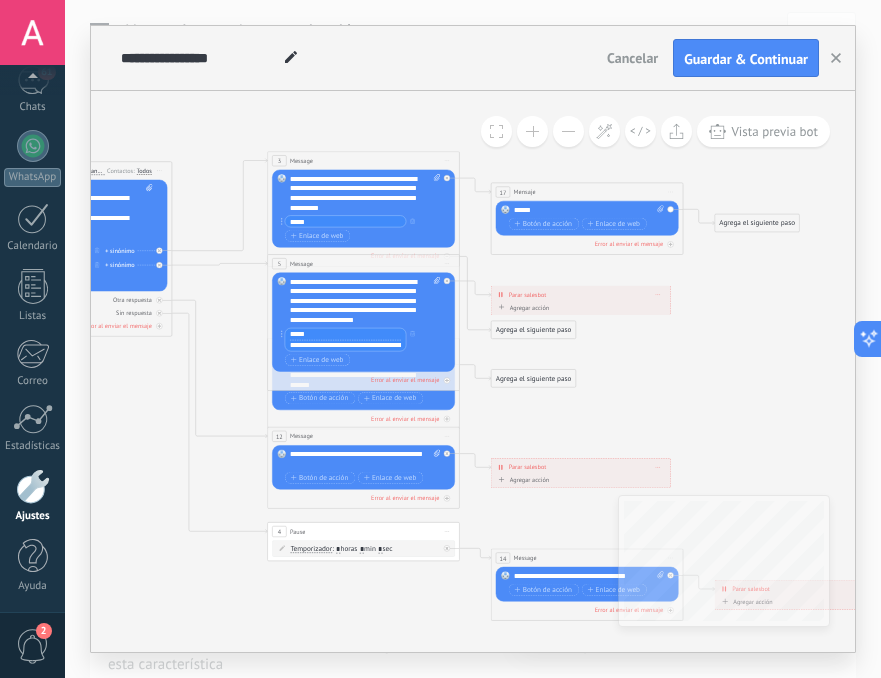 click on "******" at bounding box center [589, 210] 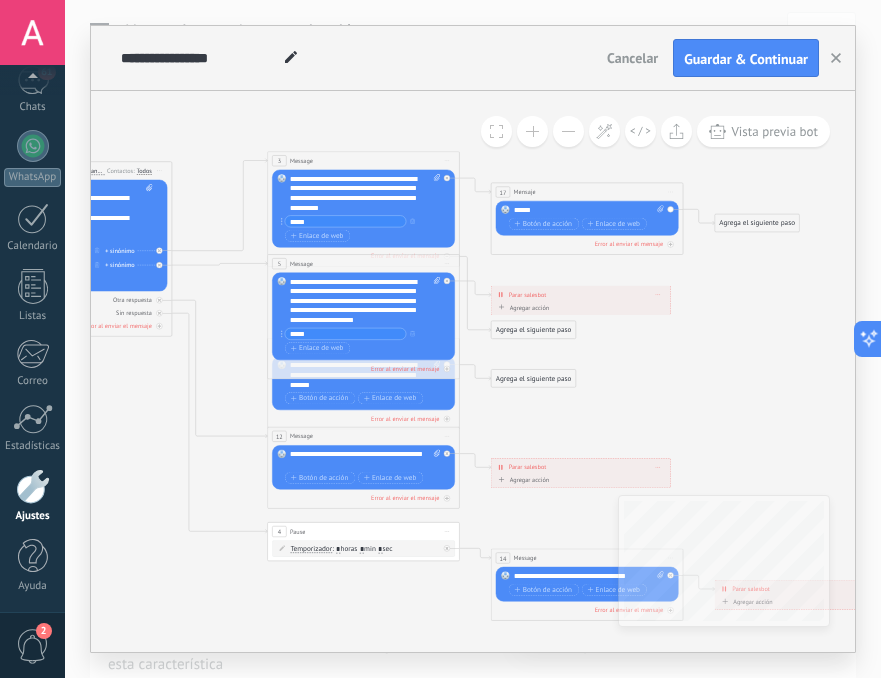 click on "******" at bounding box center [589, 210] 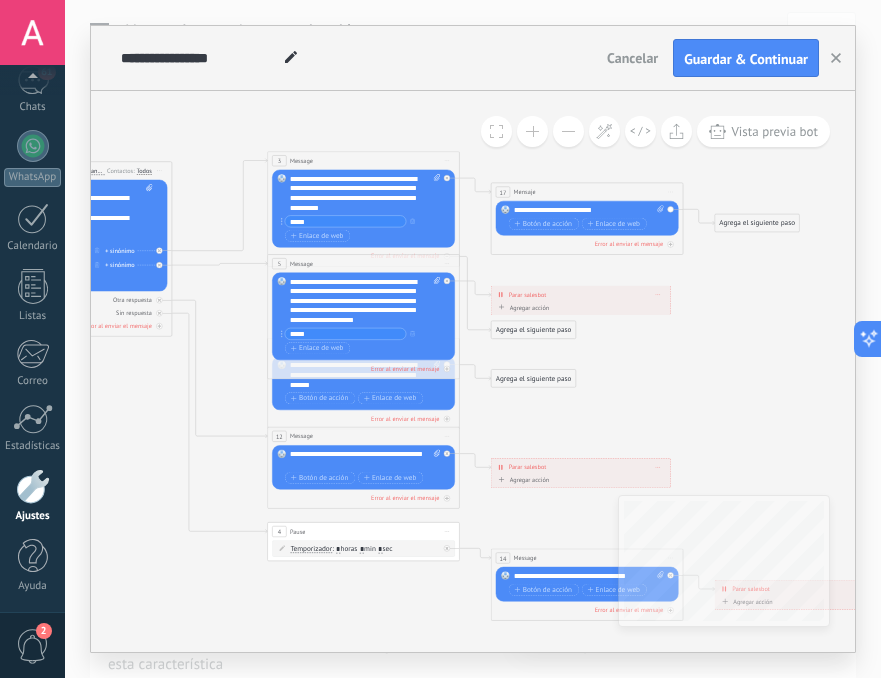 click on "**********" at bounding box center [589, 210] 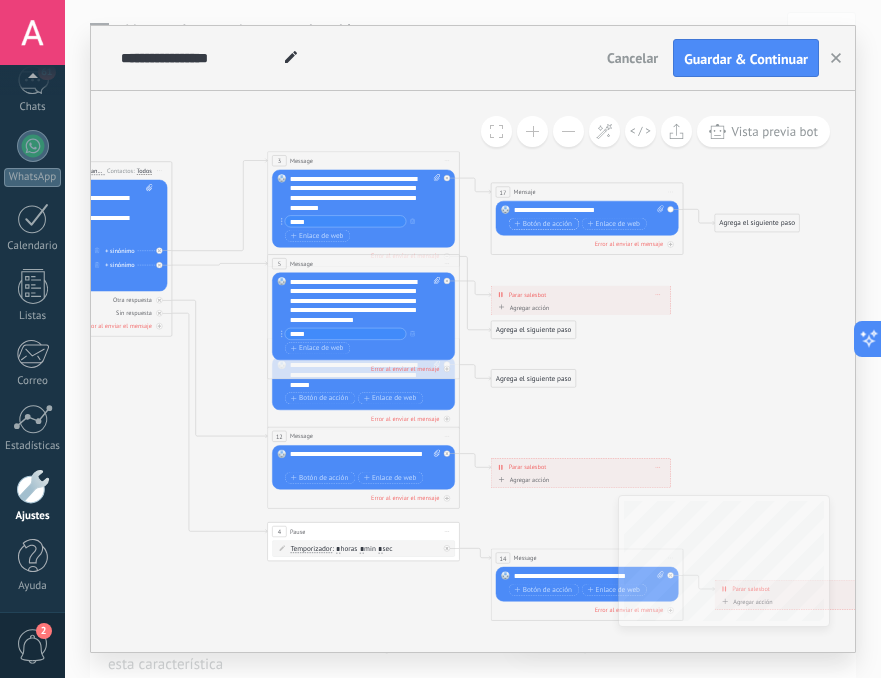 click on "Botón de acción" at bounding box center (543, 224) 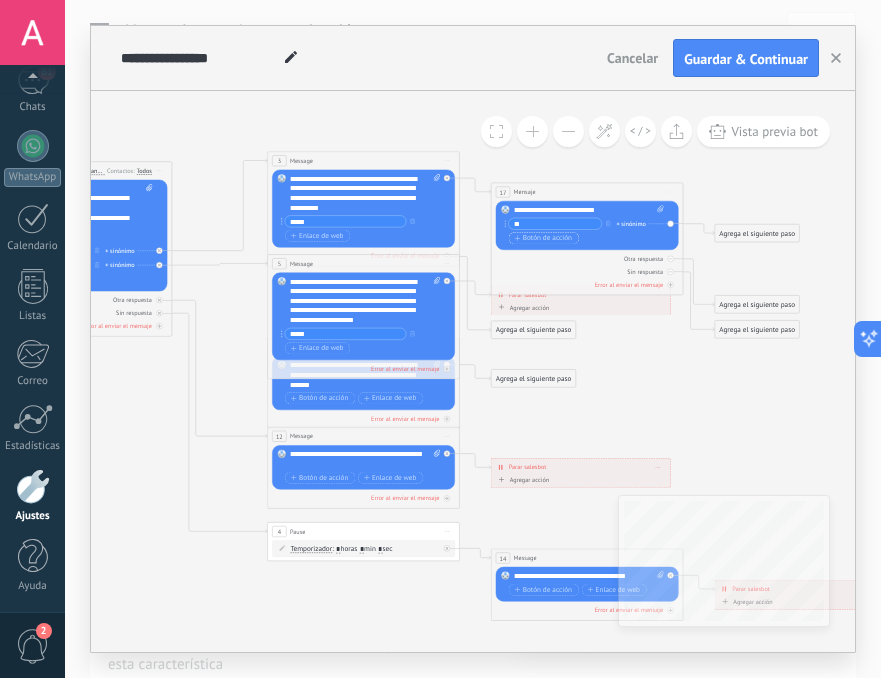 type on "**" 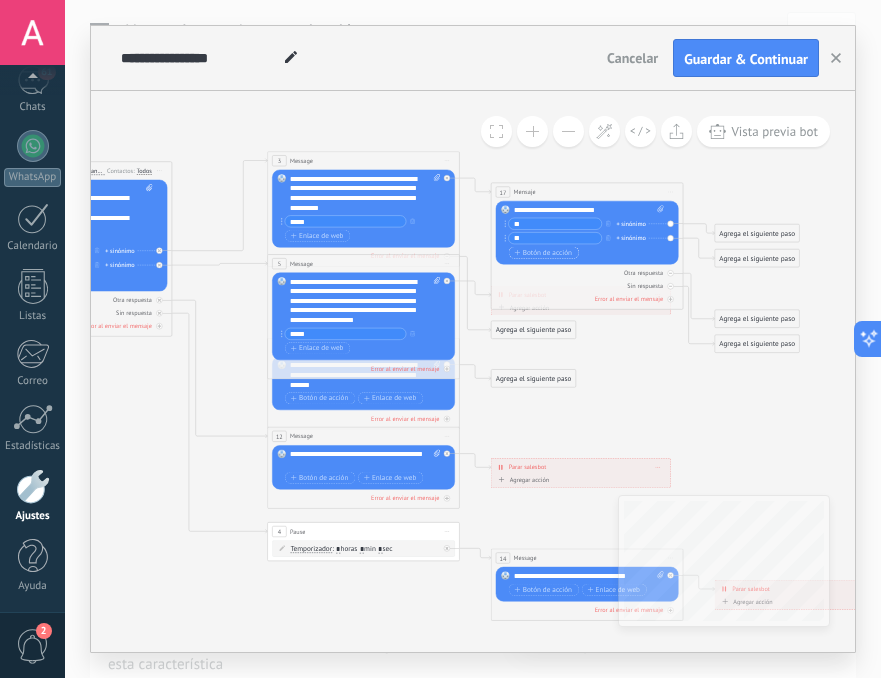 type on "*" 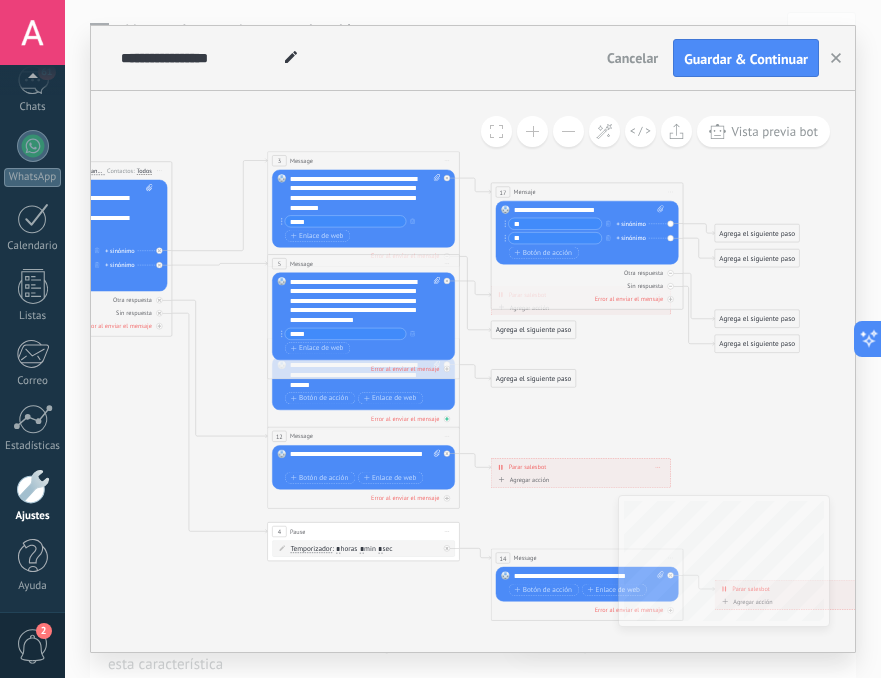 type on "**" 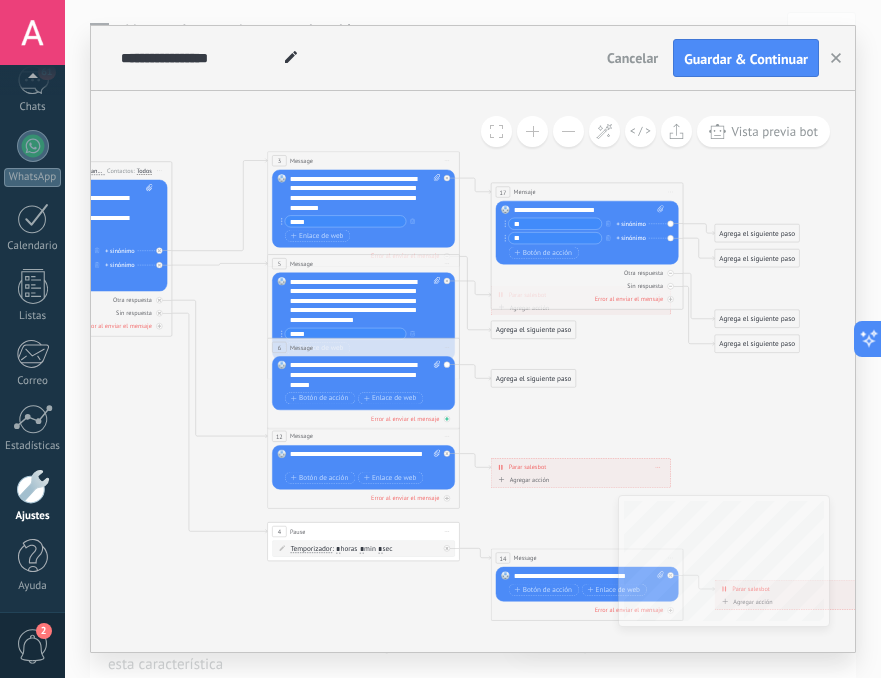 click on "Error al enviar el mensaje" at bounding box center [405, 418] 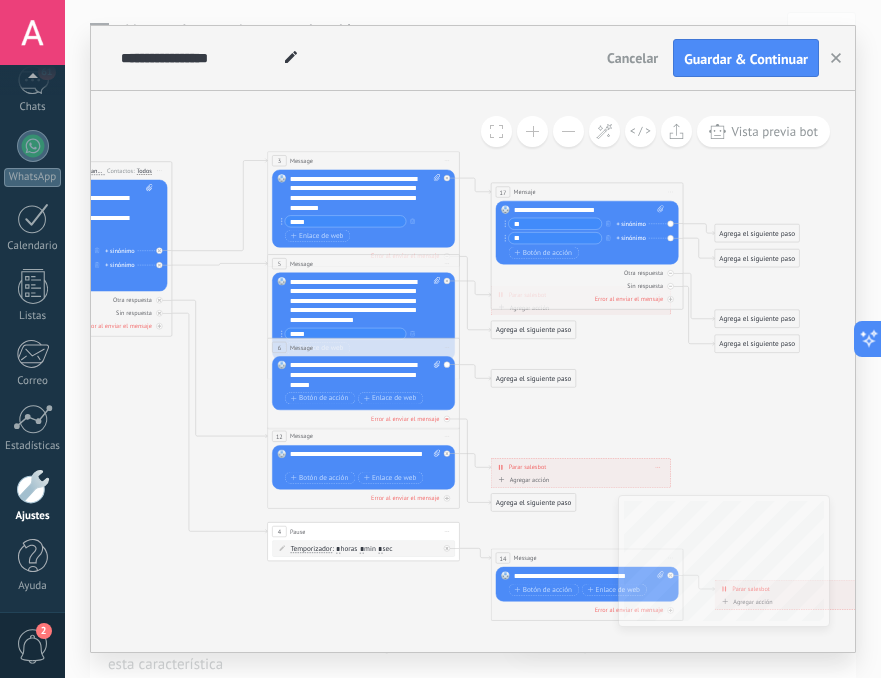 click at bounding box center [447, 419] 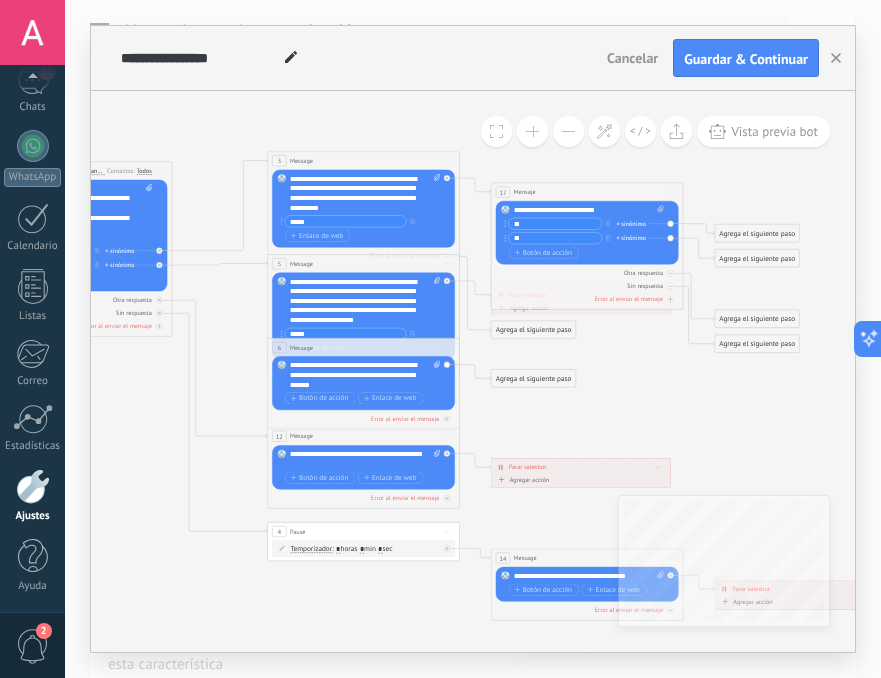click on "Agrega el siguiente paso" at bounding box center [533, 330] 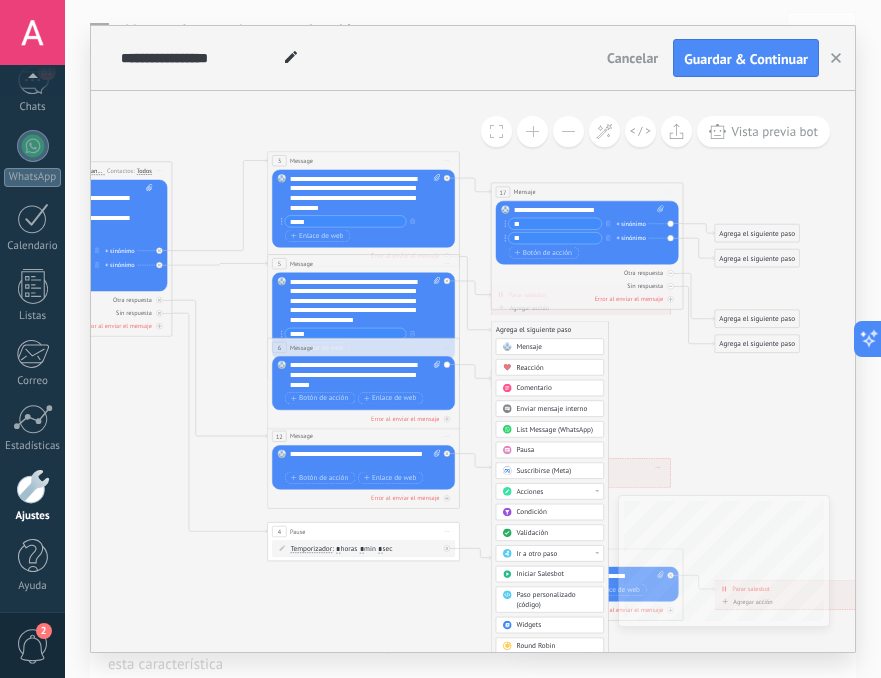 click on "Mensaje" at bounding box center (529, 346) 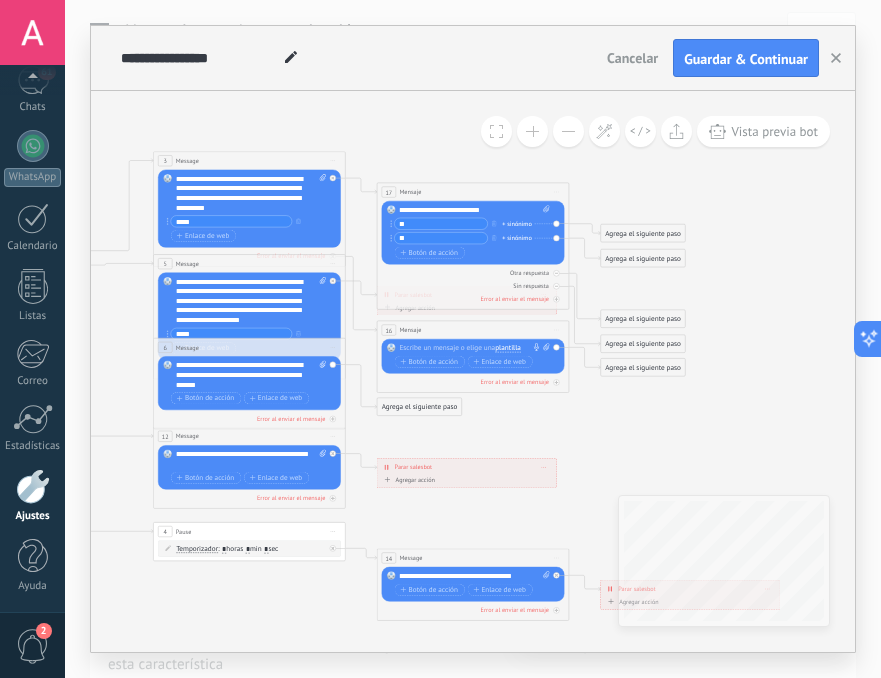 click on "16
Mensaje
*******
(a):
Todos los contactos - canales seleccionados
Todos los contactos - canales seleccionados
Todos los contactos - canal primario
Contacto principal - canales seleccionados
Contacto principal - canal primario
Todos los contactos - canales seleccionados
Todos los contactos - canales seleccionados
Todos los contactos - canal primario
Contacto principal - canales seleccionados" at bounding box center [472, 330] 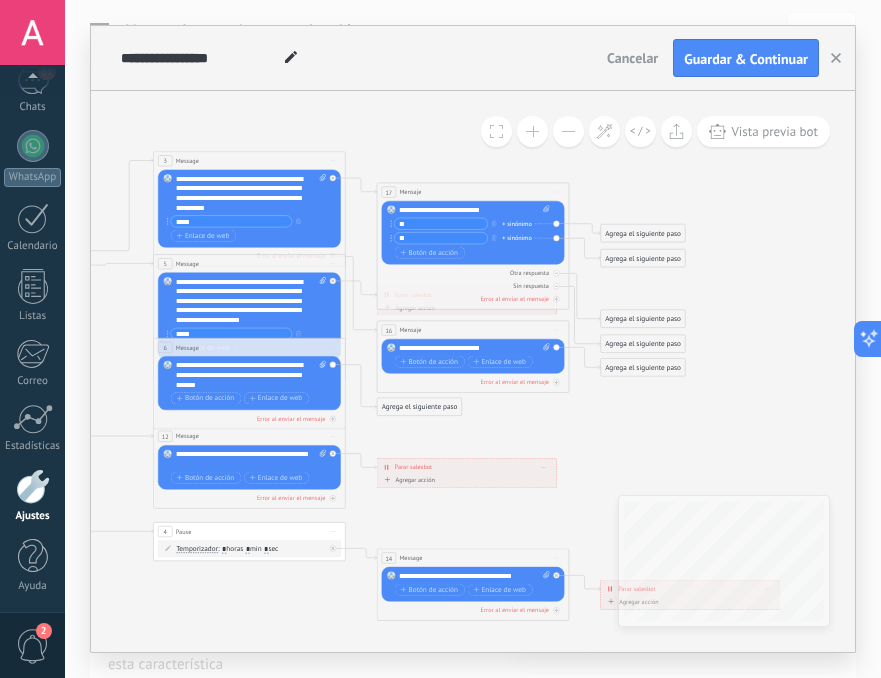 click 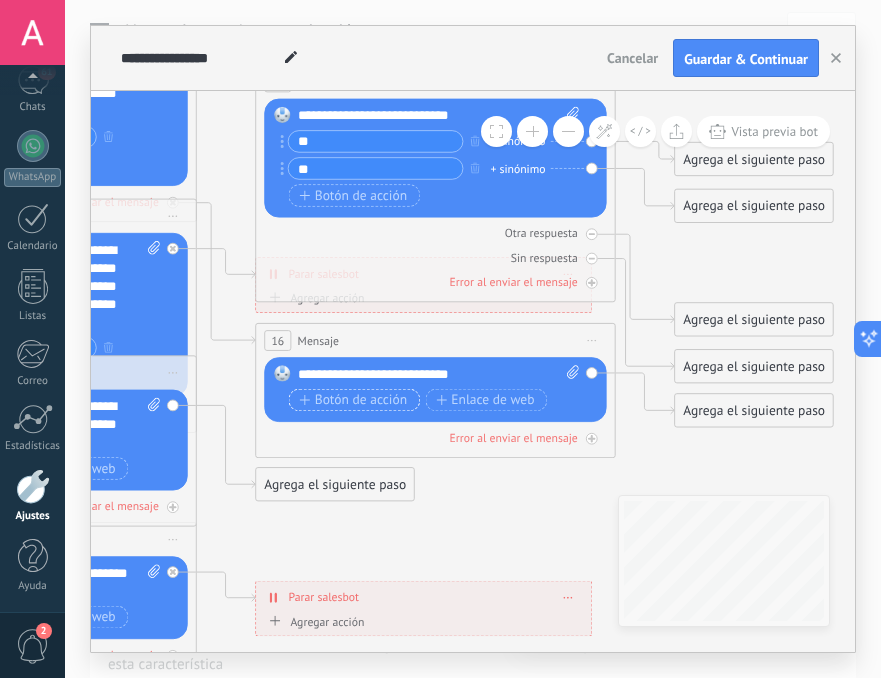 click on "Botón de acción" at bounding box center (353, 400) 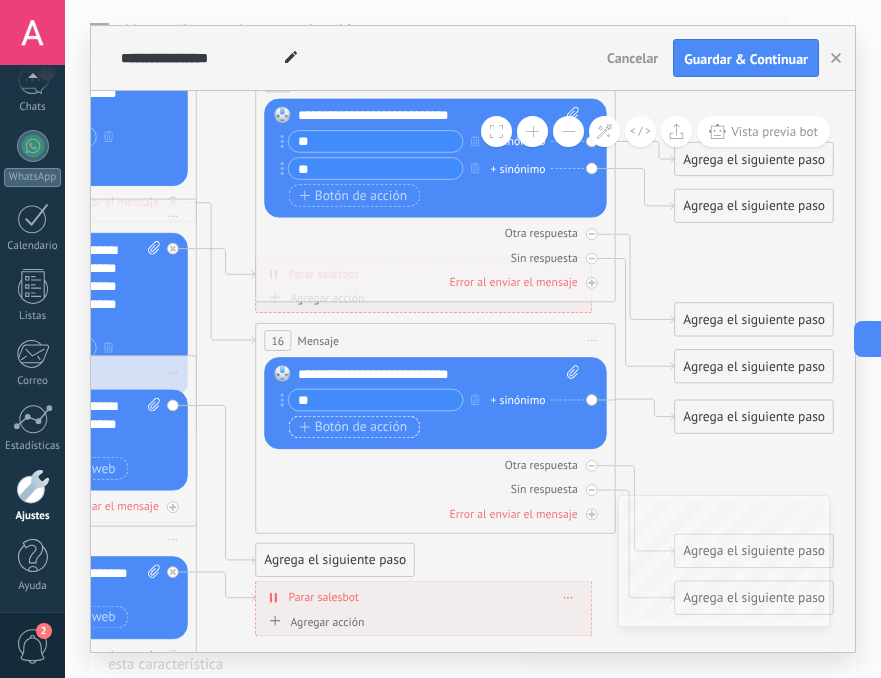 type on "**" 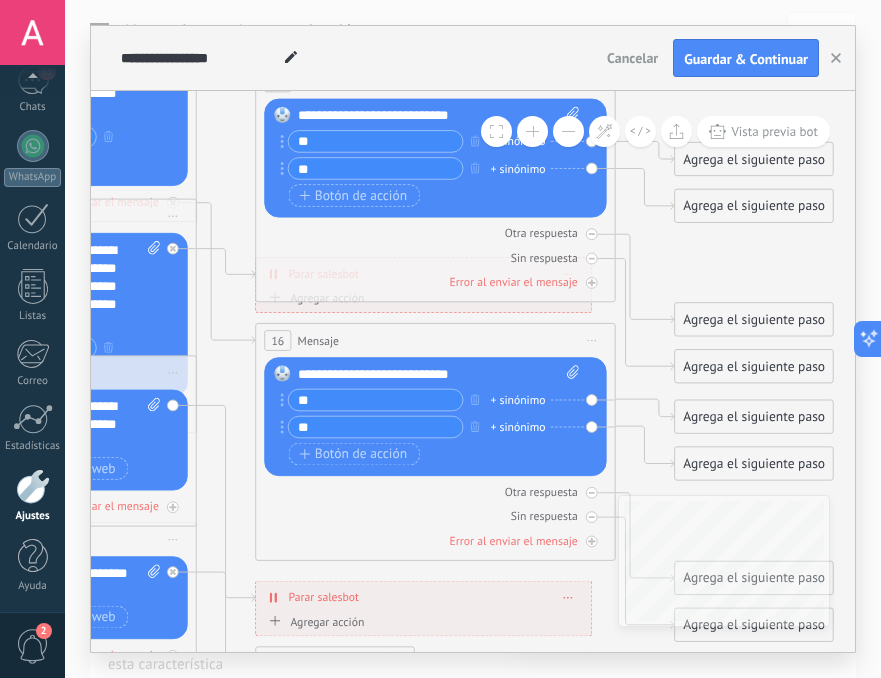 type on "**" 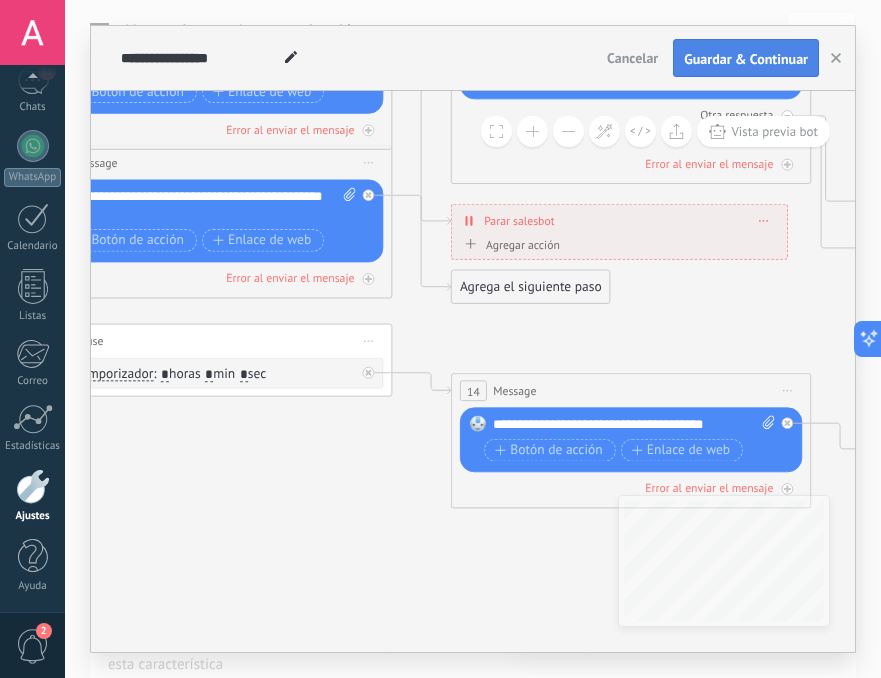 click on "Guardar & Continuar" at bounding box center [746, 59] 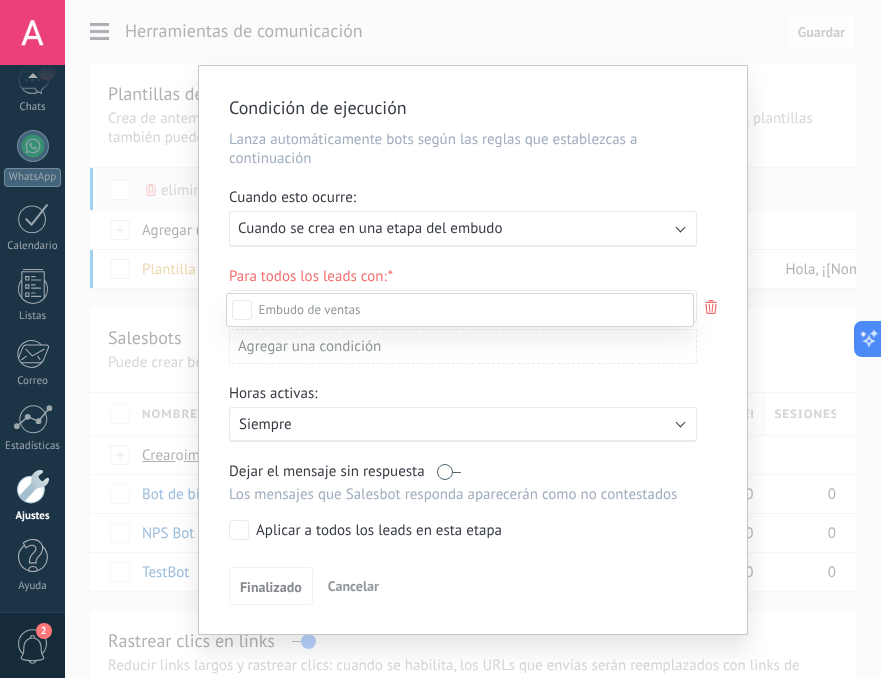click at bounding box center (473, 339) 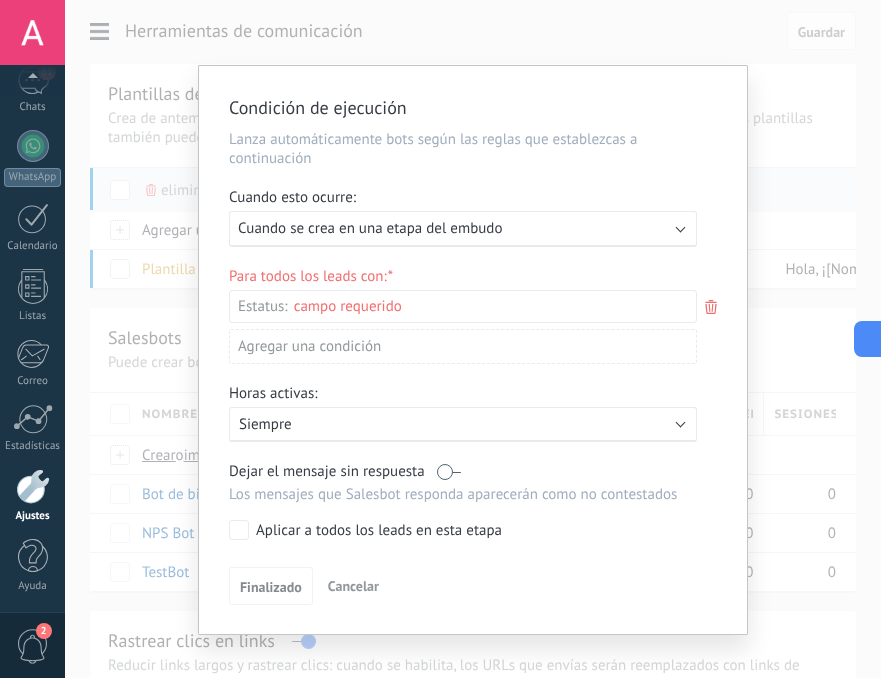 click on "Ejecutar:  Cuando se crea en una etapa del embudo" at bounding box center (455, 228) 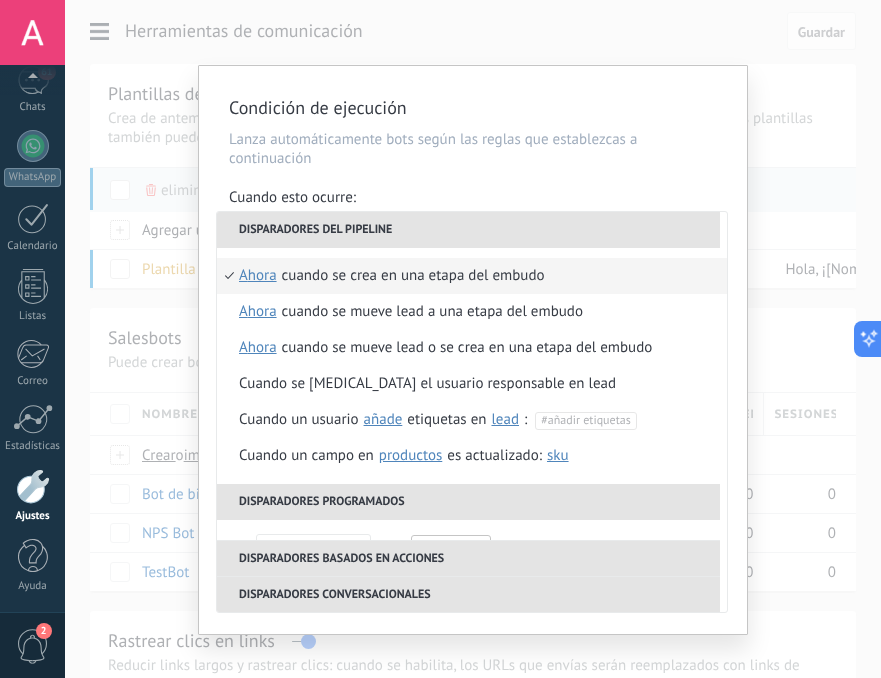 click on "**********" at bounding box center [473, 339] 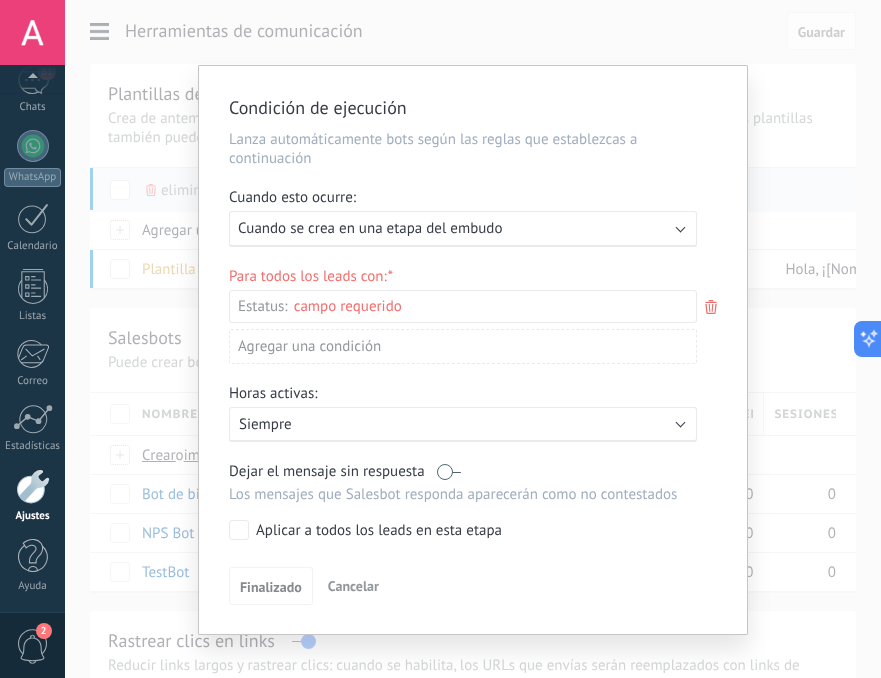 click on "Incoming leads Contacto inicial Negociación Debate contractual Discusión de contrato Logrado con éxito Venta Perdido" at bounding box center [0, 0] 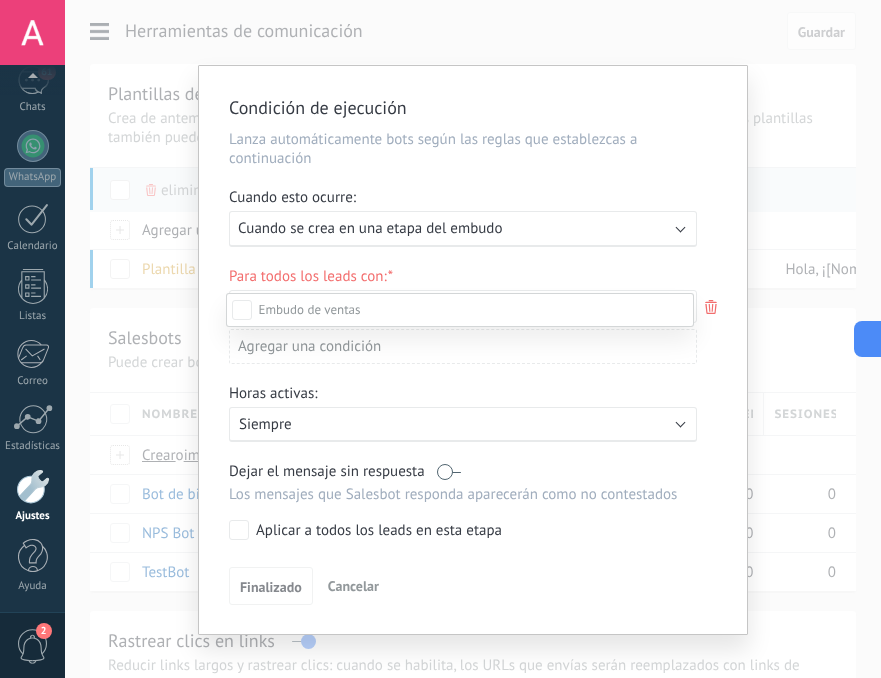 click at bounding box center (473, 339) 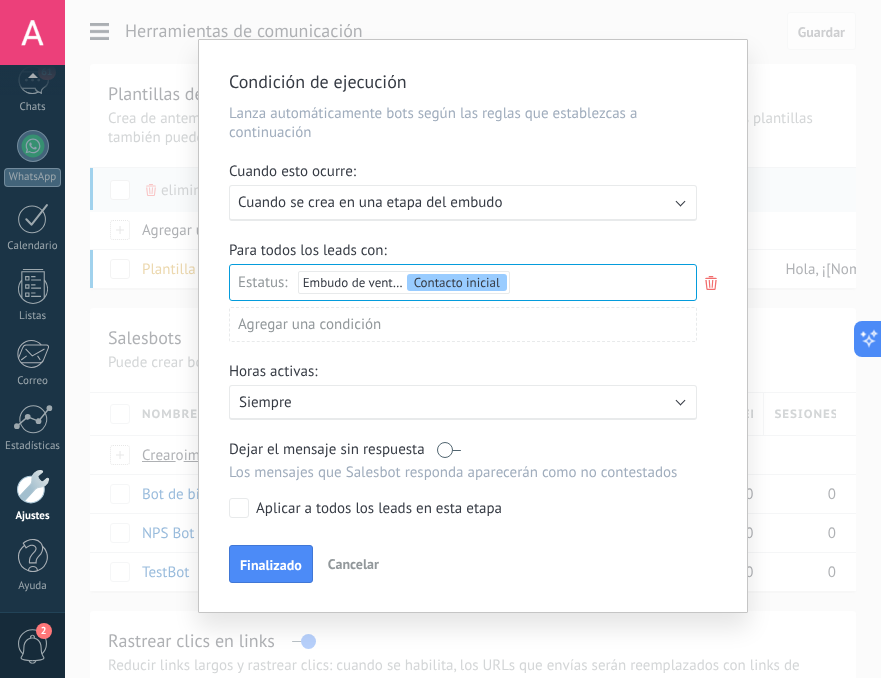 scroll, scrollTop: 31, scrollLeft: 0, axis: vertical 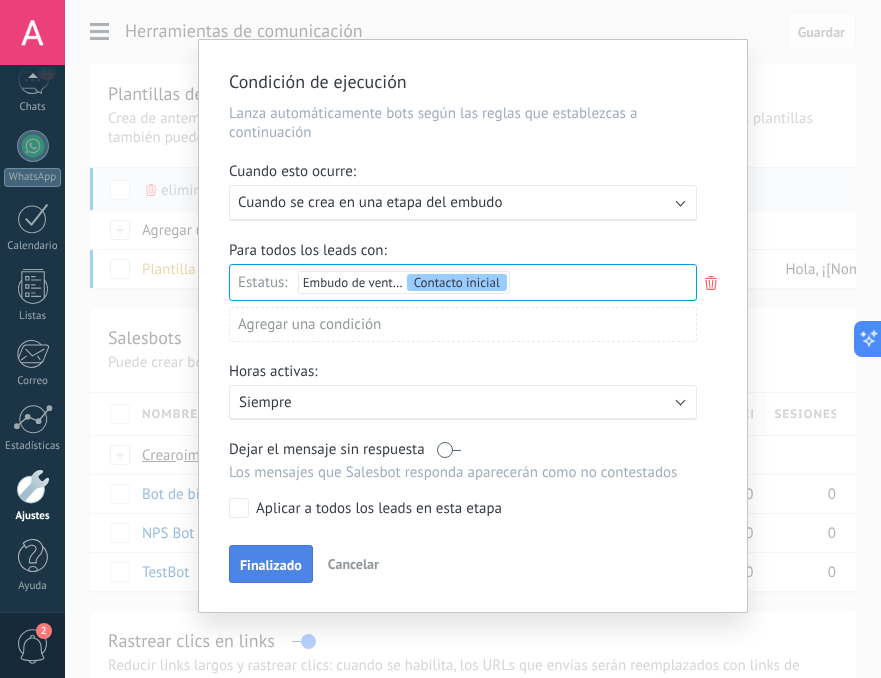 click on "Finalizado" at bounding box center (271, 565) 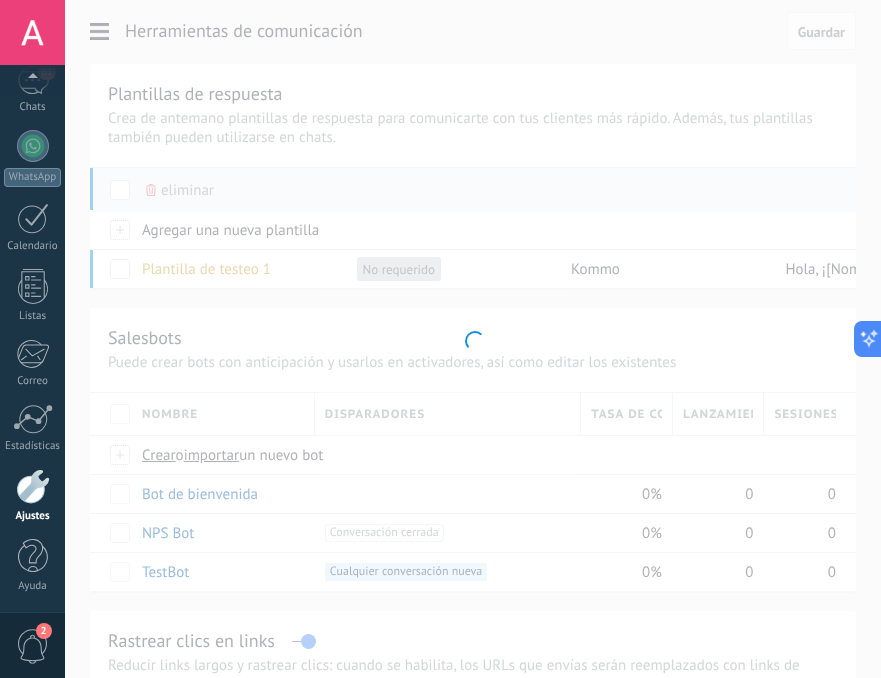 scroll, scrollTop: 0, scrollLeft: 0, axis: both 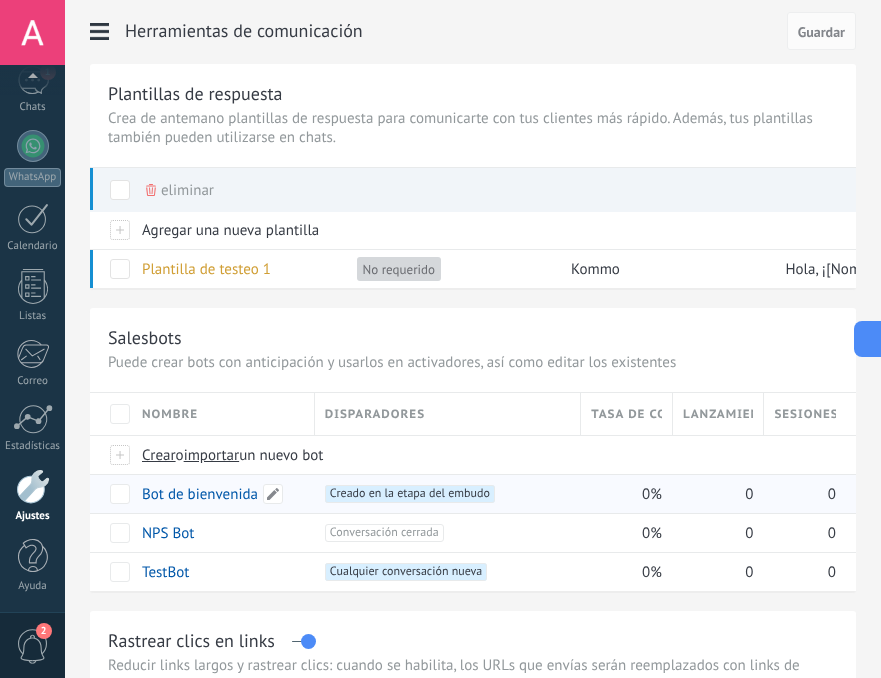 click on "Bot de bienvenida" at bounding box center [200, 494] 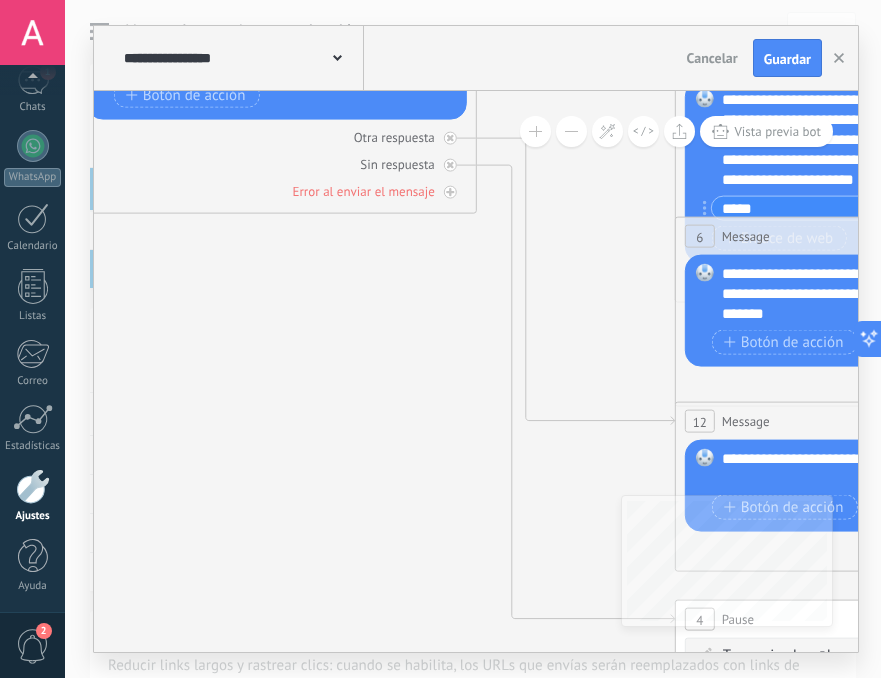 click 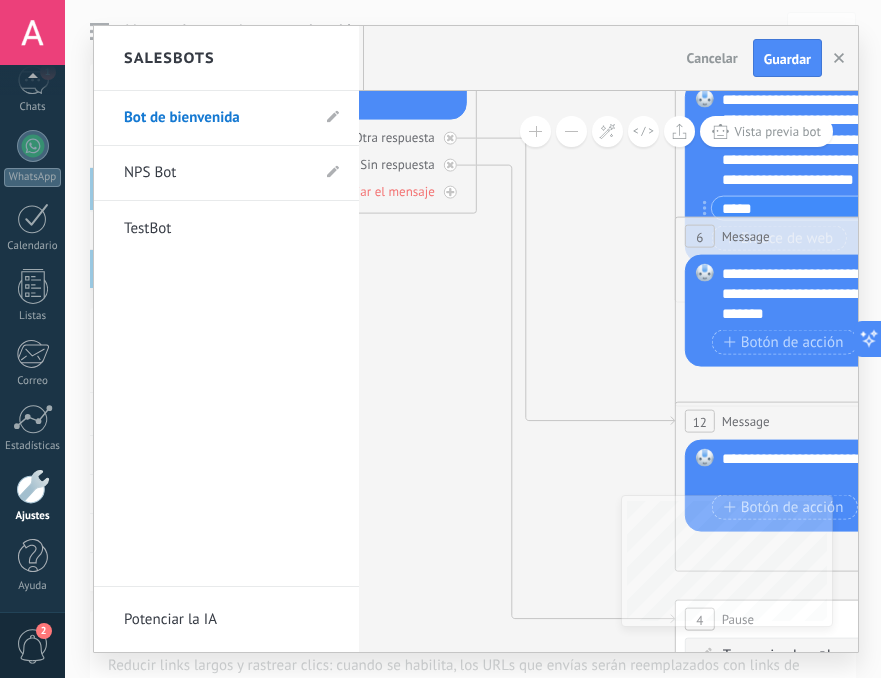 click at bounding box center (476, 339) 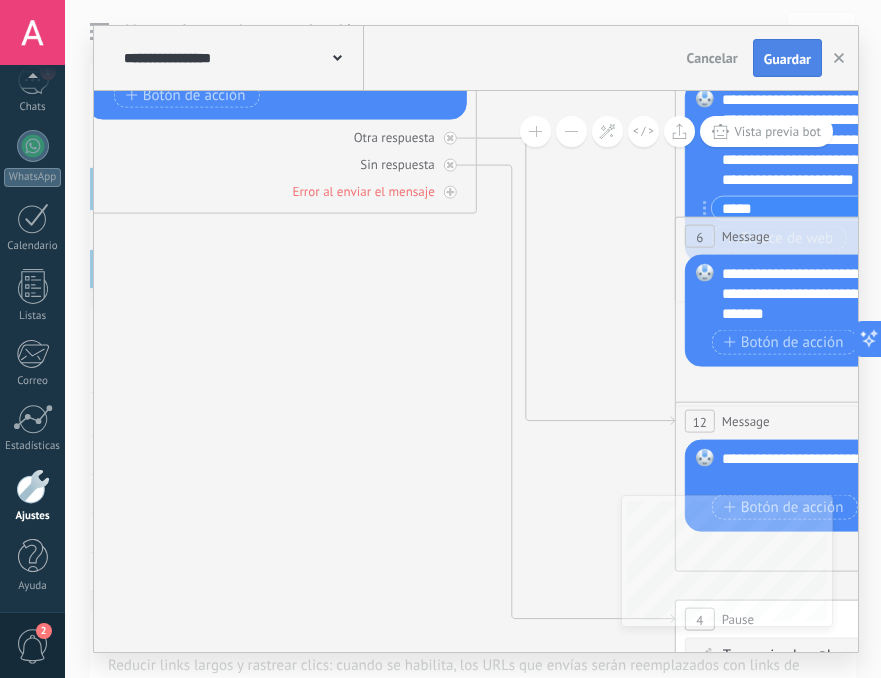 click on "Guardar" at bounding box center [787, 59] 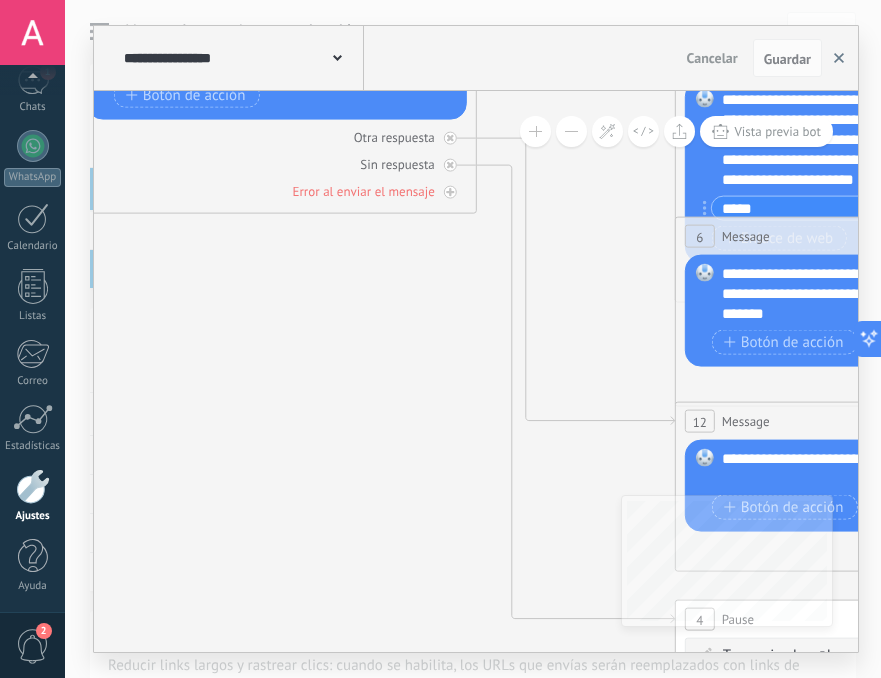 click 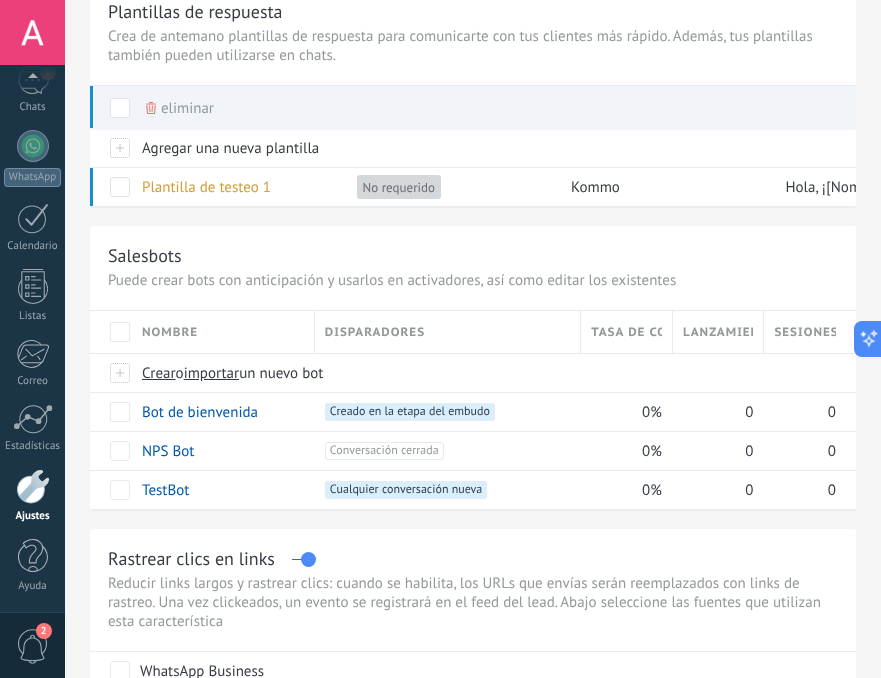 scroll, scrollTop: 107, scrollLeft: 0, axis: vertical 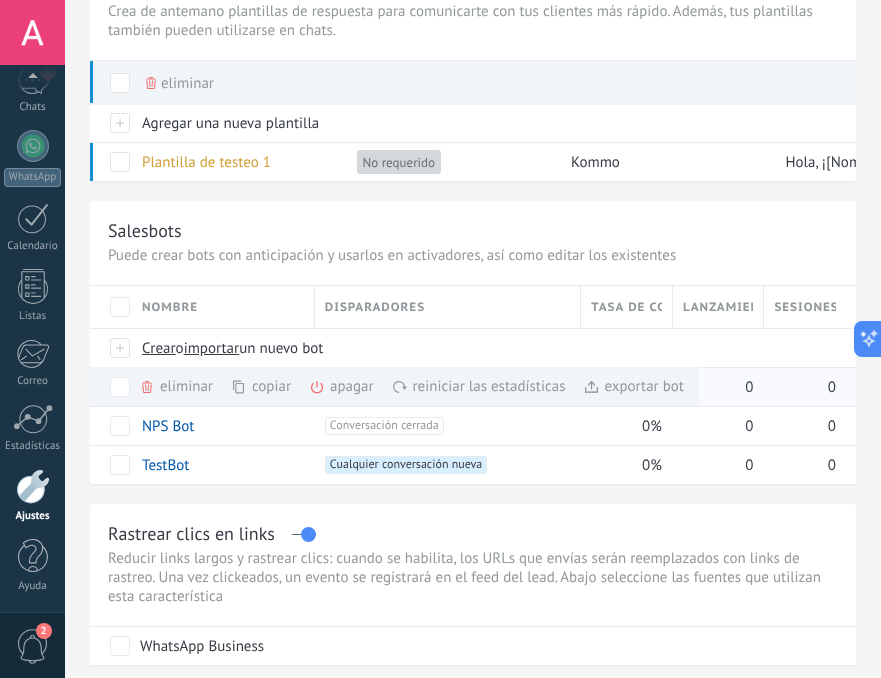 click 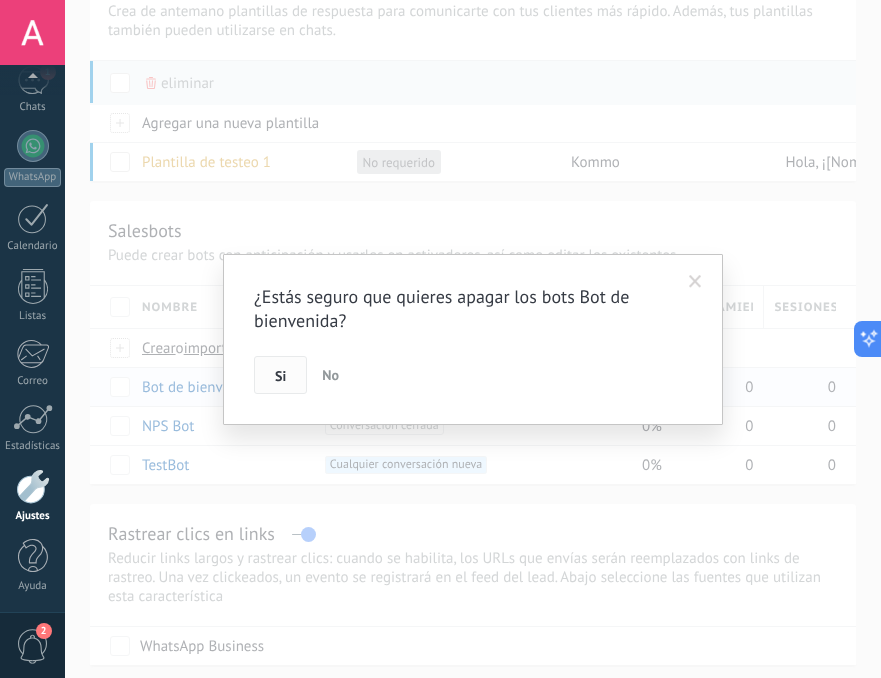 click on "Si" at bounding box center [280, 375] 